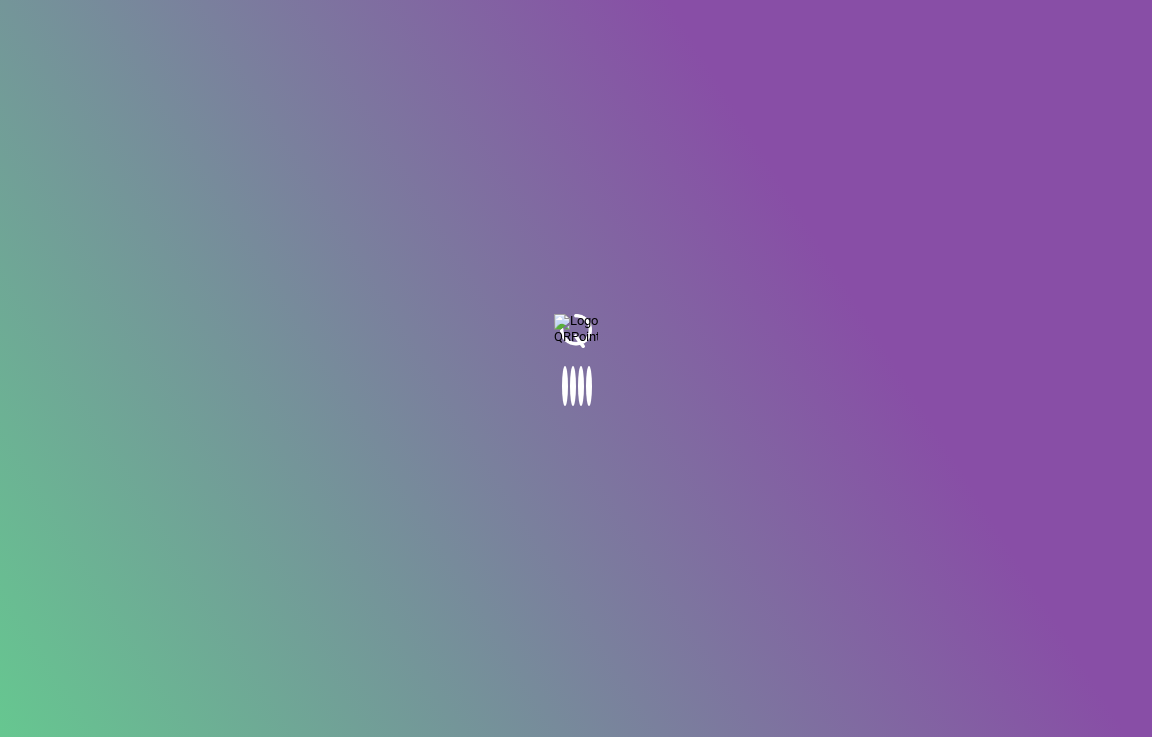 scroll, scrollTop: 0, scrollLeft: 0, axis: both 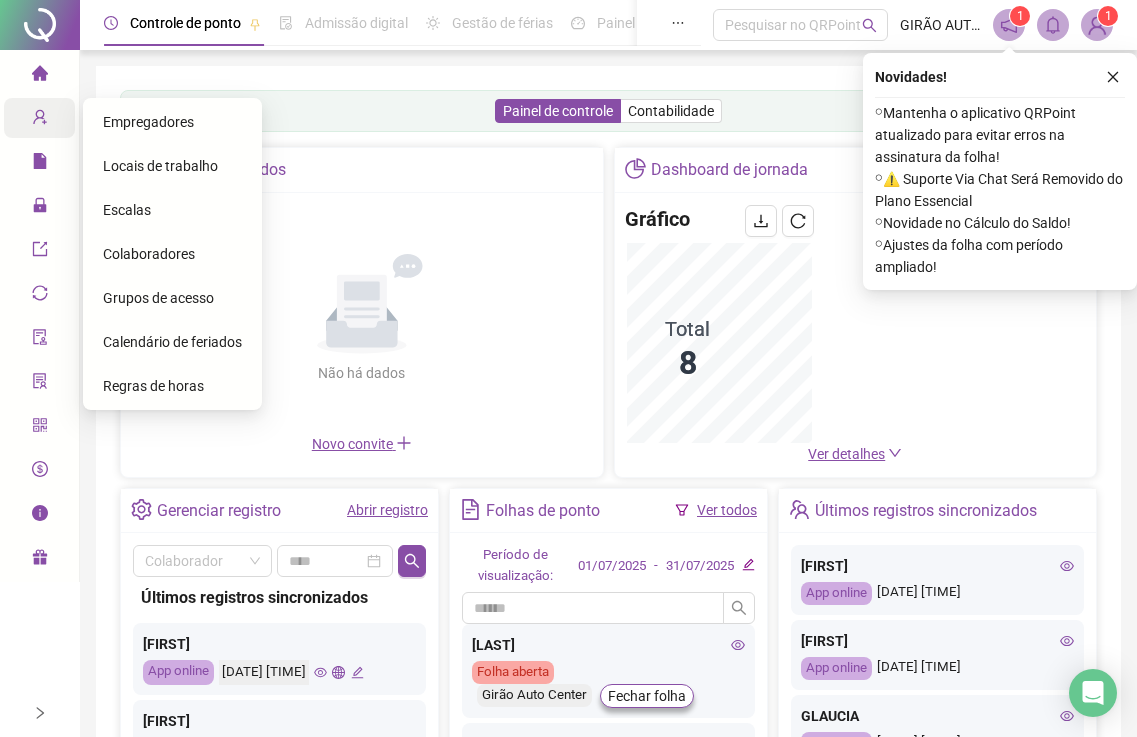 click 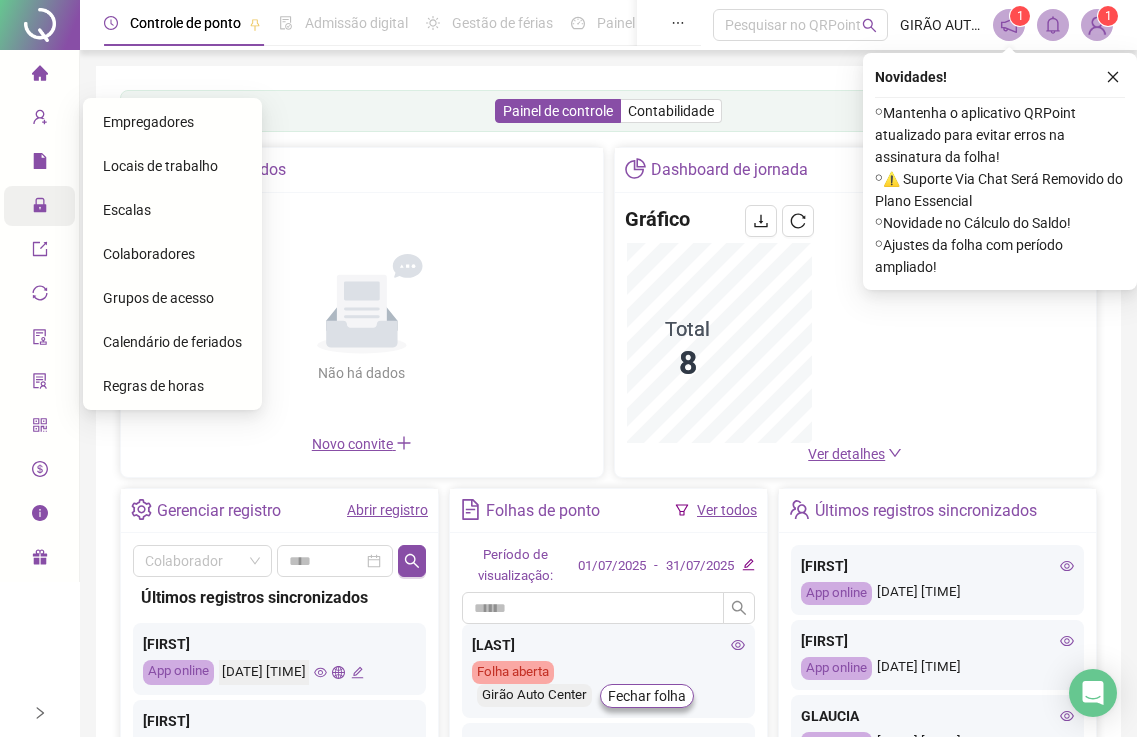 click on "Administração" at bounding box center [39, 206] 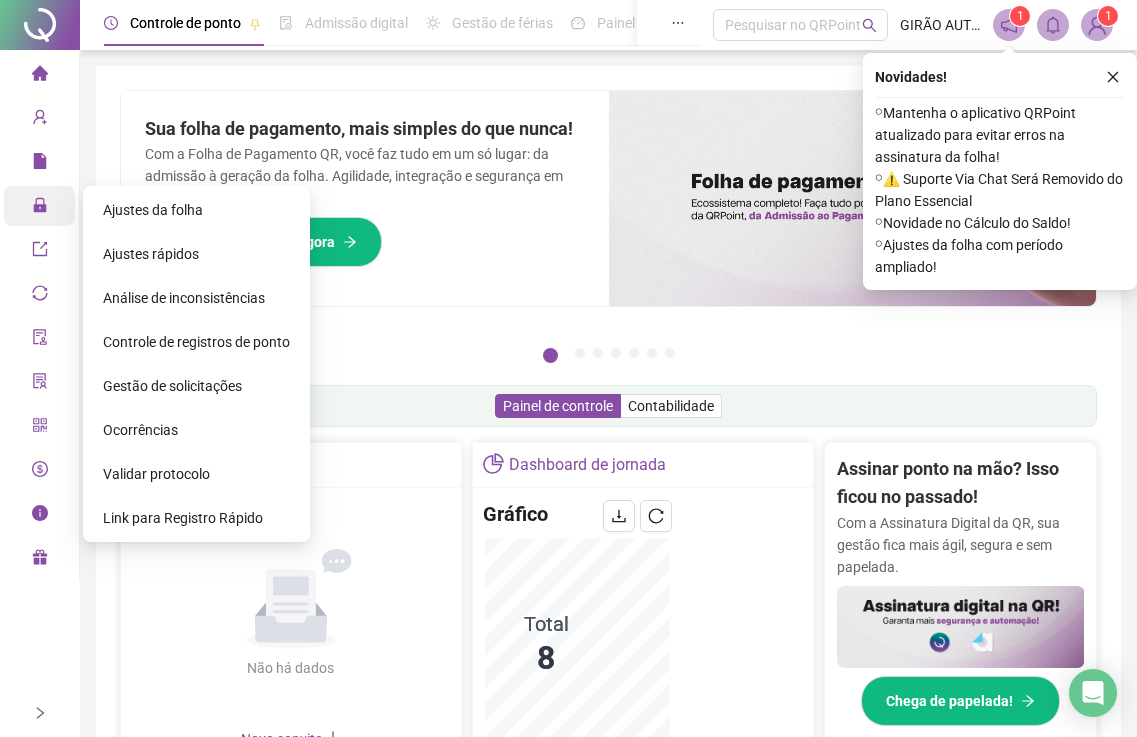 click on "Ajustes da folha" at bounding box center (153, 210) 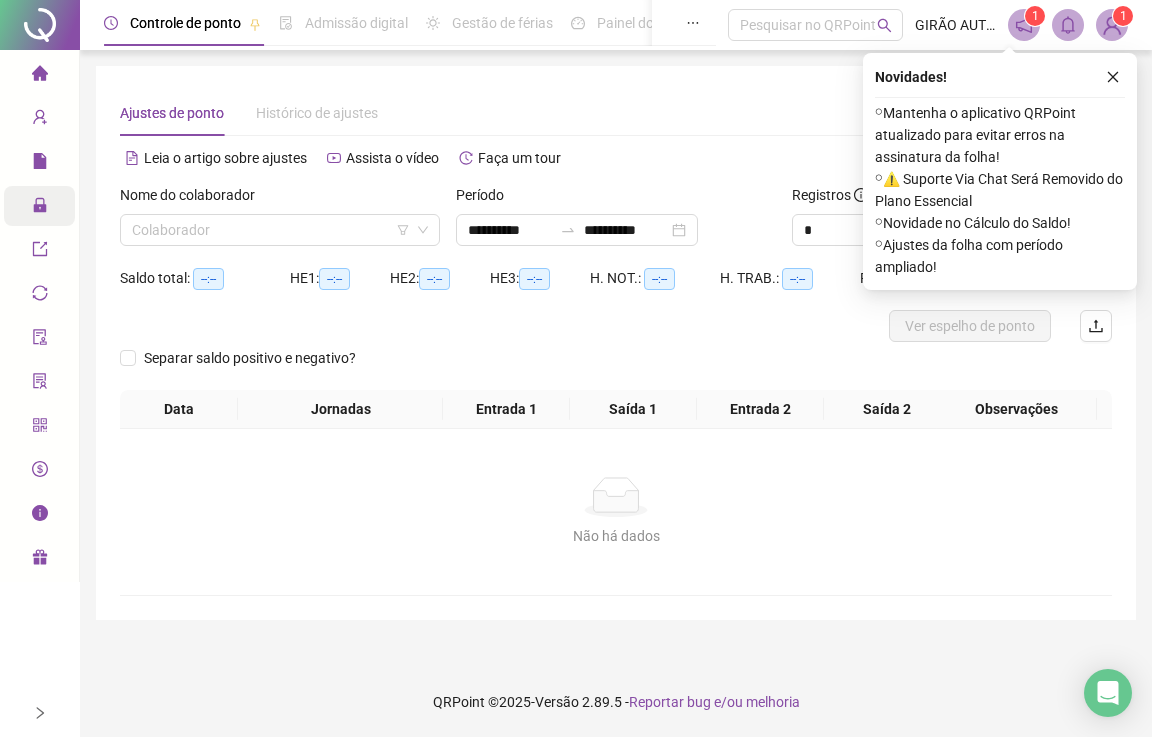 click 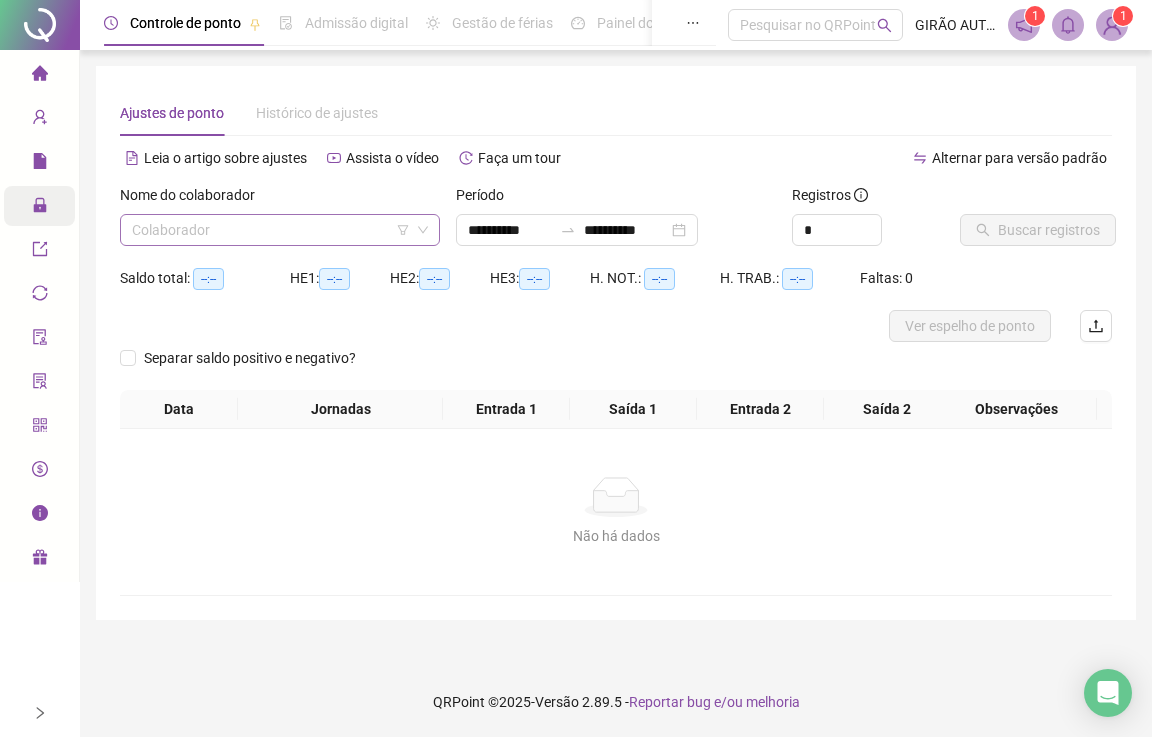 click at bounding box center [271, 230] 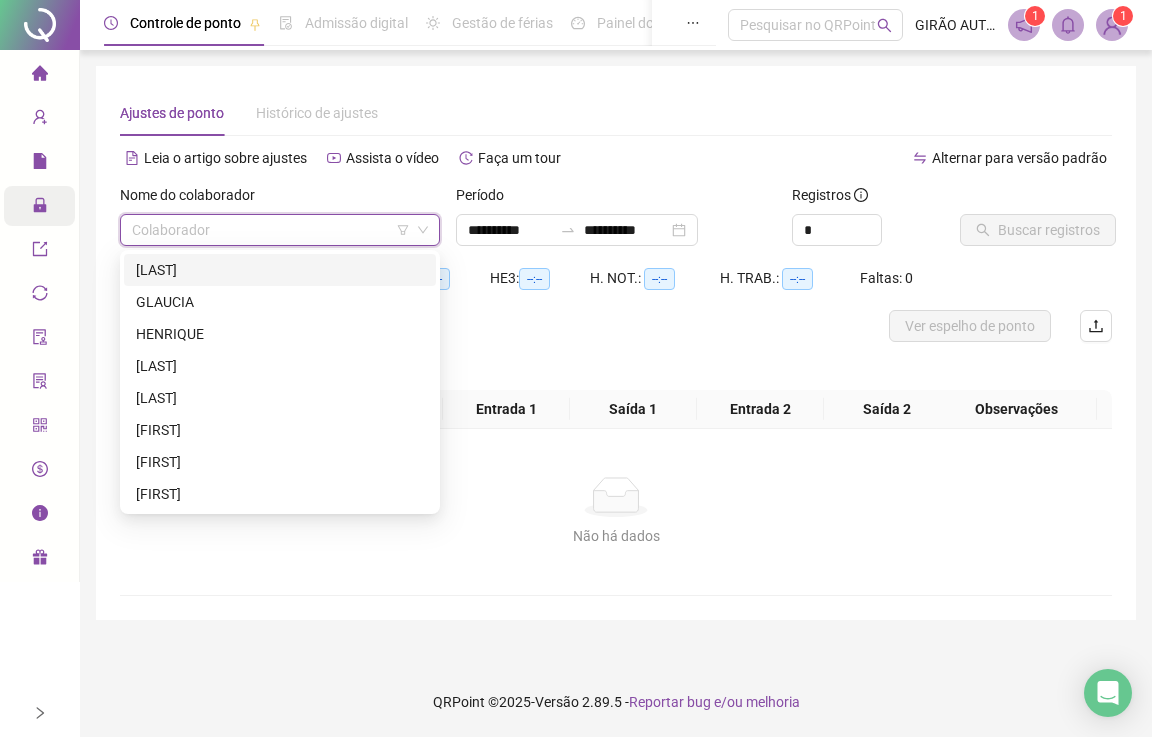click on "[LAST]" at bounding box center [280, 270] 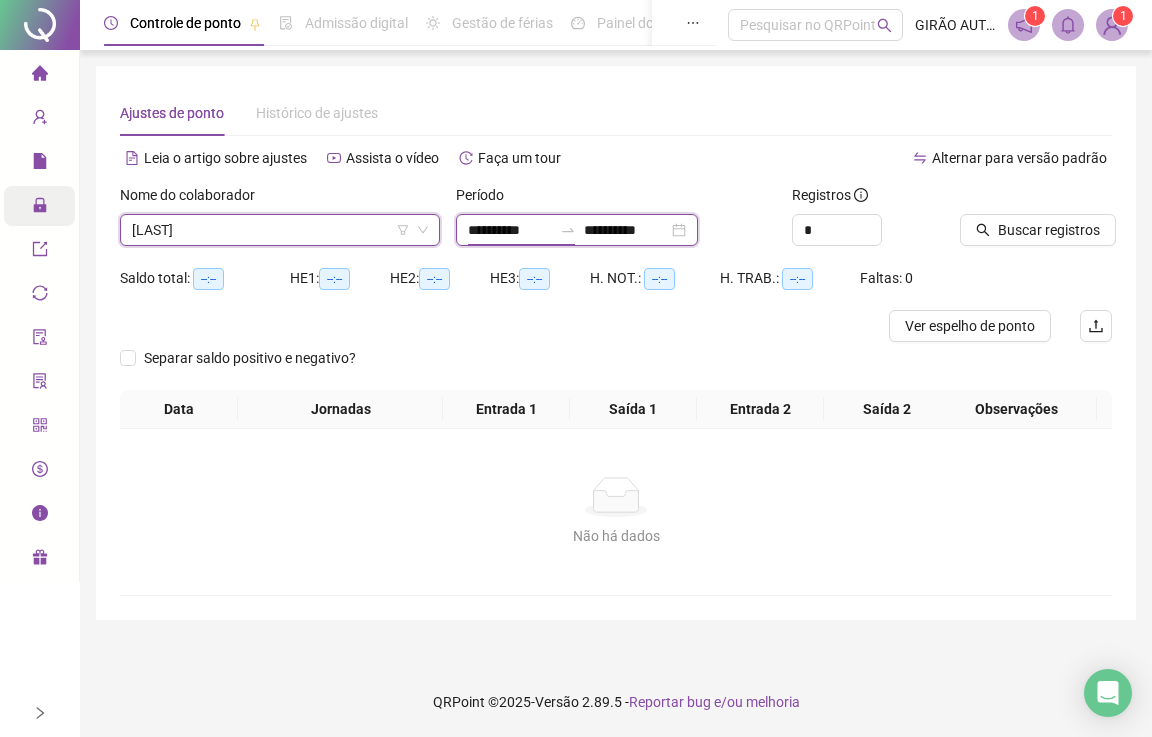click on "**********" at bounding box center (510, 230) 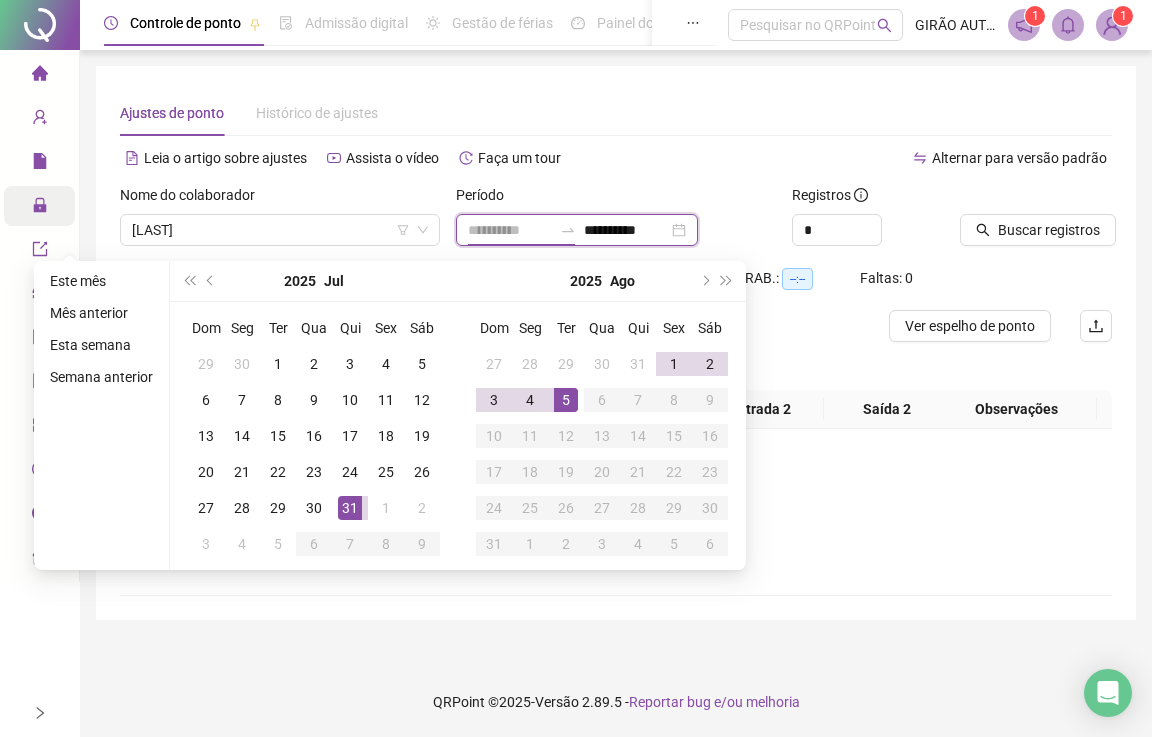 type on "**********" 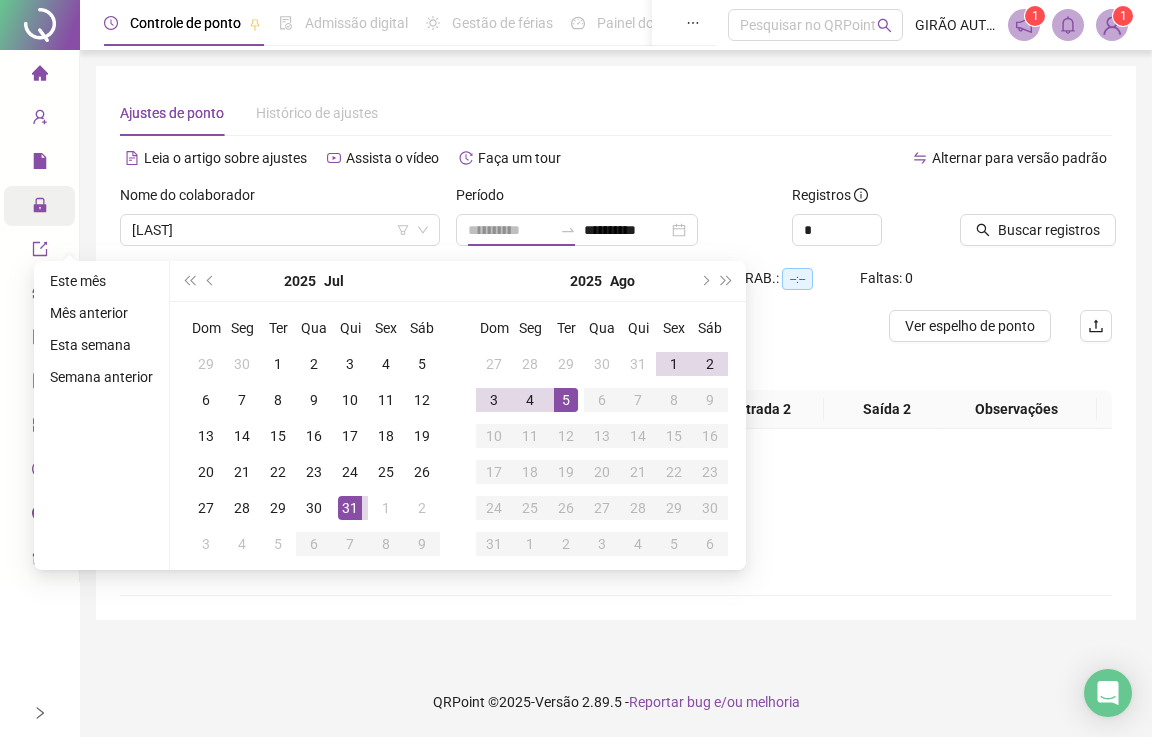 click on "5" at bounding box center [566, 400] 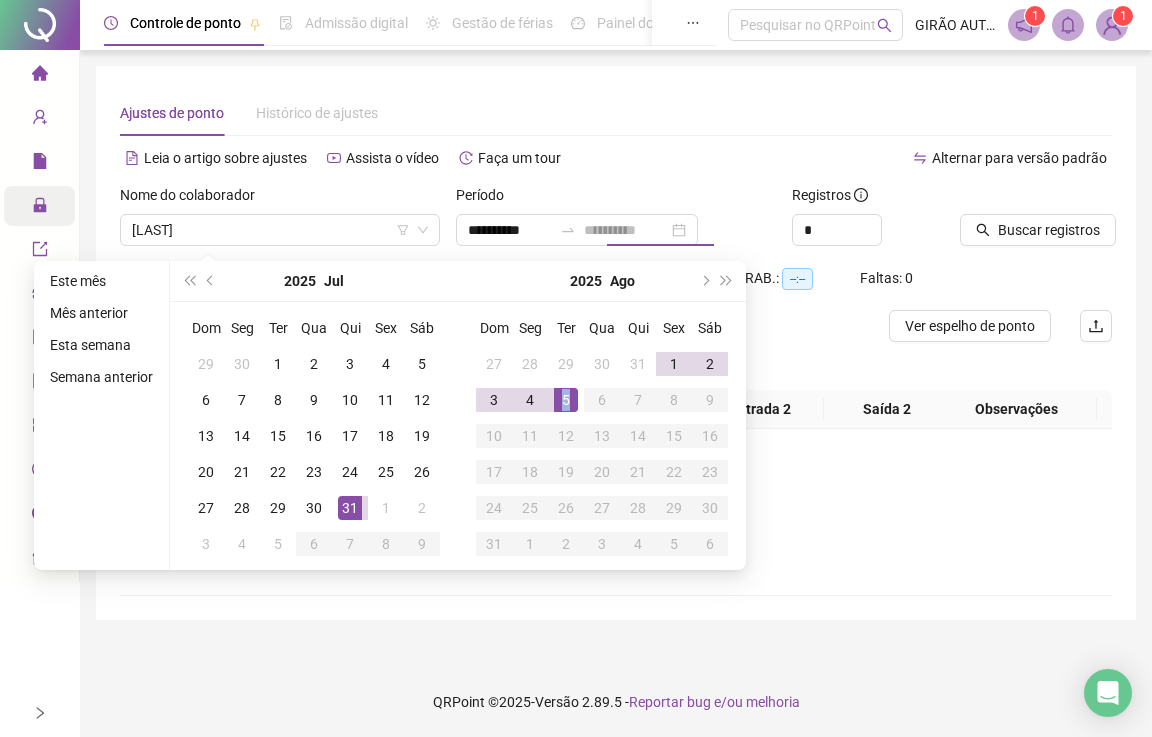 click on "5" at bounding box center (566, 400) 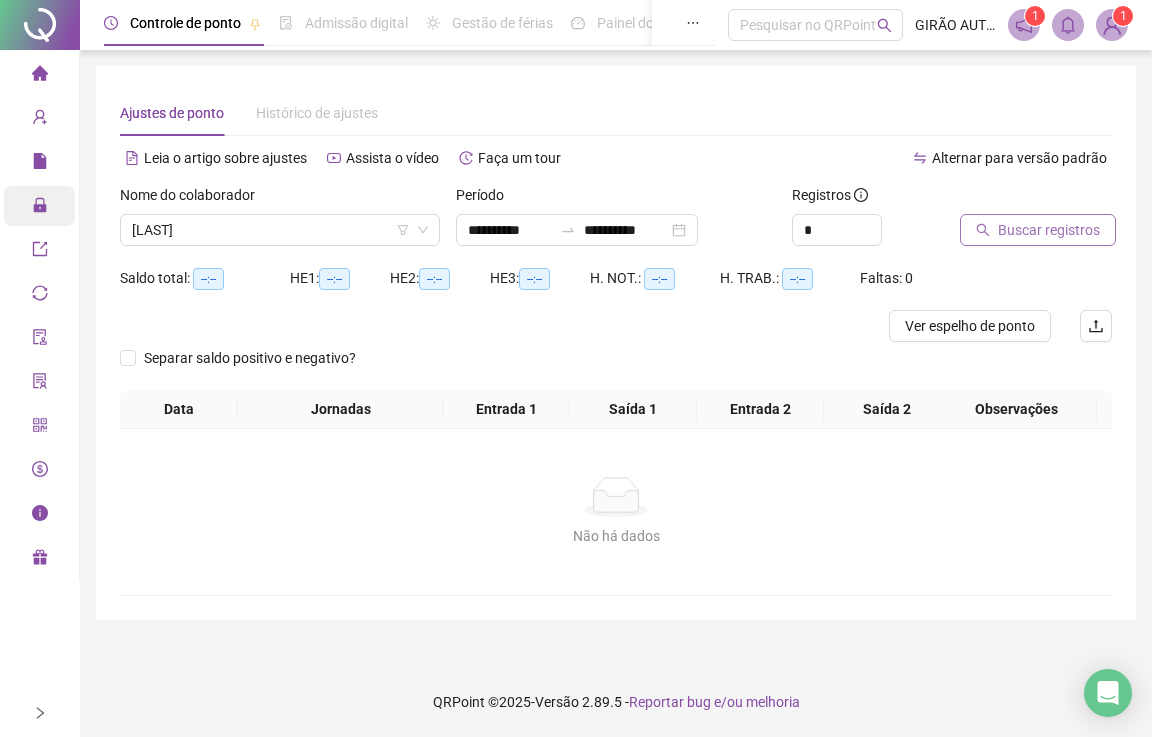 click on "Buscar registros" at bounding box center [1049, 230] 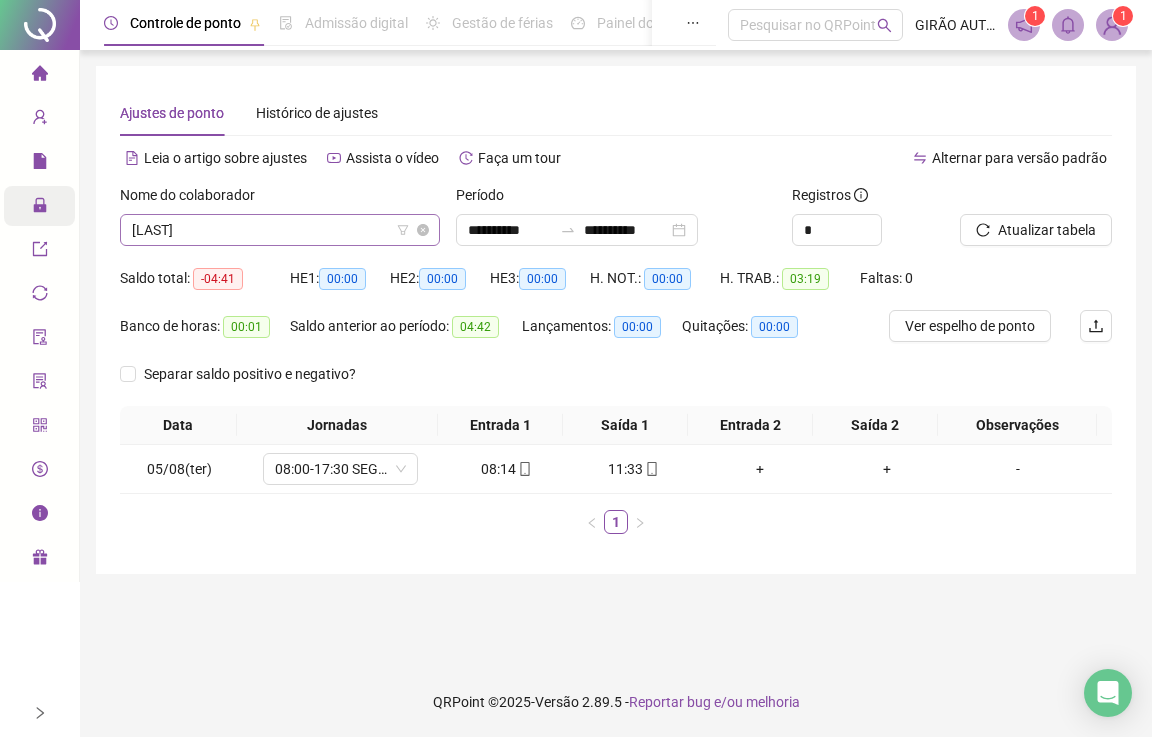 click on "[LAST]" at bounding box center [280, 230] 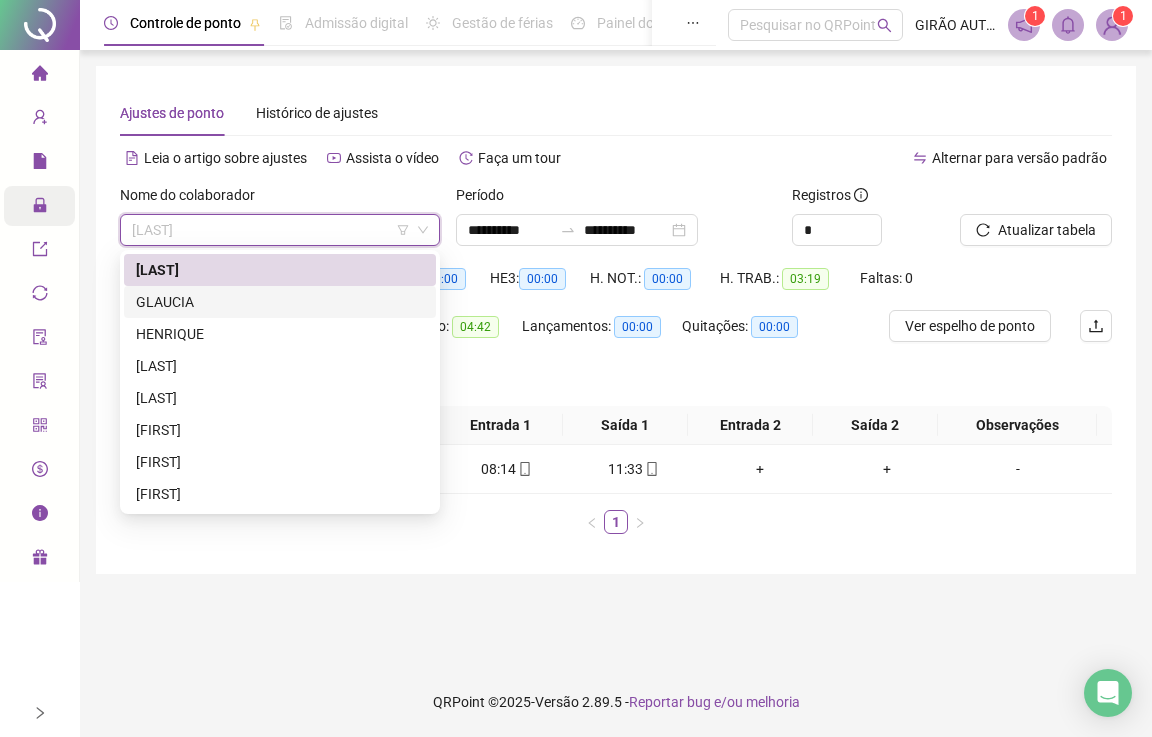 drag, startPoint x: 159, startPoint y: 306, endPoint x: 390, endPoint y: 281, distance: 232.34888 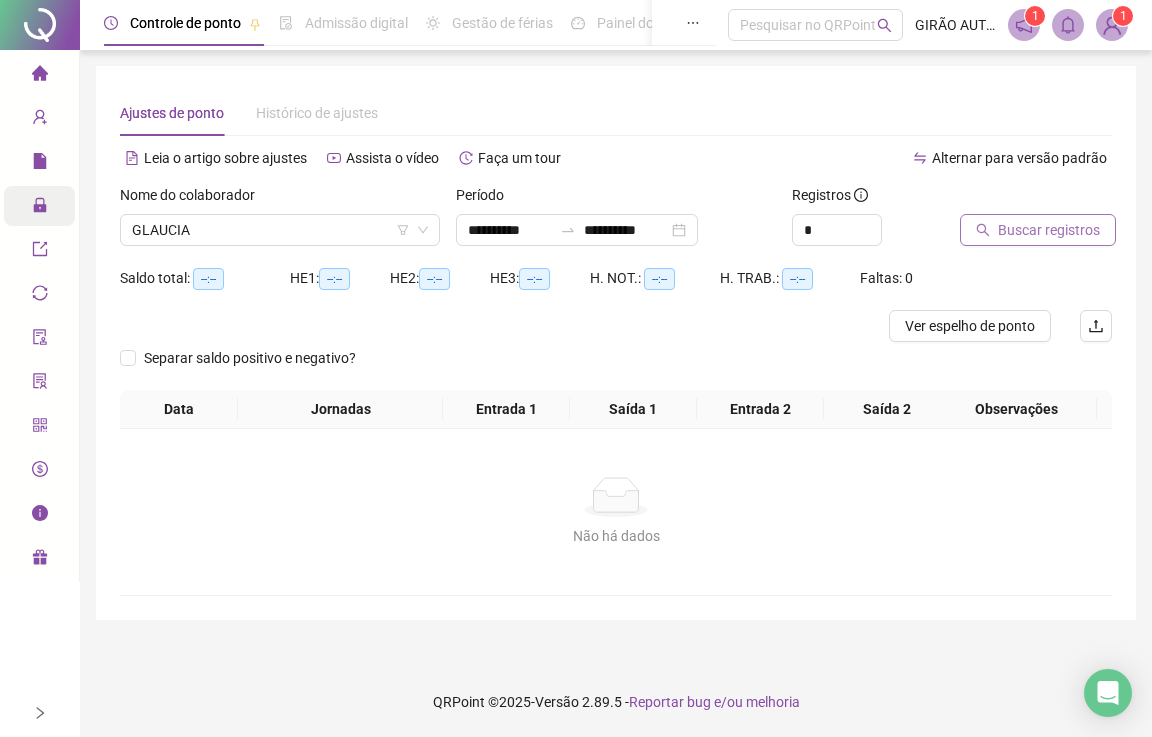 click on "Buscar registros" at bounding box center [1049, 230] 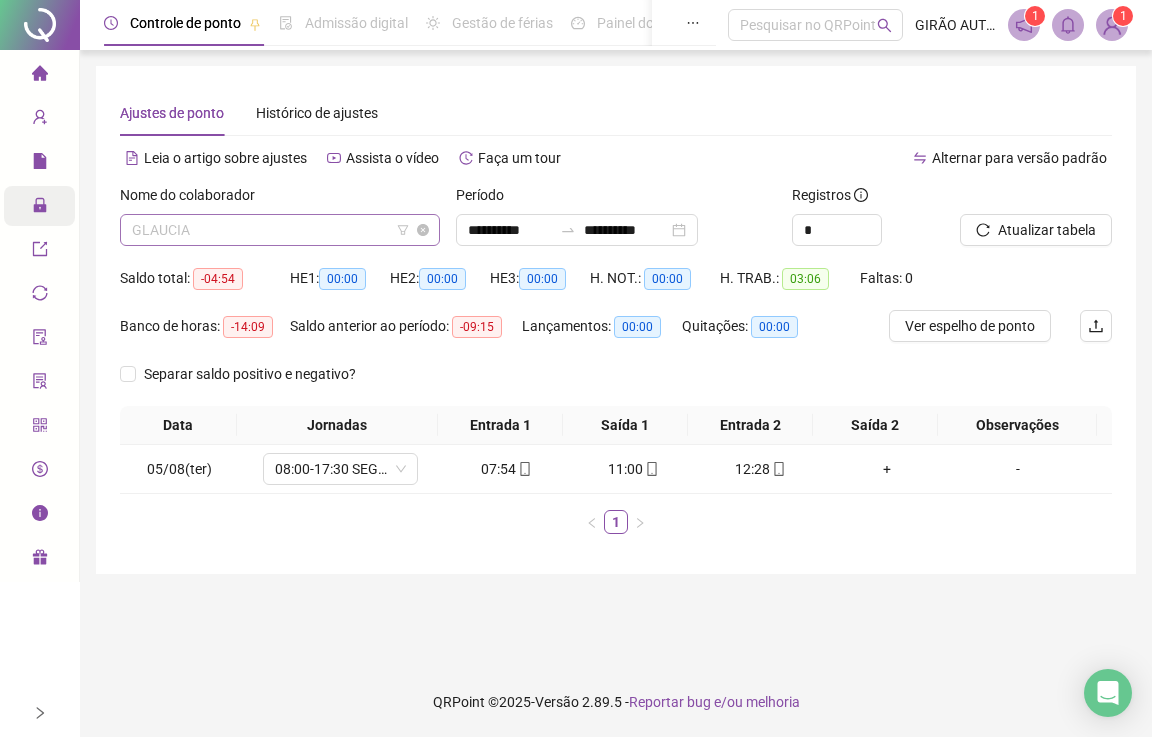 click on "GLAUCIA" at bounding box center (280, 230) 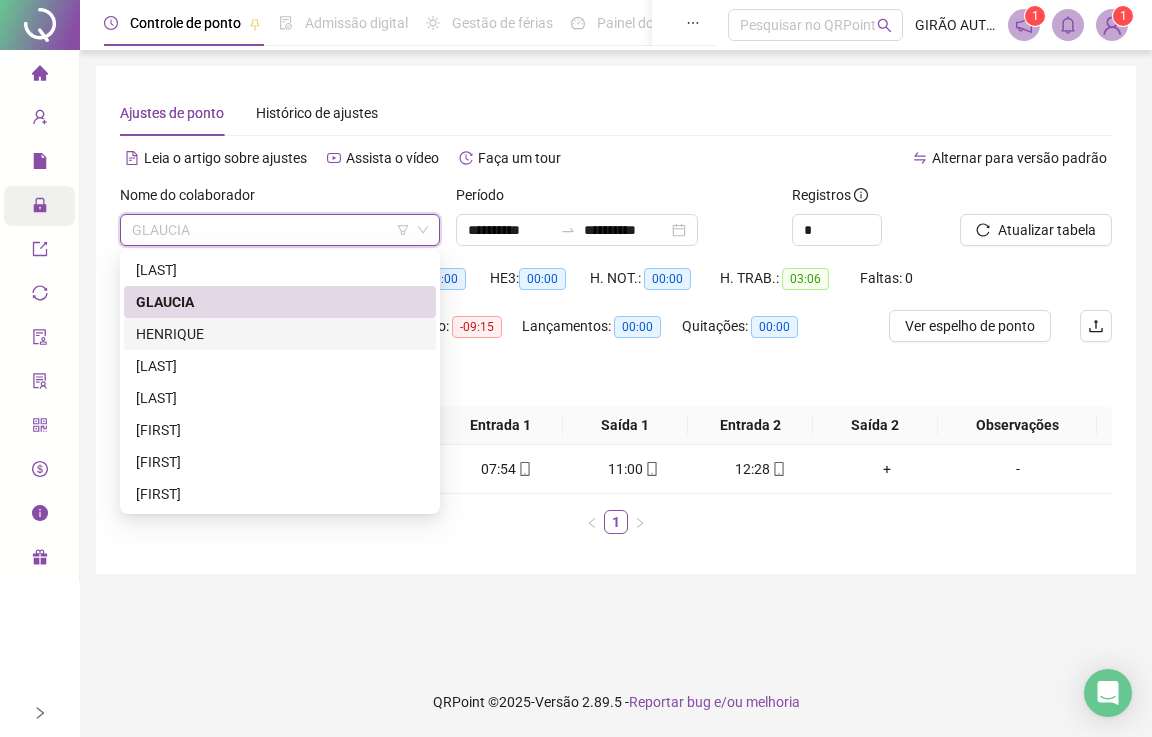 drag, startPoint x: 157, startPoint y: 334, endPoint x: 173, endPoint y: 334, distance: 16 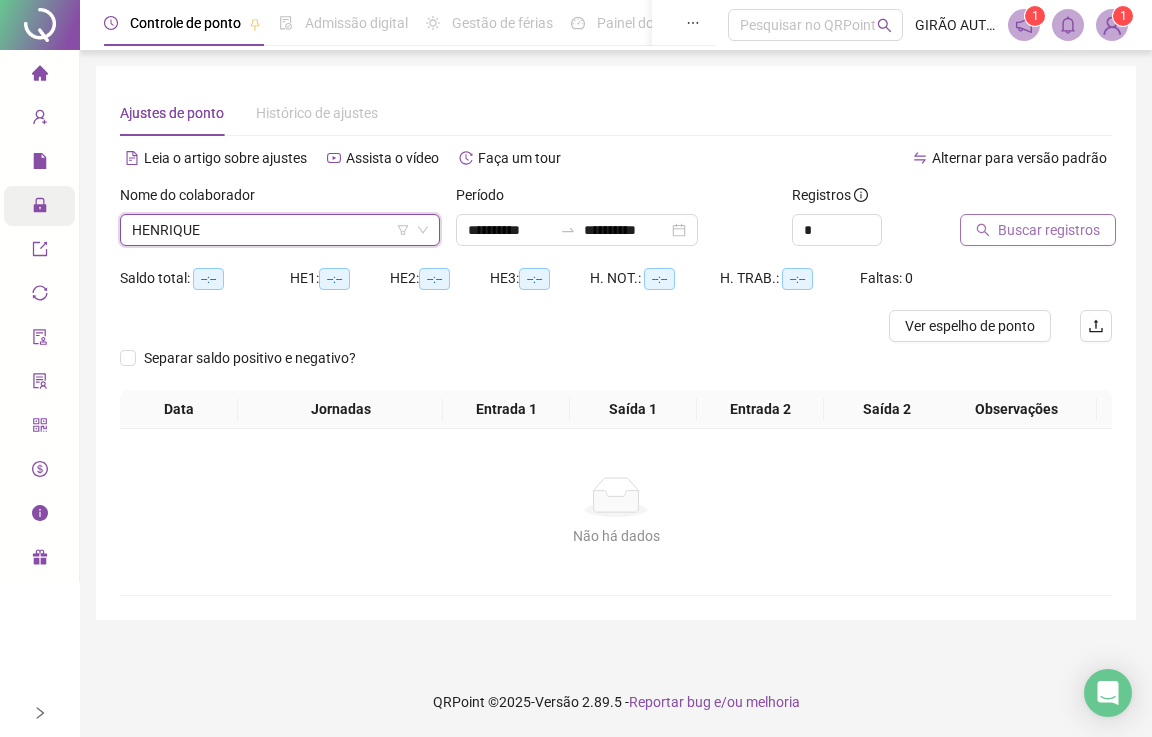 click on "Buscar registros" at bounding box center (1049, 230) 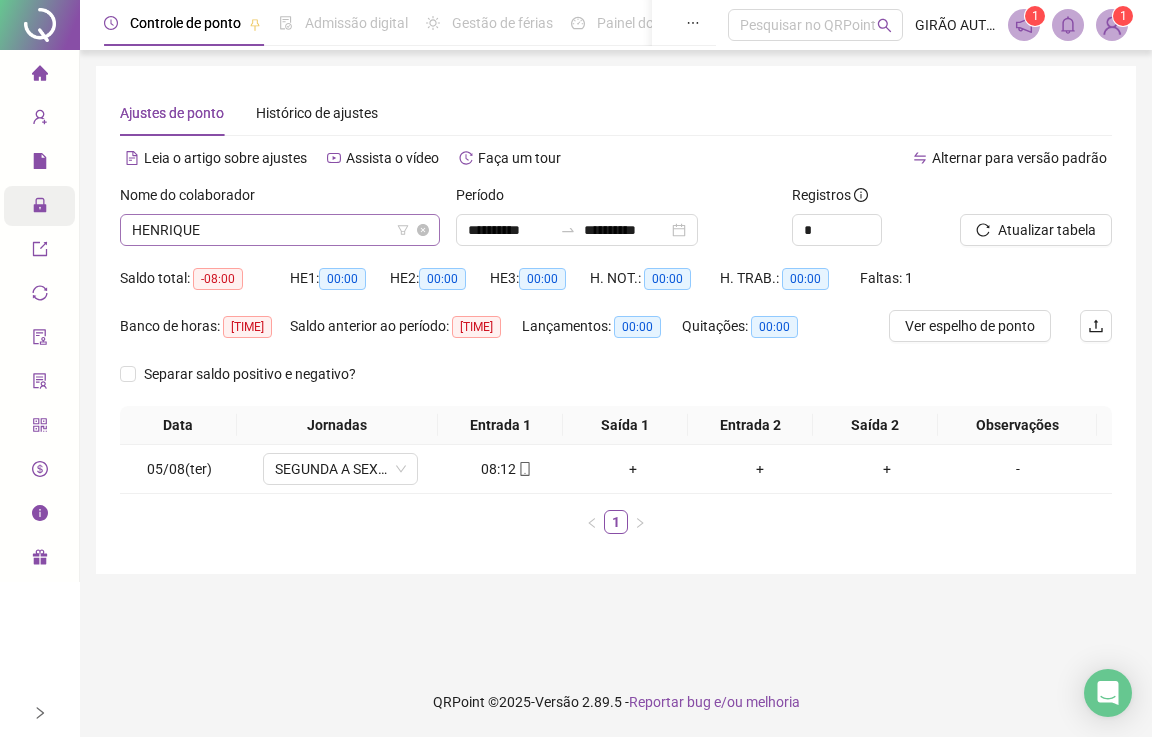 click on "HENRIQUE" at bounding box center [280, 230] 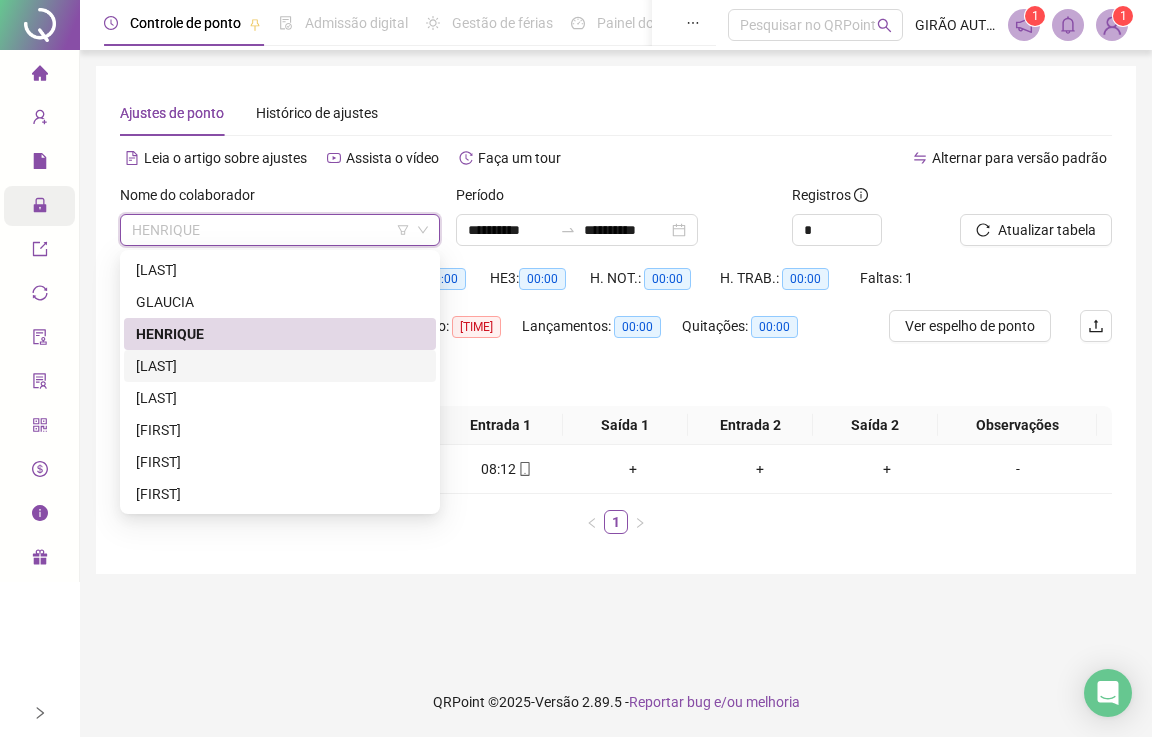 click on "[LAST]" at bounding box center [280, 366] 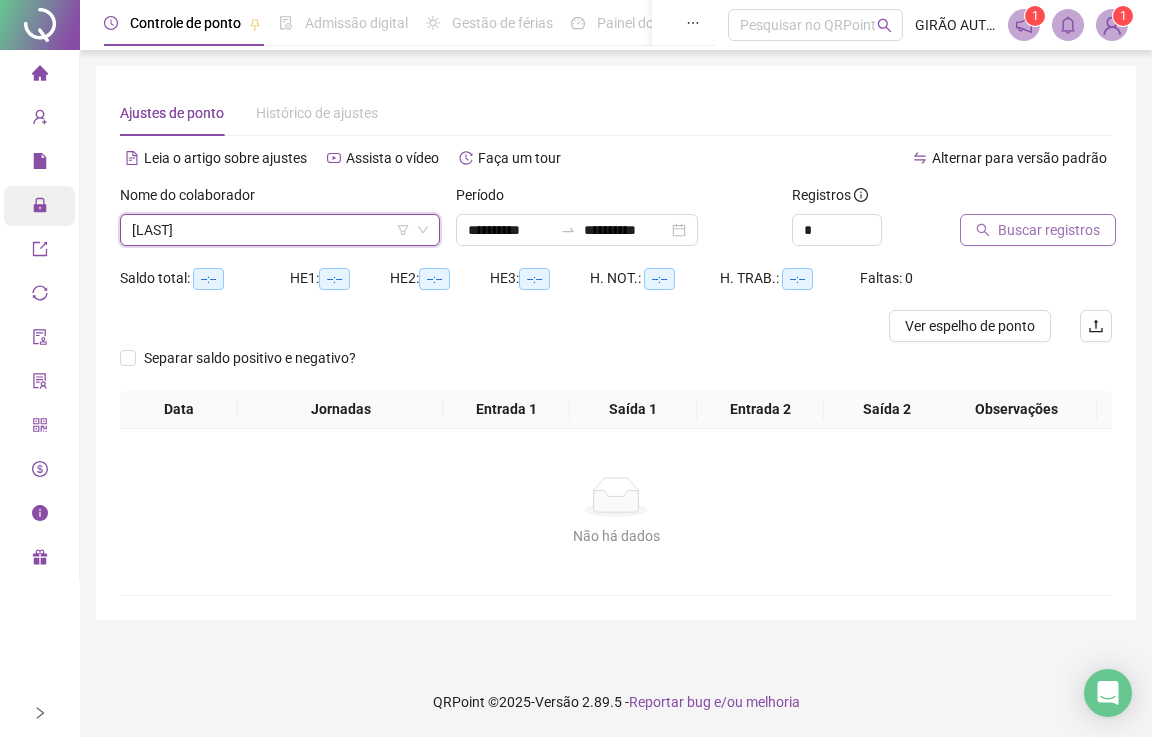 click on "Buscar registros" at bounding box center (1049, 230) 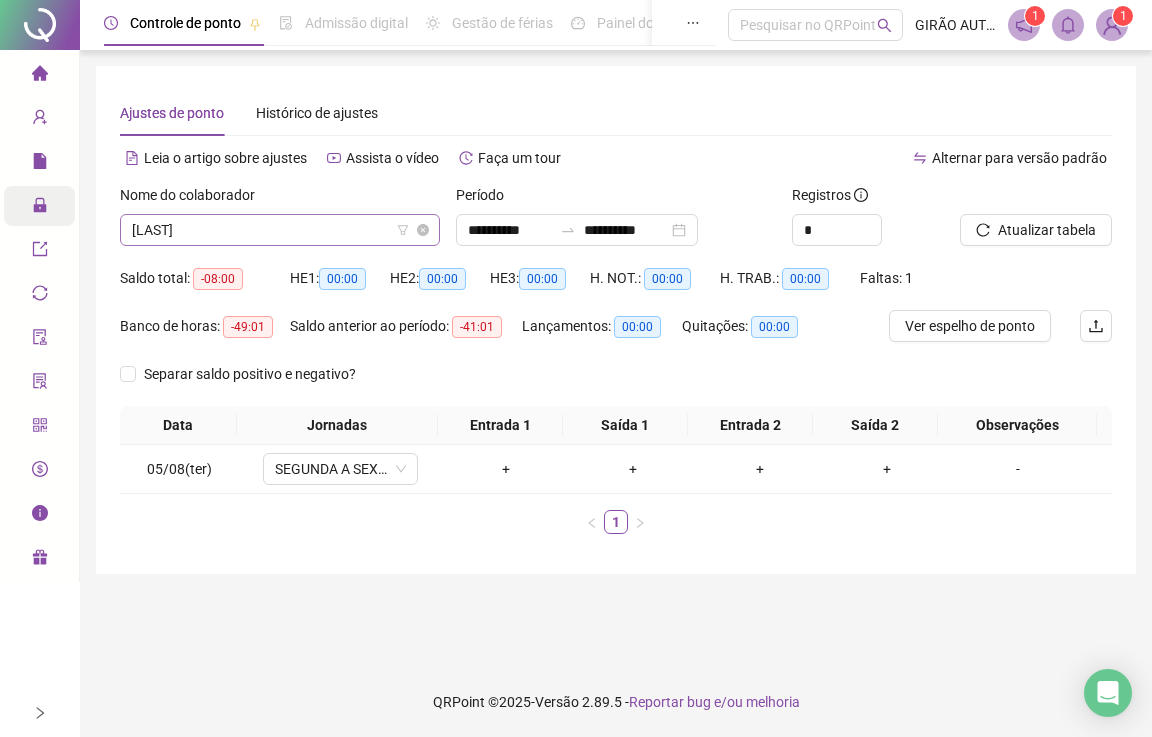 click on "[LAST]" at bounding box center [280, 230] 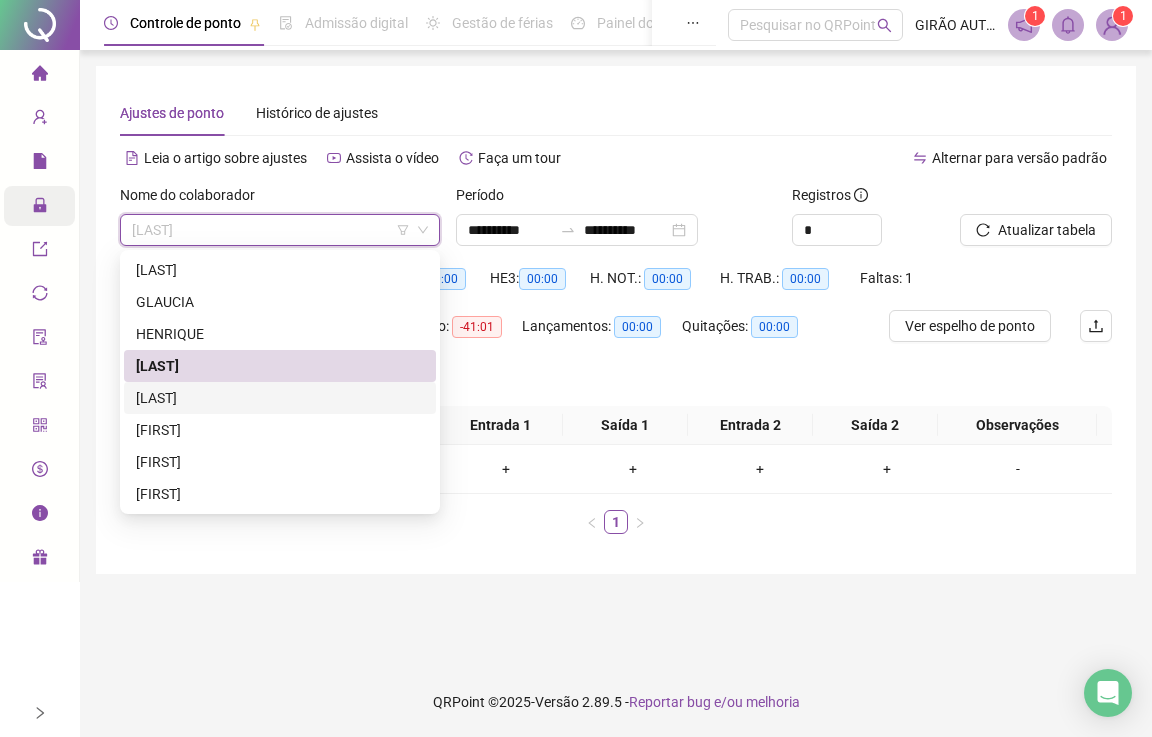 click on "[LAST]" at bounding box center (280, 398) 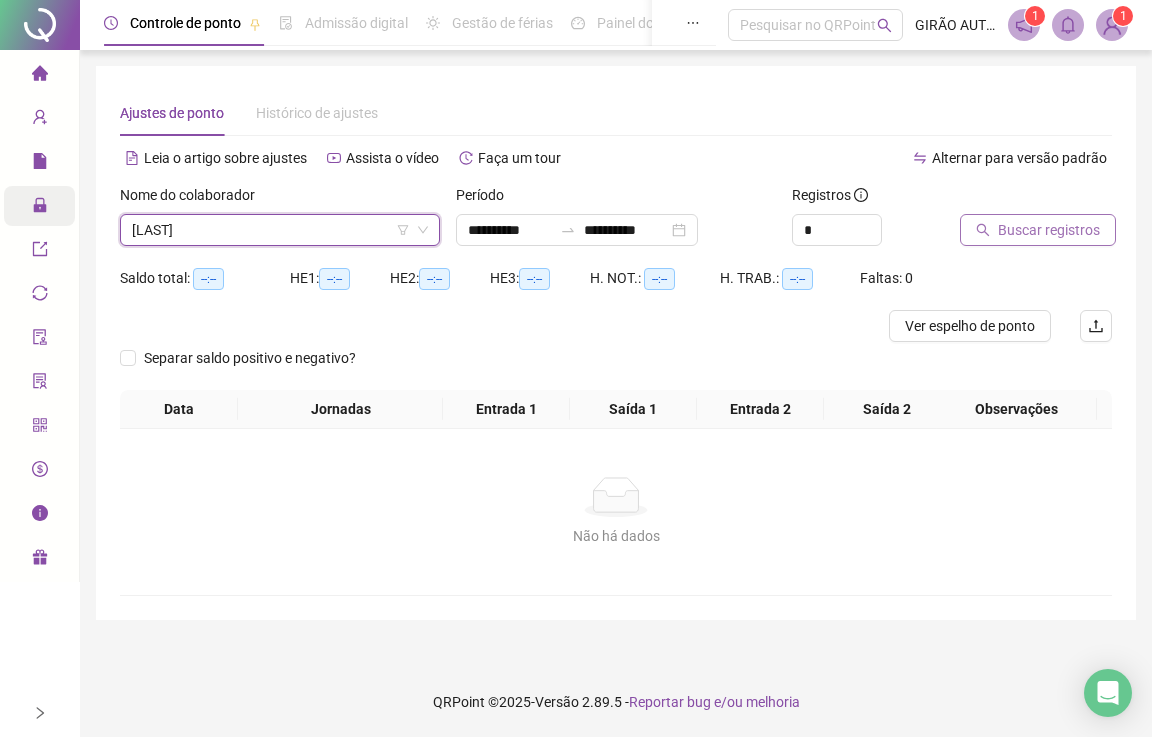 click on "Buscar registros" at bounding box center [1038, 230] 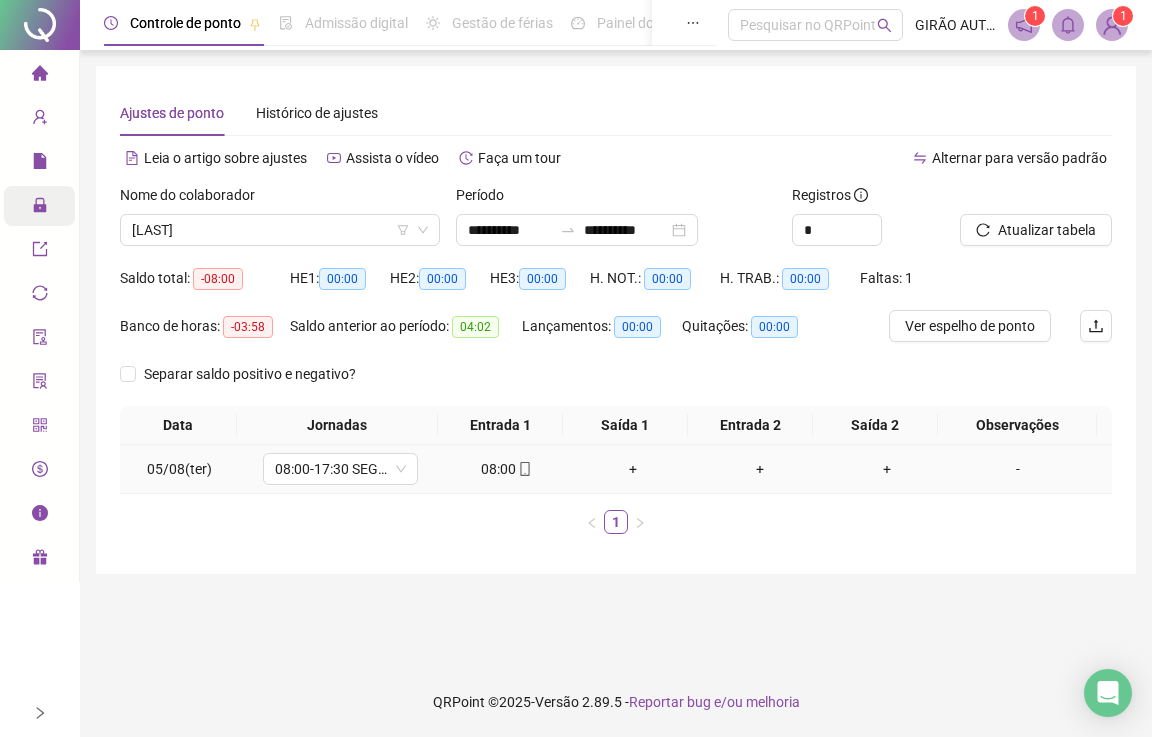click on "+" at bounding box center [633, 469] 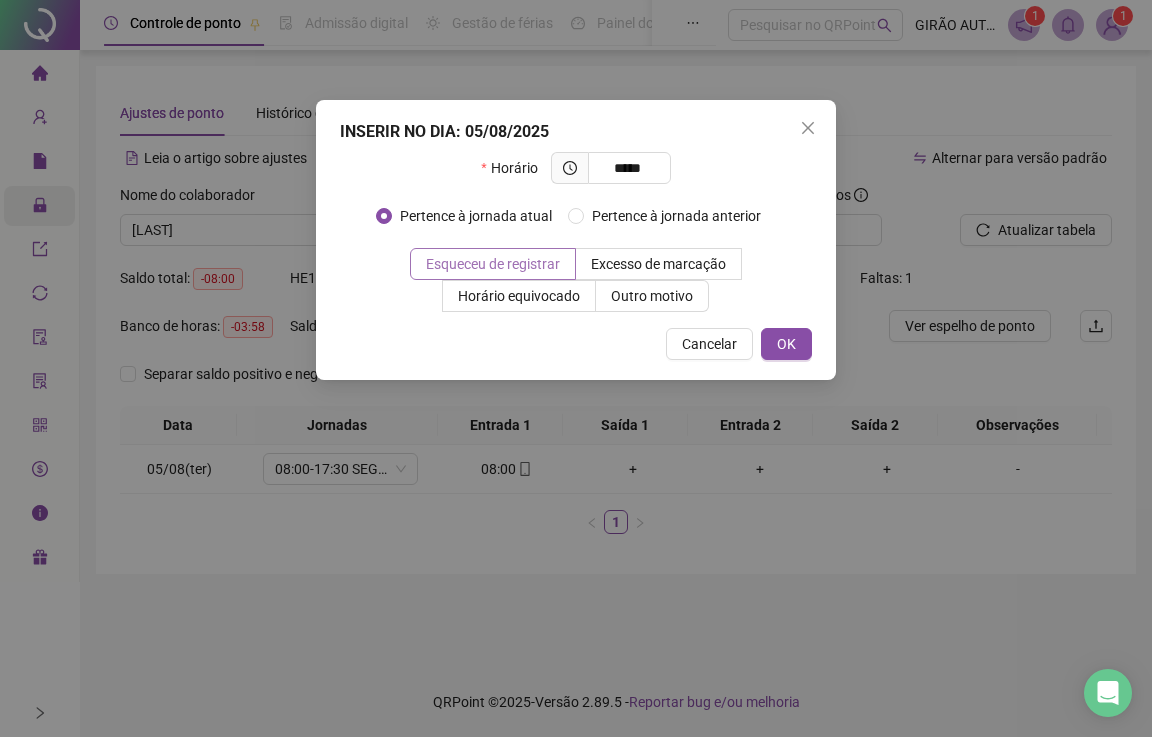 type on "*****" 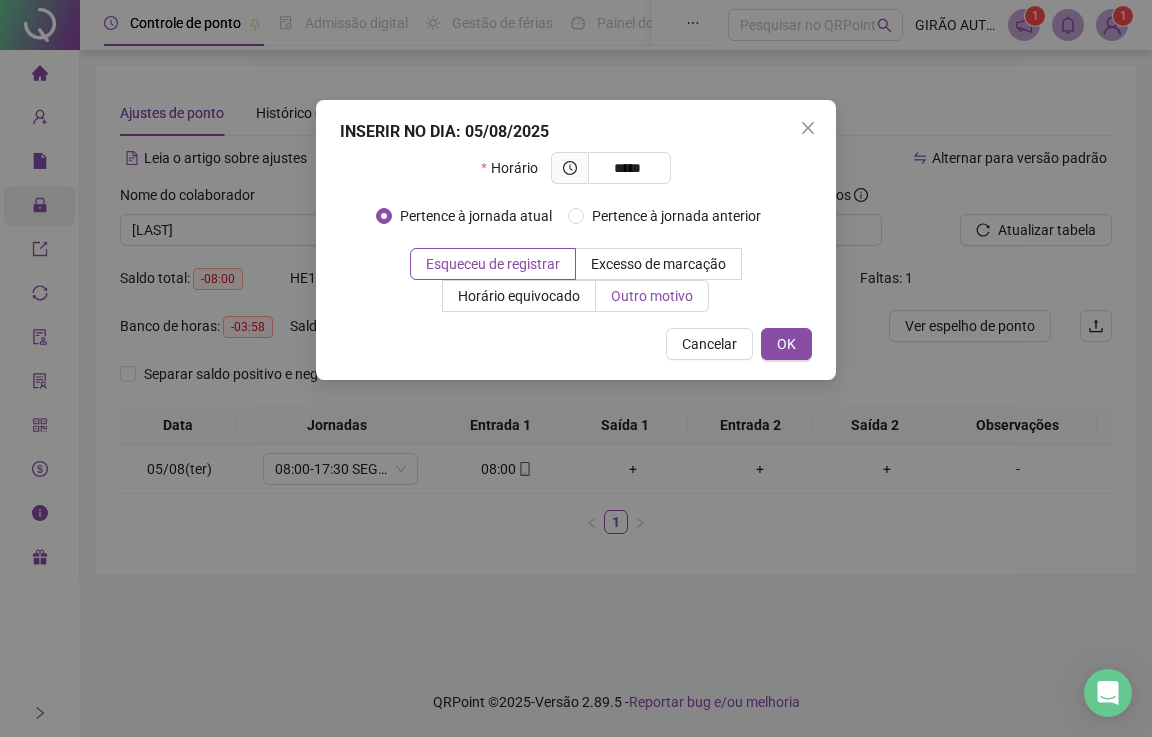 drag, startPoint x: 499, startPoint y: 258, endPoint x: 606, endPoint y: 287, distance: 110.860275 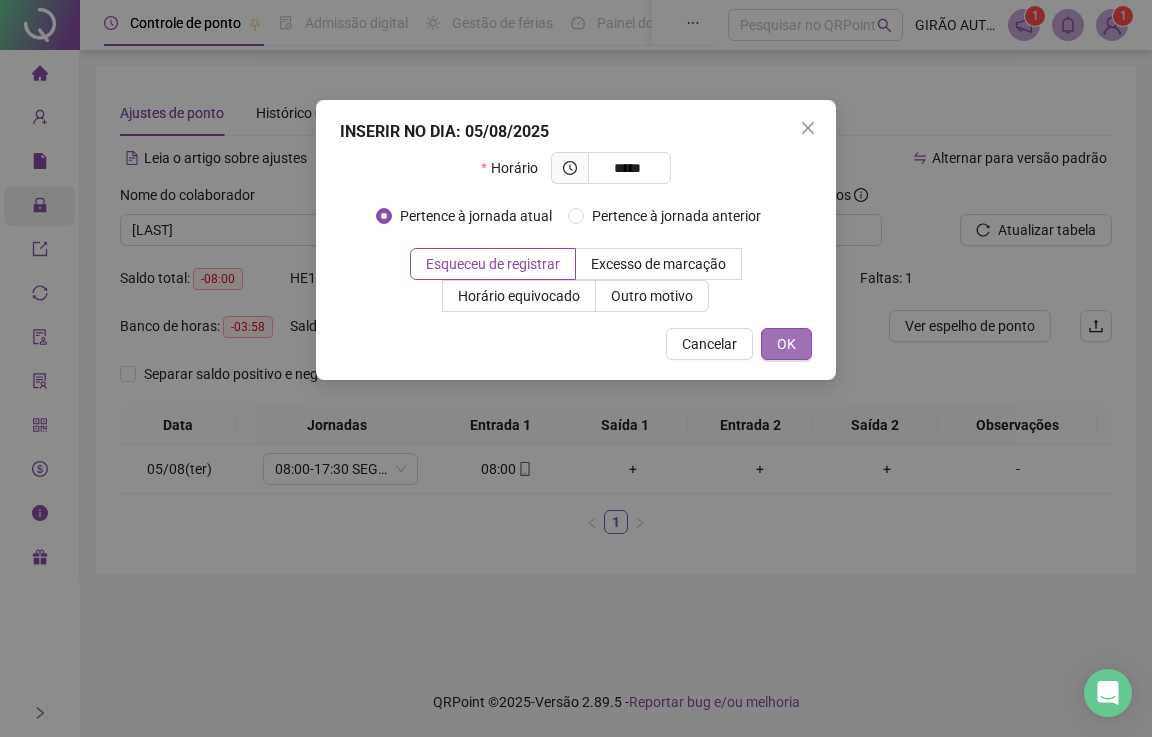 click on "OK" at bounding box center [786, 344] 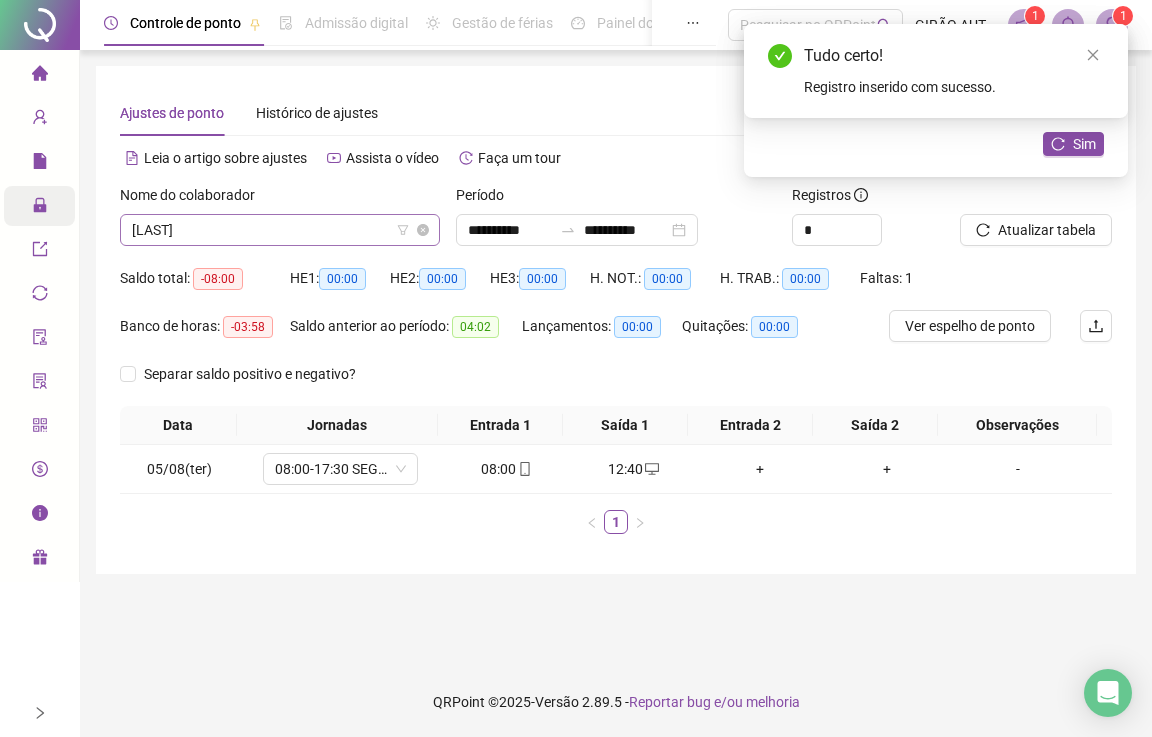 click on "[LAST]" at bounding box center (280, 230) 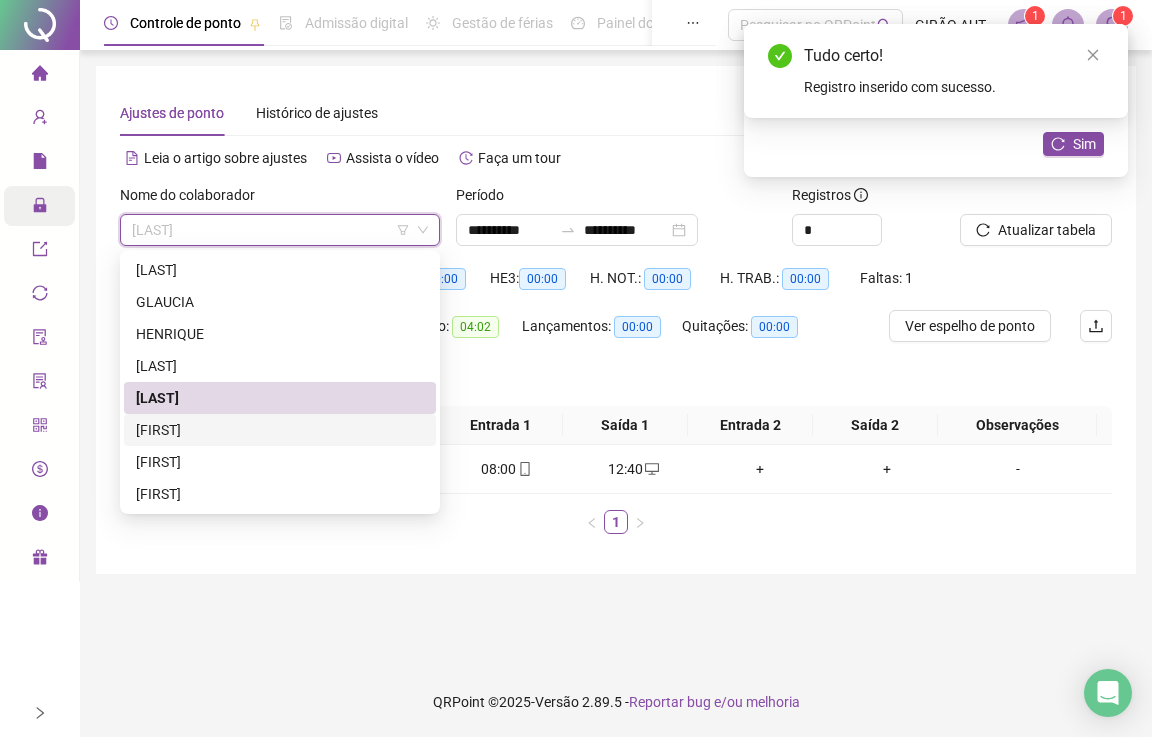 click on "[FIRST]" at bounding box center (280, 430) 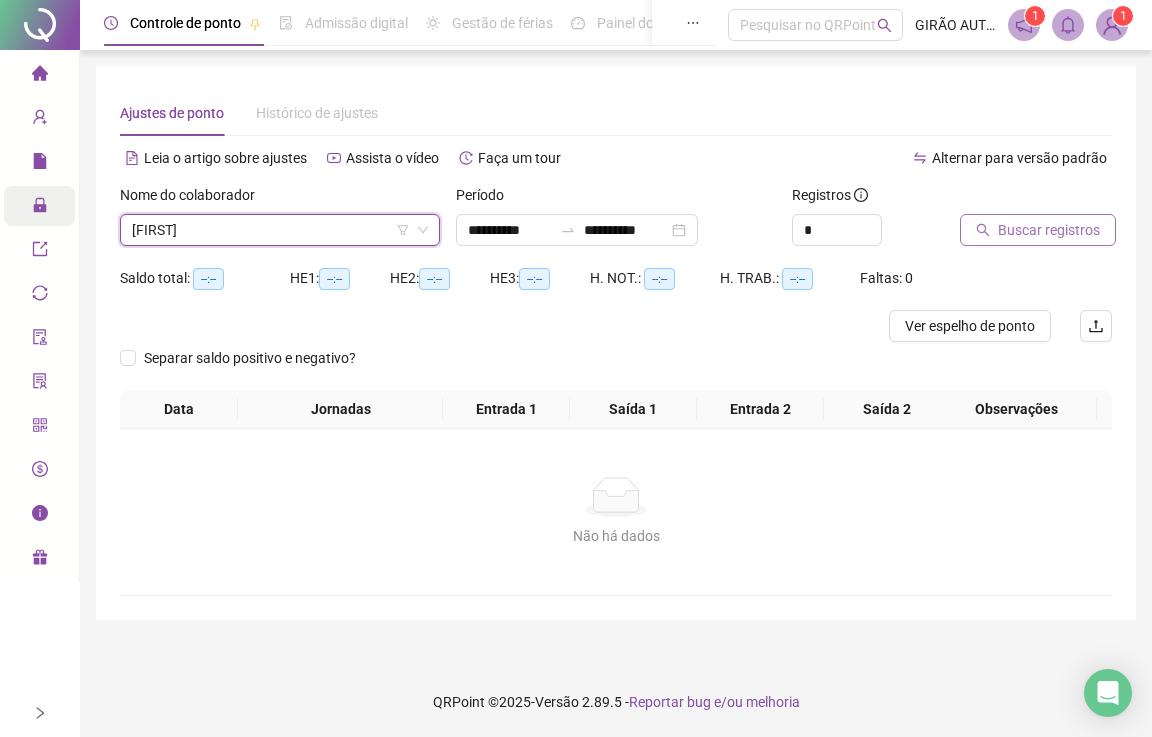 click on "Buscar registros" at bounding box center (1049, 230) 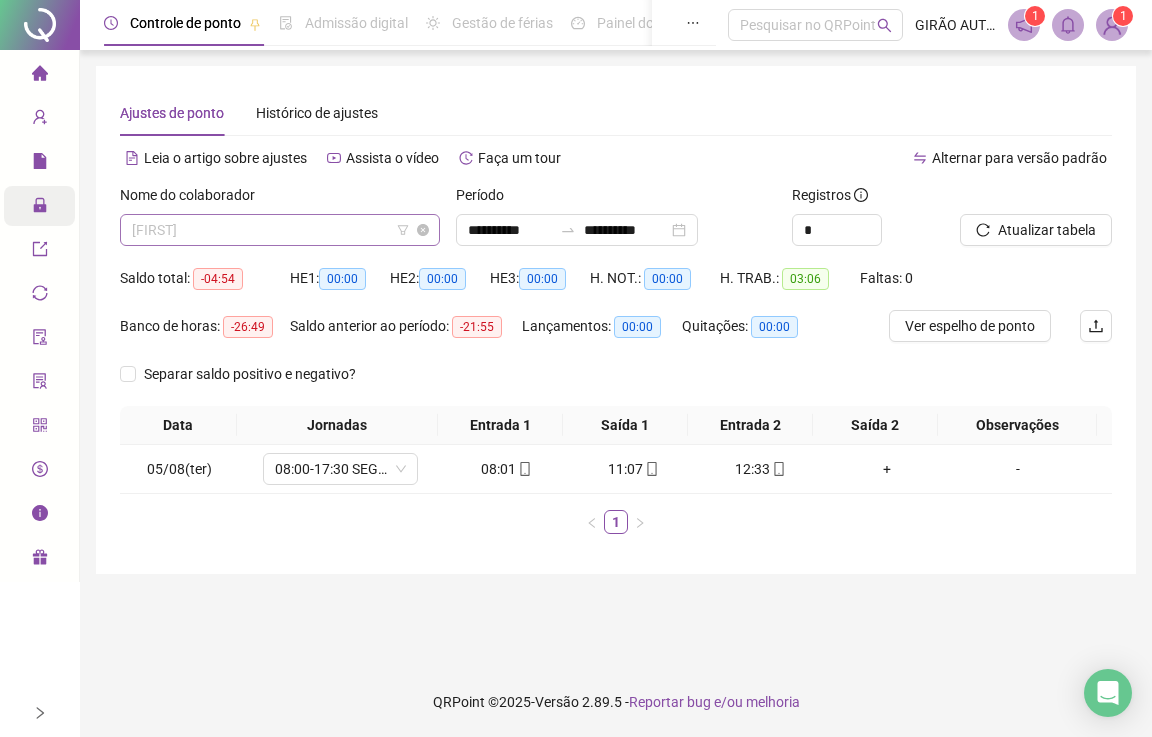 click on "[FIRST]" at bounding box center (280, 230) 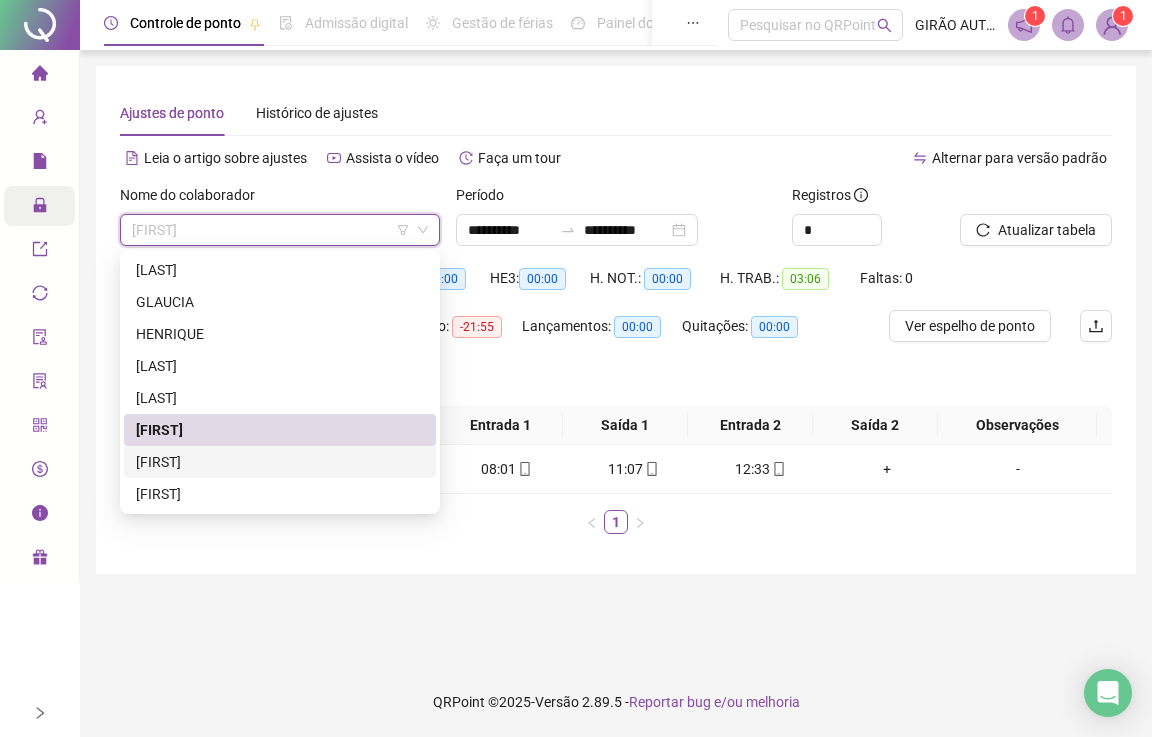 drag, startPoint x: 153, startPoint y: 465, endPoint x: 315, endPoint y: 409, distance: 171.40594 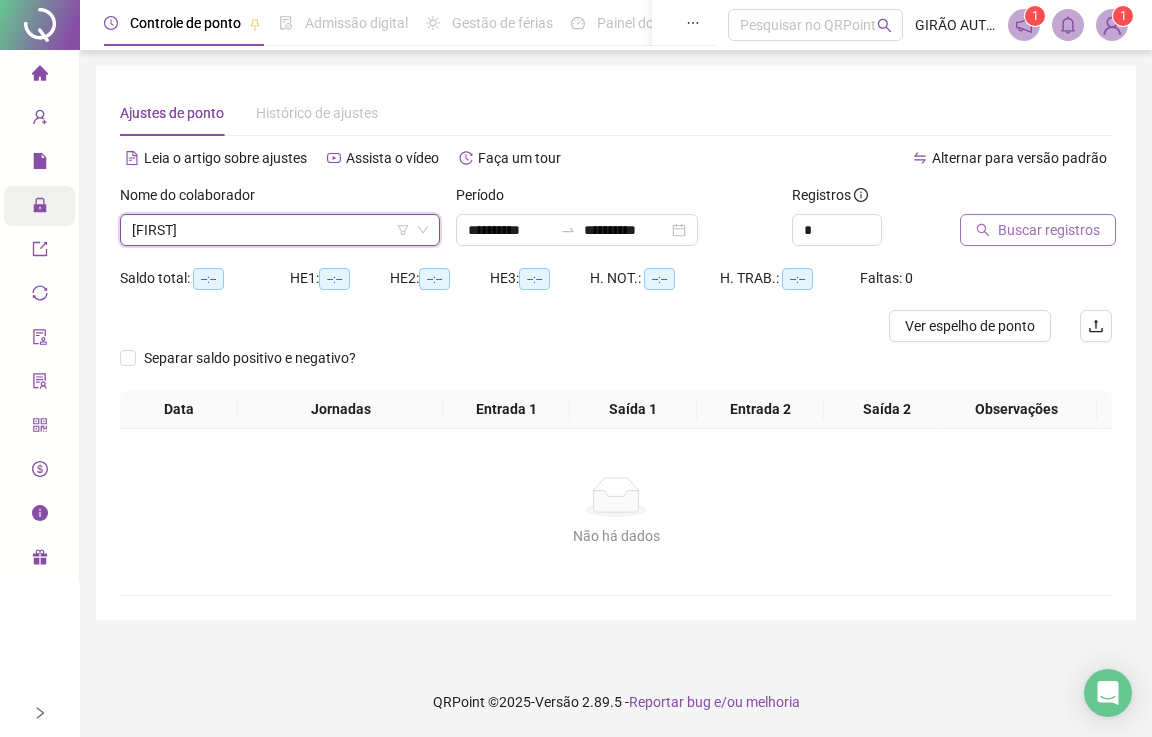 click on "Buscar registros" at bounding box center (1049, 230) 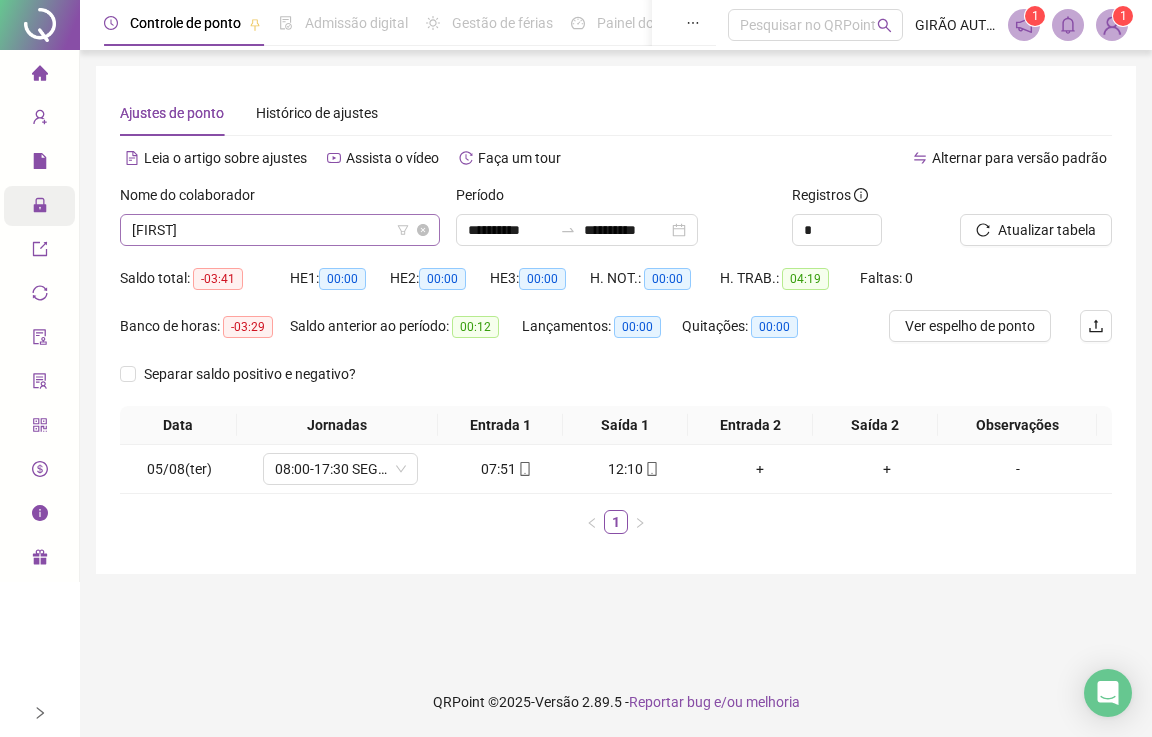 click on "[FIRST]" at bounding box center [280, 230] 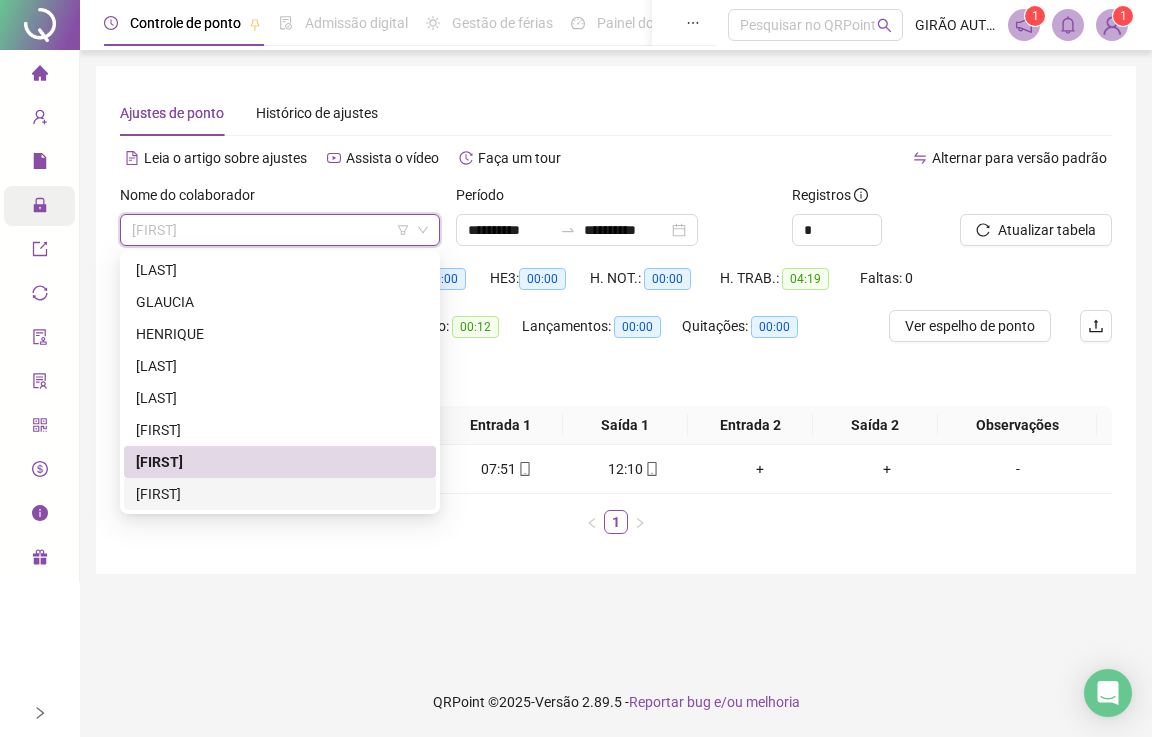 click on "[FIRST]" at bounding box center (280, 494) 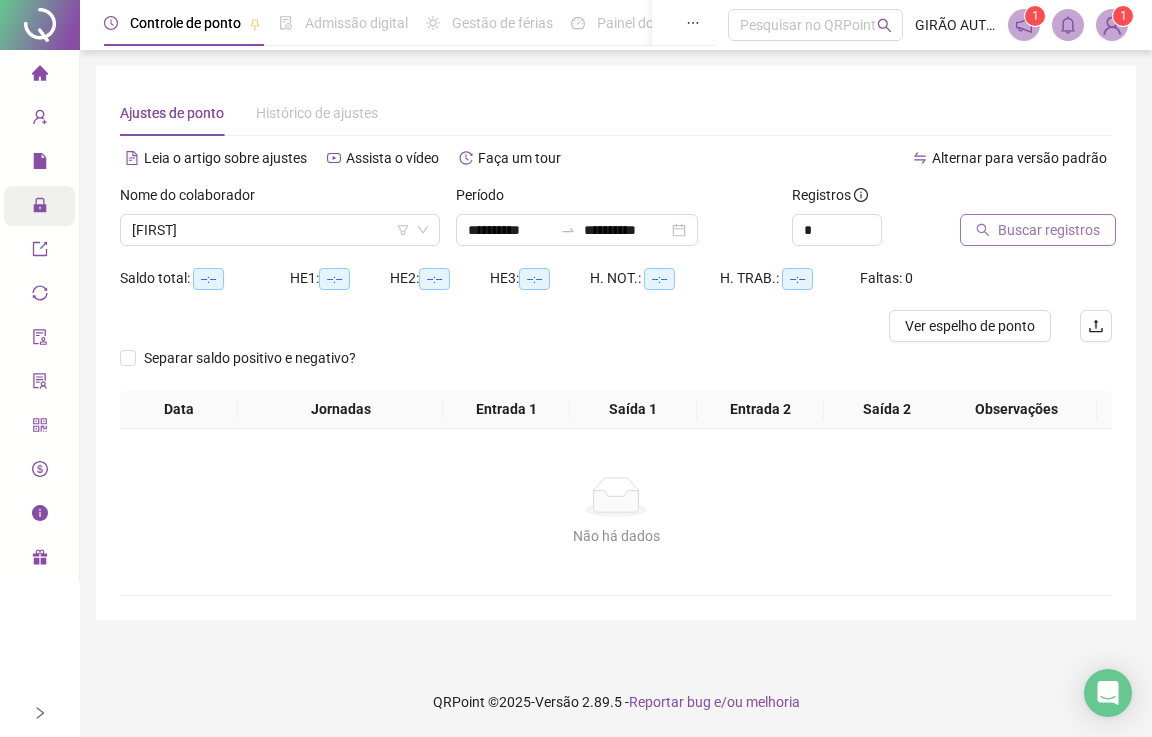click on "Buscar registros" at bounding box center (1049, 230) 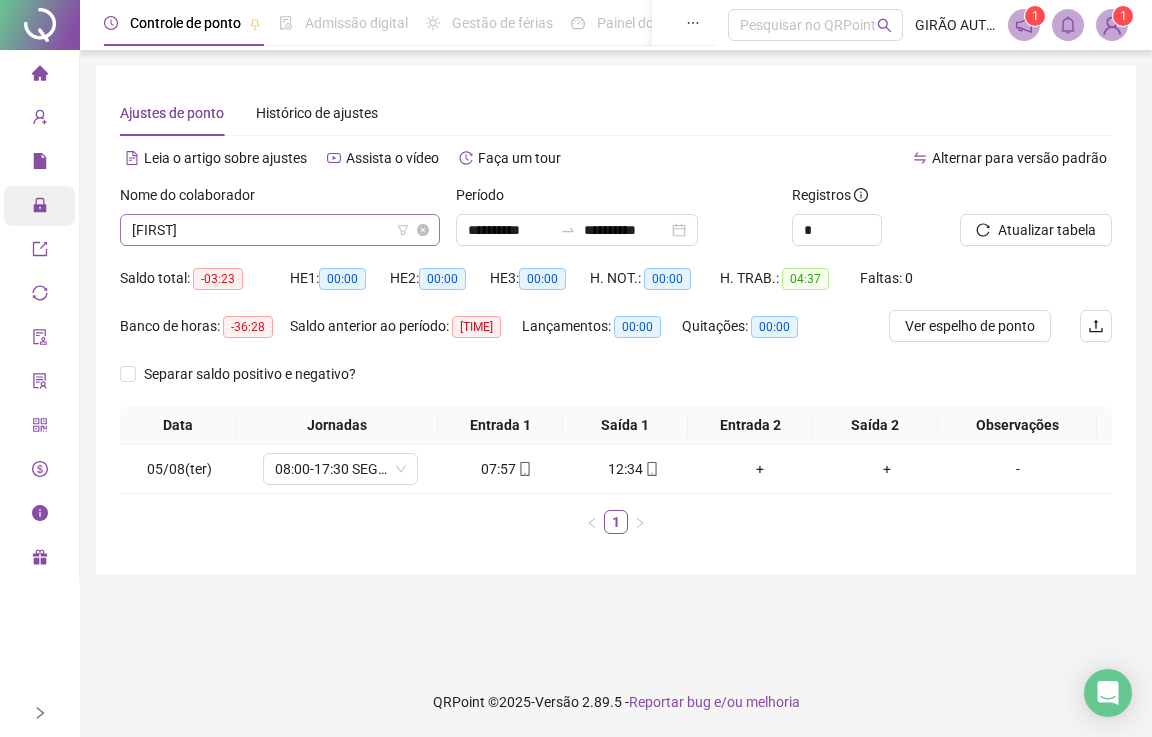 click on "[FIRST]" at bounding box center [280, 230] 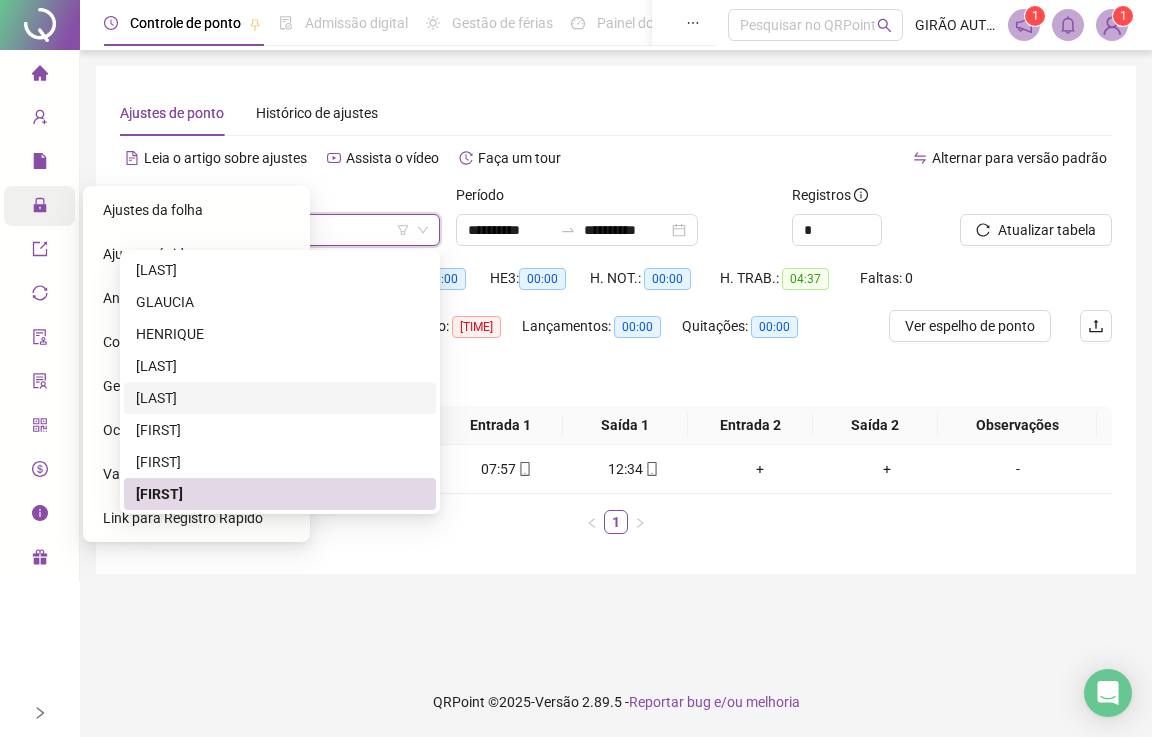 click 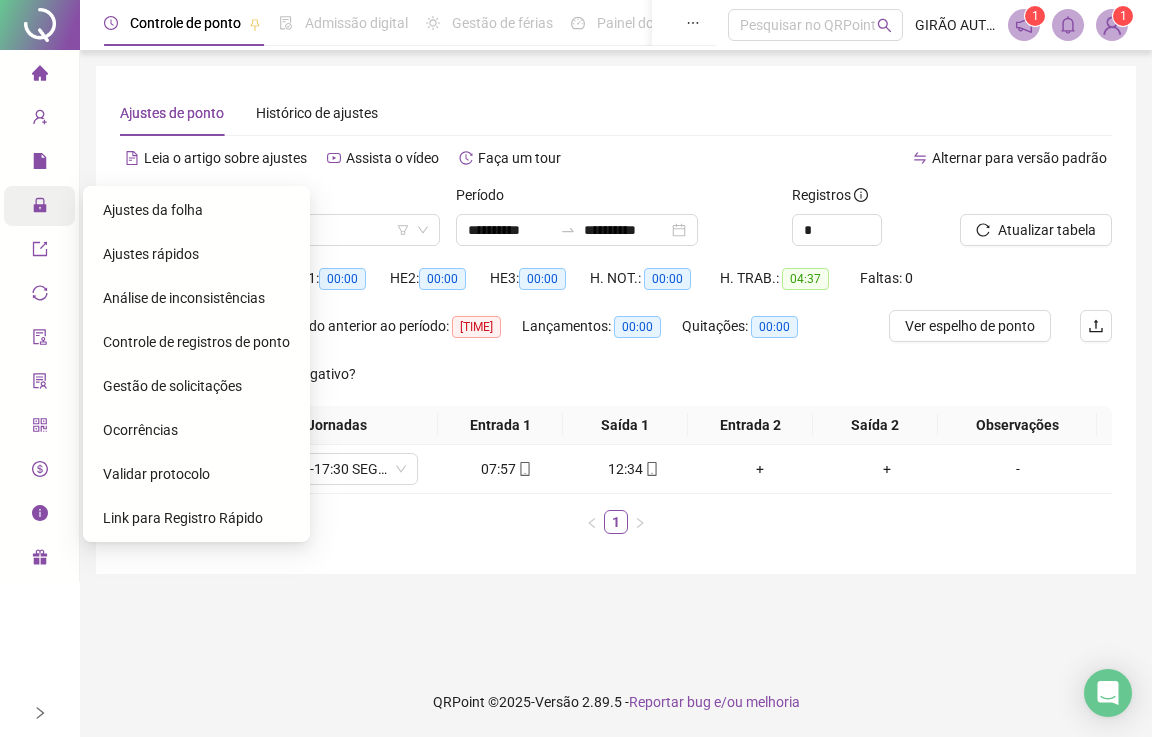 click on "Ajustes da folha" at bounding box center [153, 210] 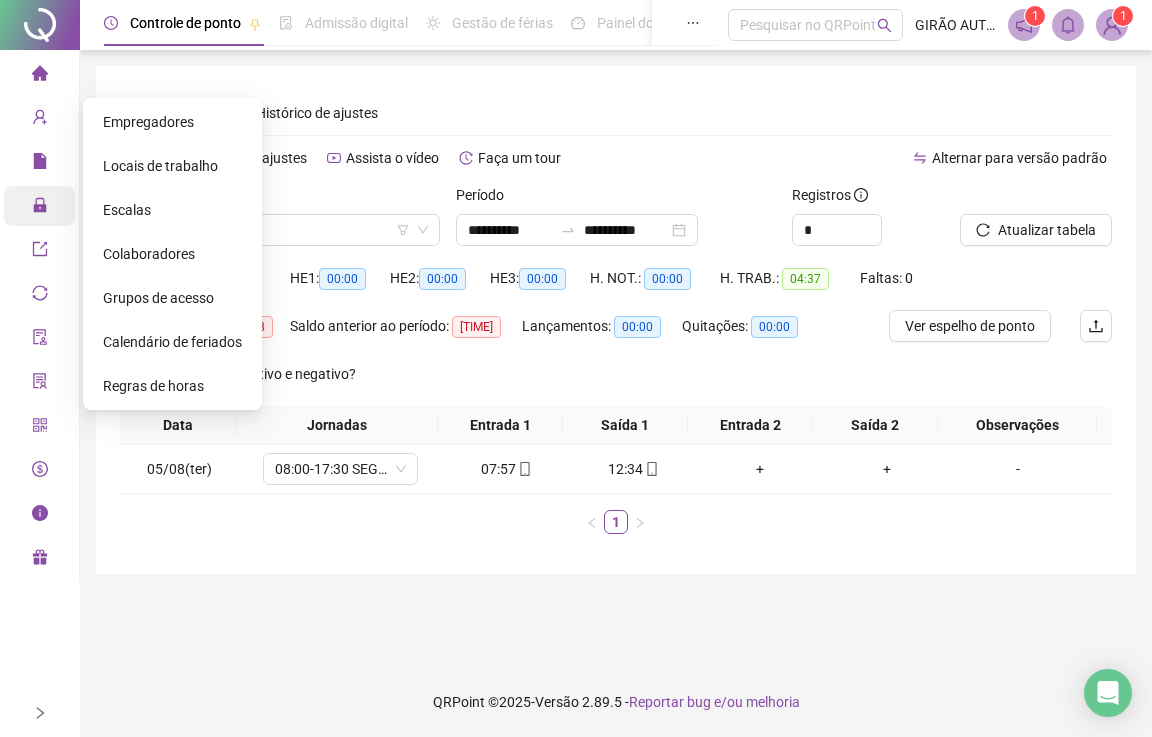 click 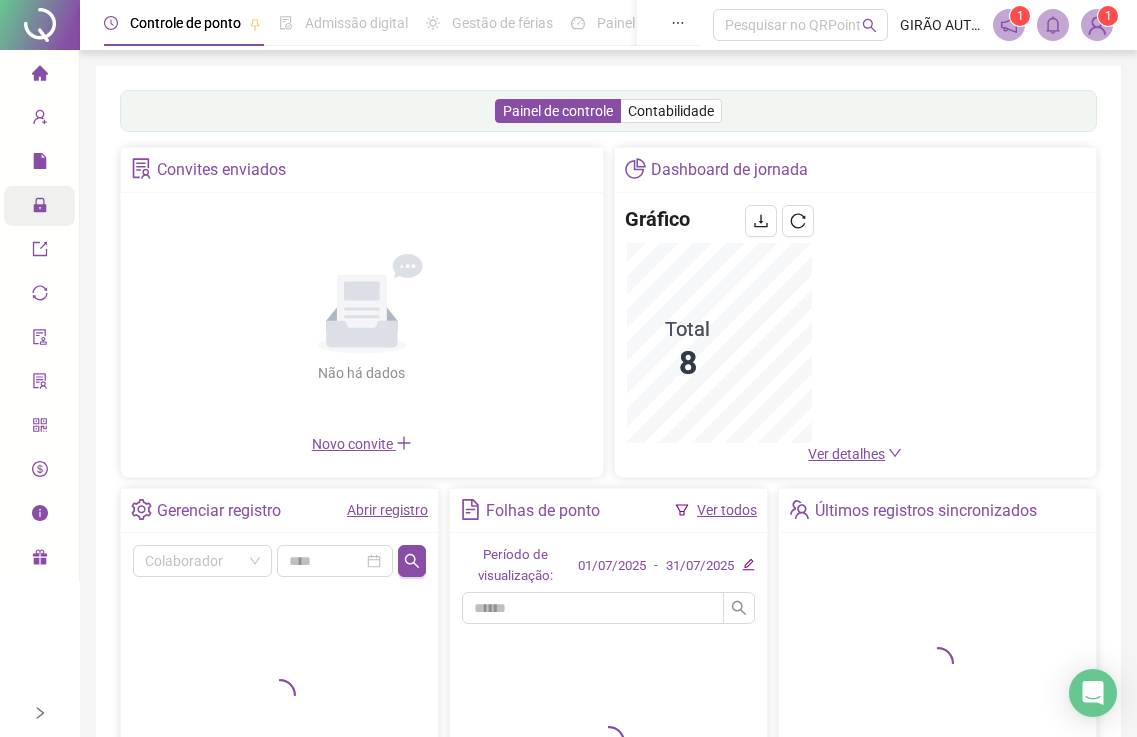 scroll, scrollTop: 200, scrollLeft: 0, axis: vertical 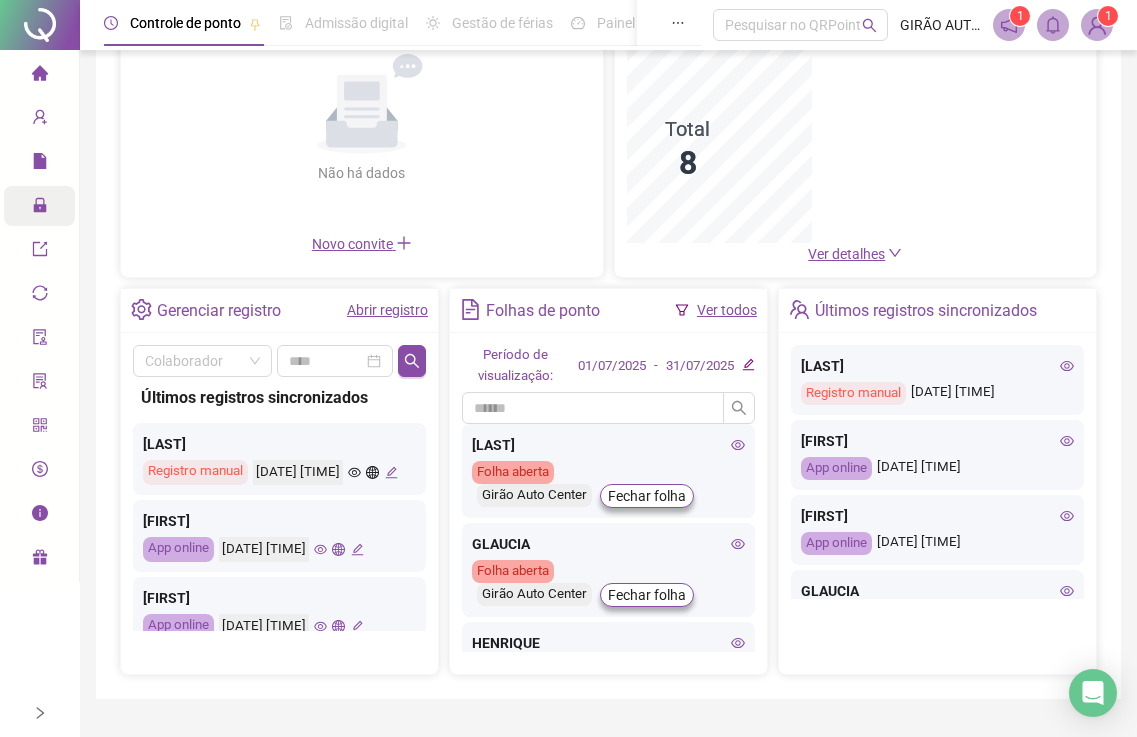 click on "Ver todos" at bounding box center (727, 310) 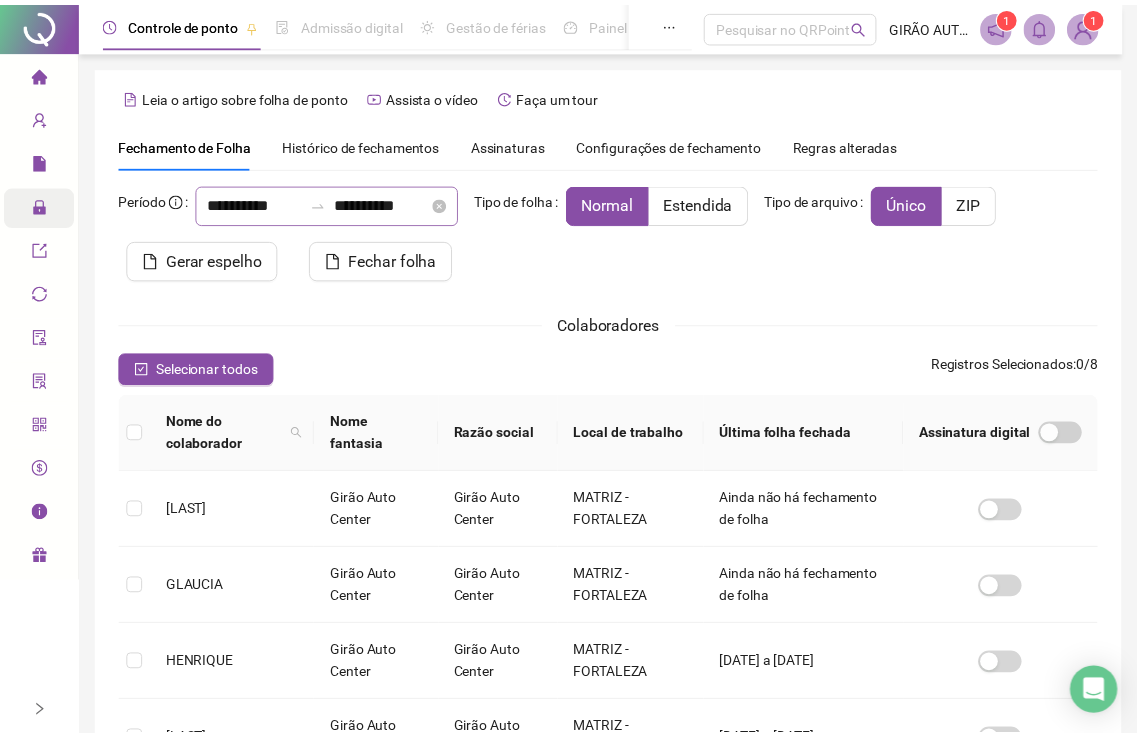 scroll, scrollTop: 65, scrollLeft: 0, axis: vertical 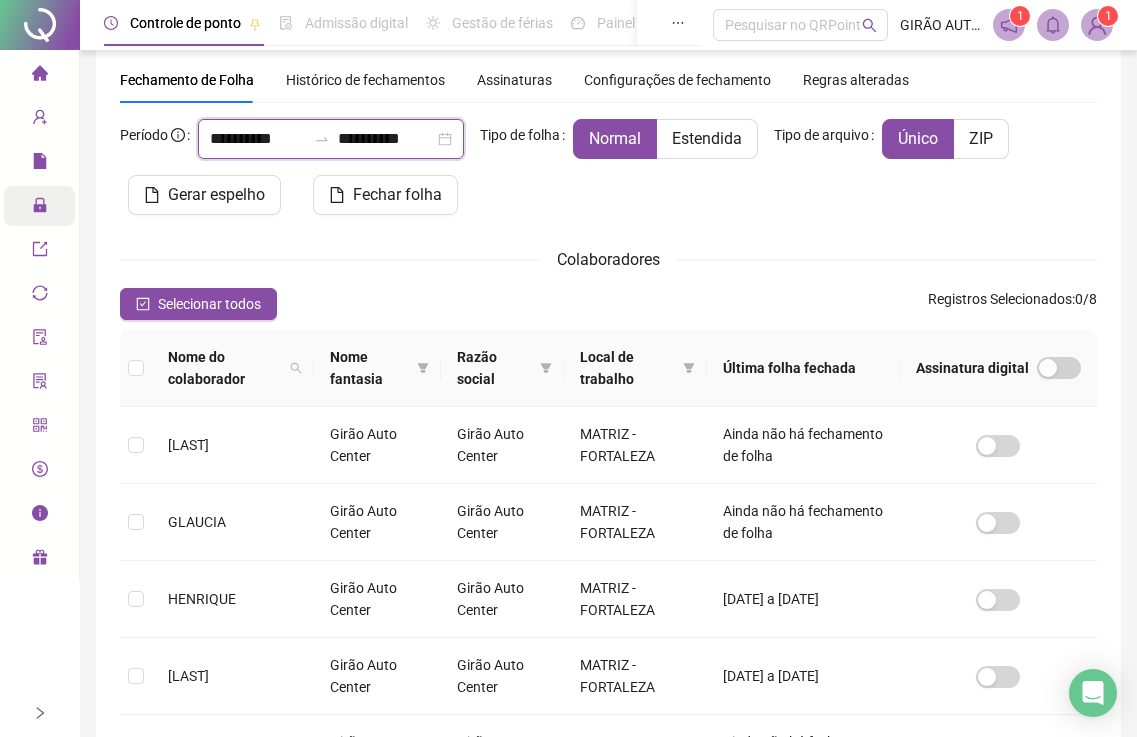 click on "**********" at bounding box center (258, 139) 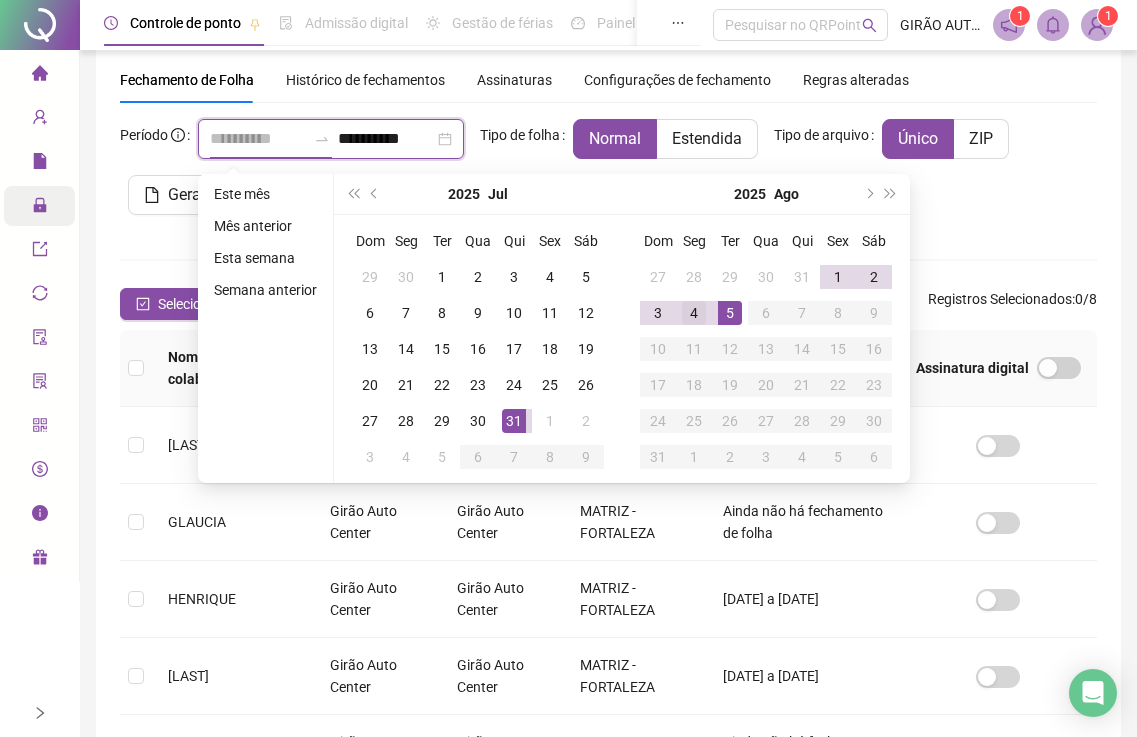 type on "**********" 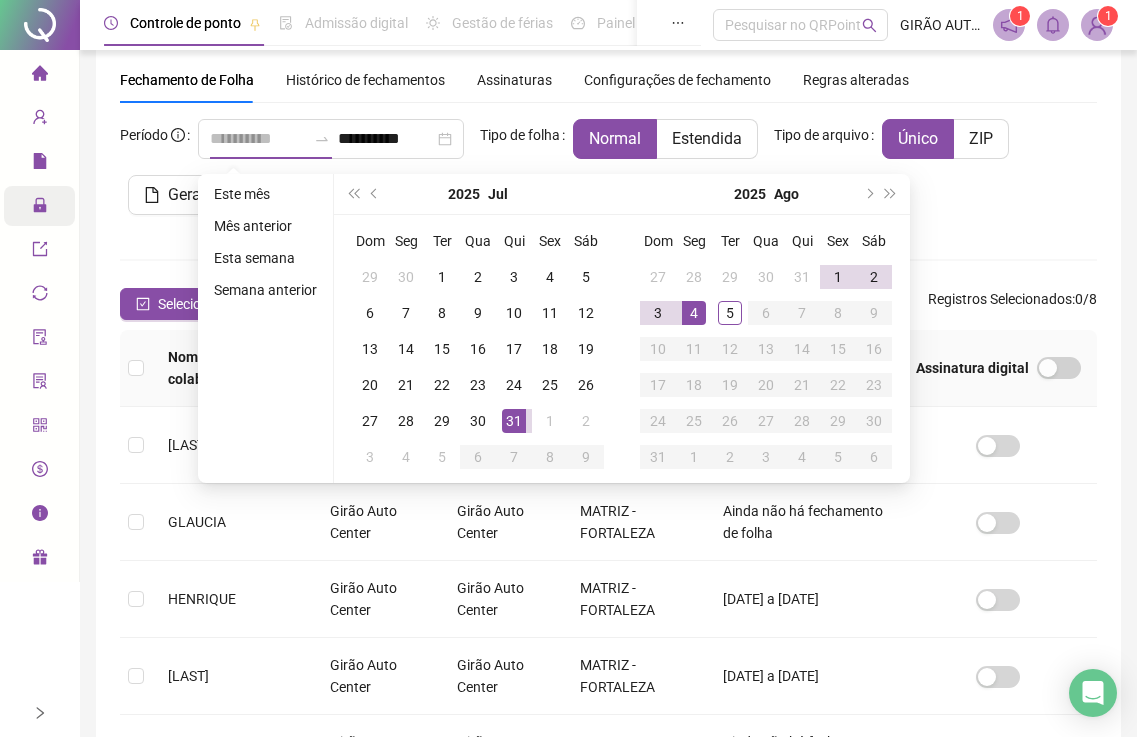 click on "4" at bounding box center [694, 313] 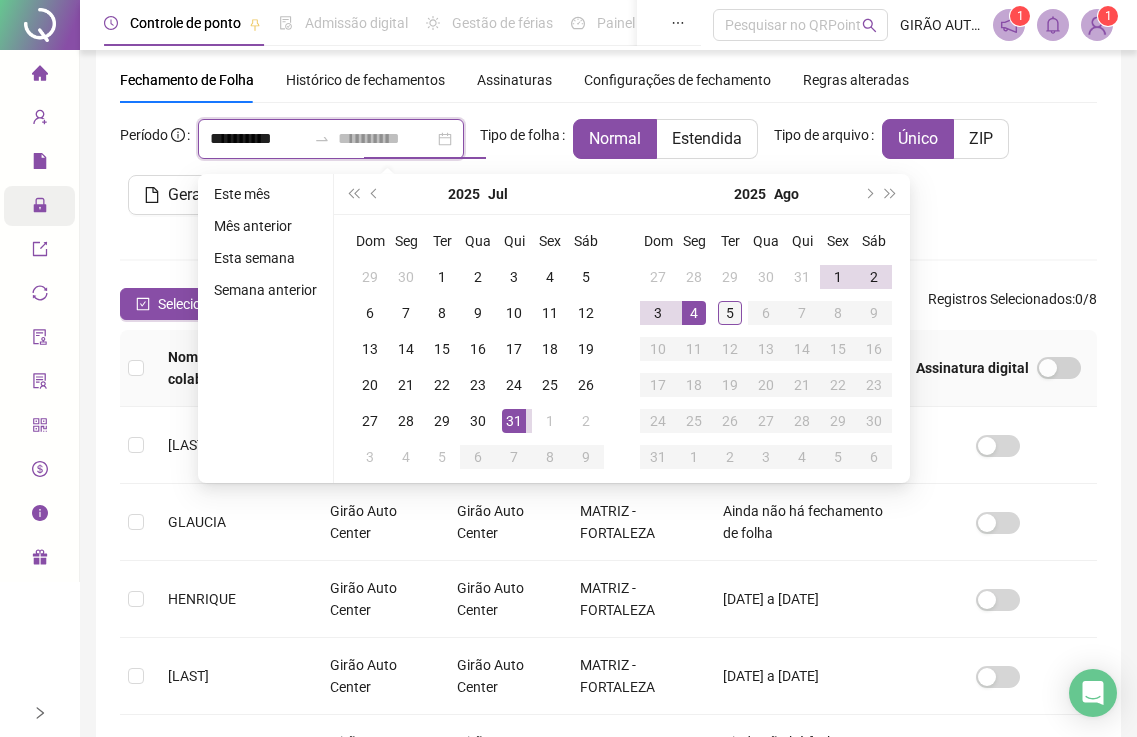 type on "**********" 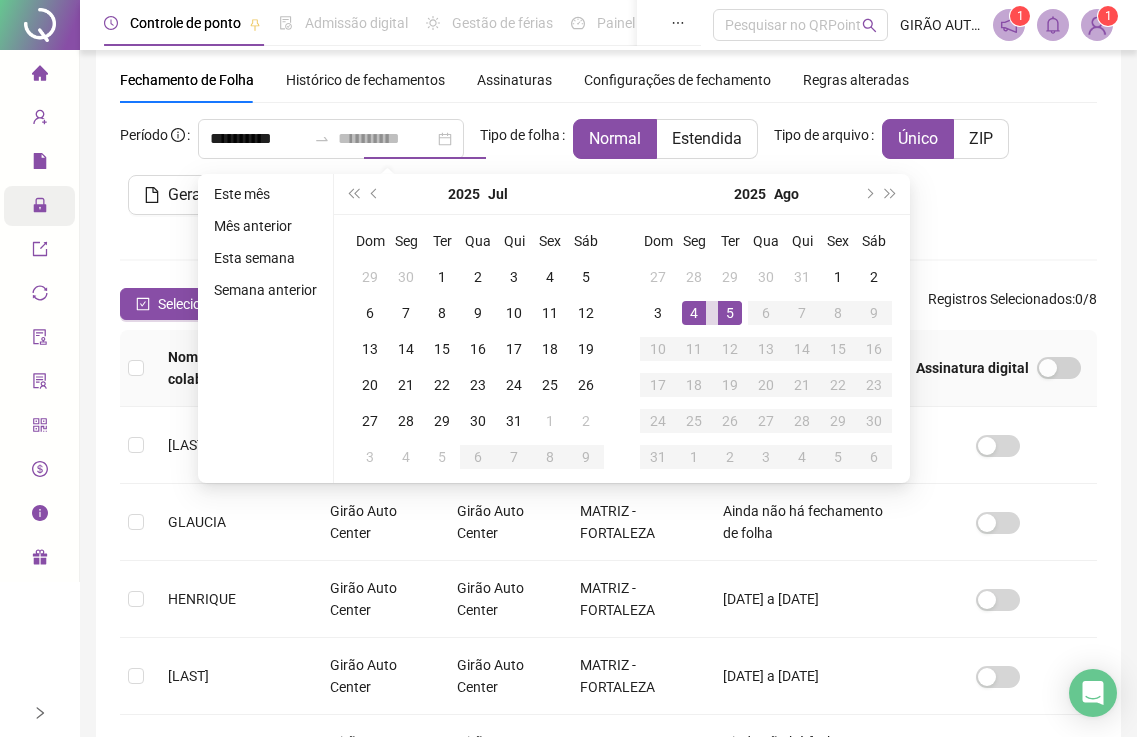 click on "5" at bounding box center [730, 313] 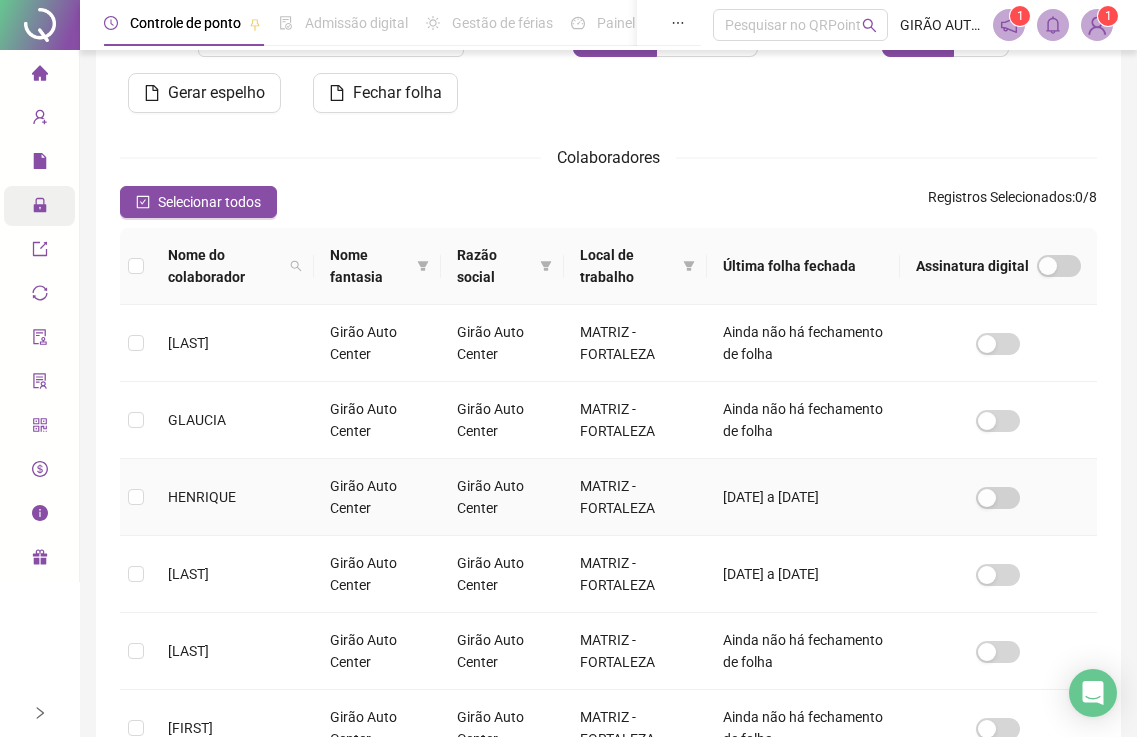 scroll, scrollTop: 465, scrollLeft: 0, axis: vertical 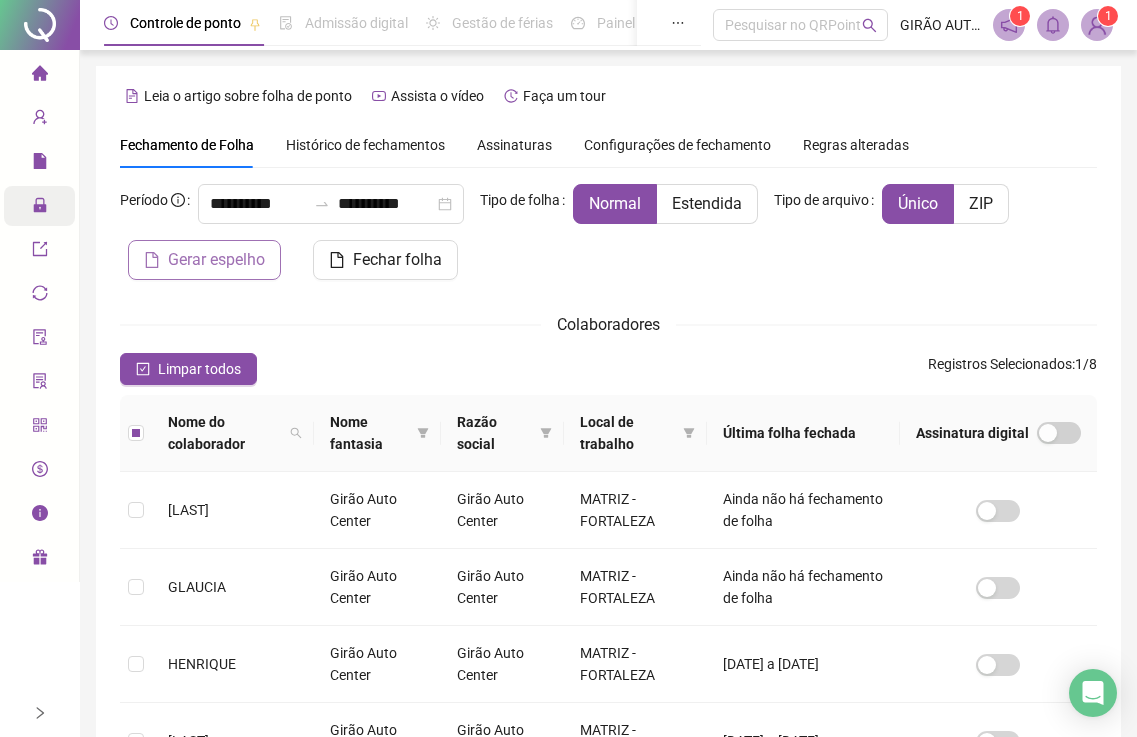 click on "Gerar espelho" at bounding box center [216, 260] 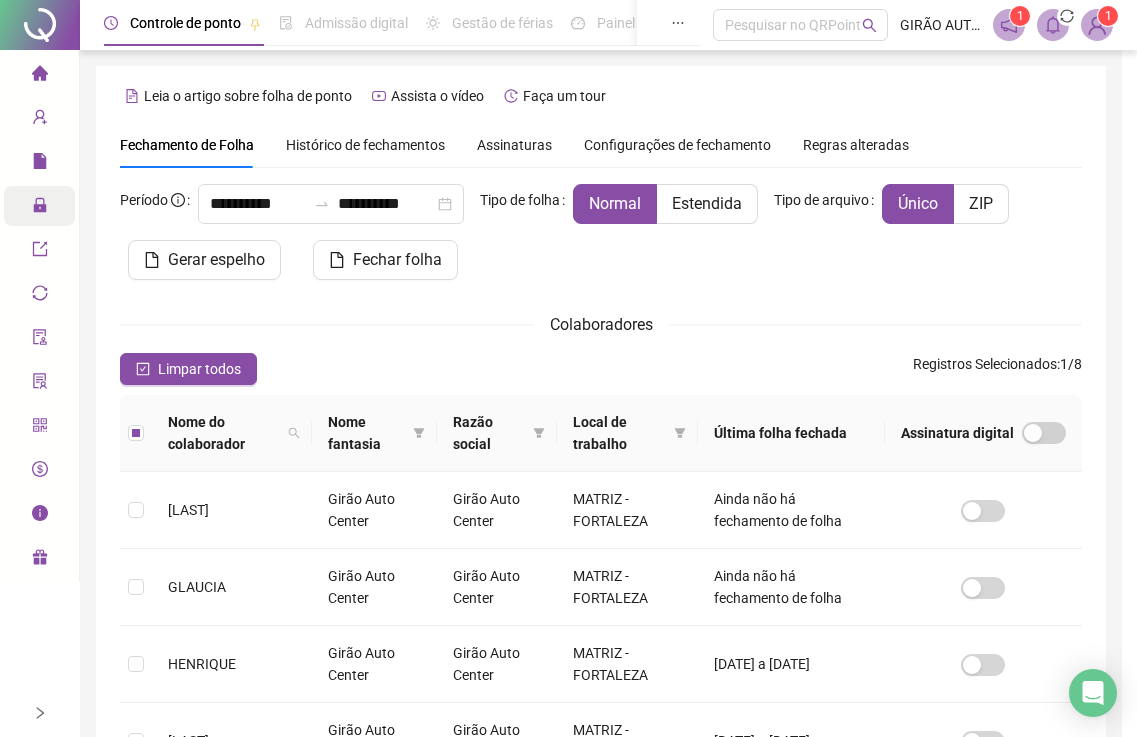 scroll, scrollTop: 65, scrollLeft: 0, axis: vertical 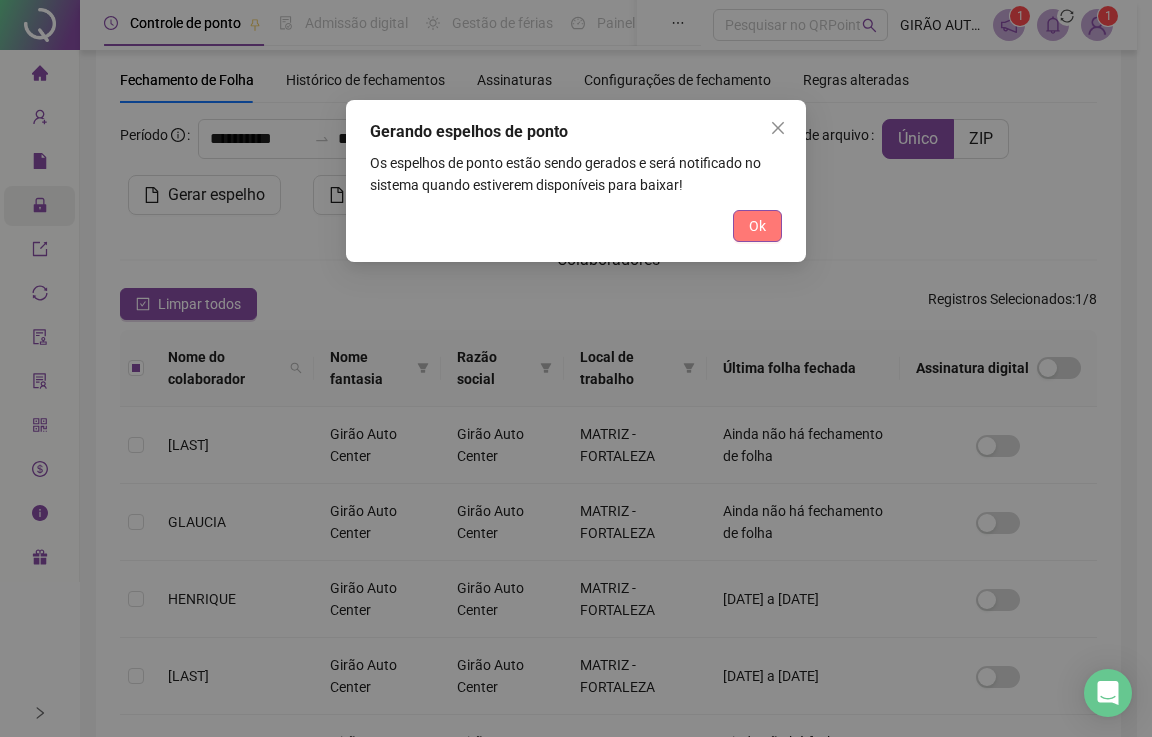 click on "Ok" at bounding box center (757, 226) 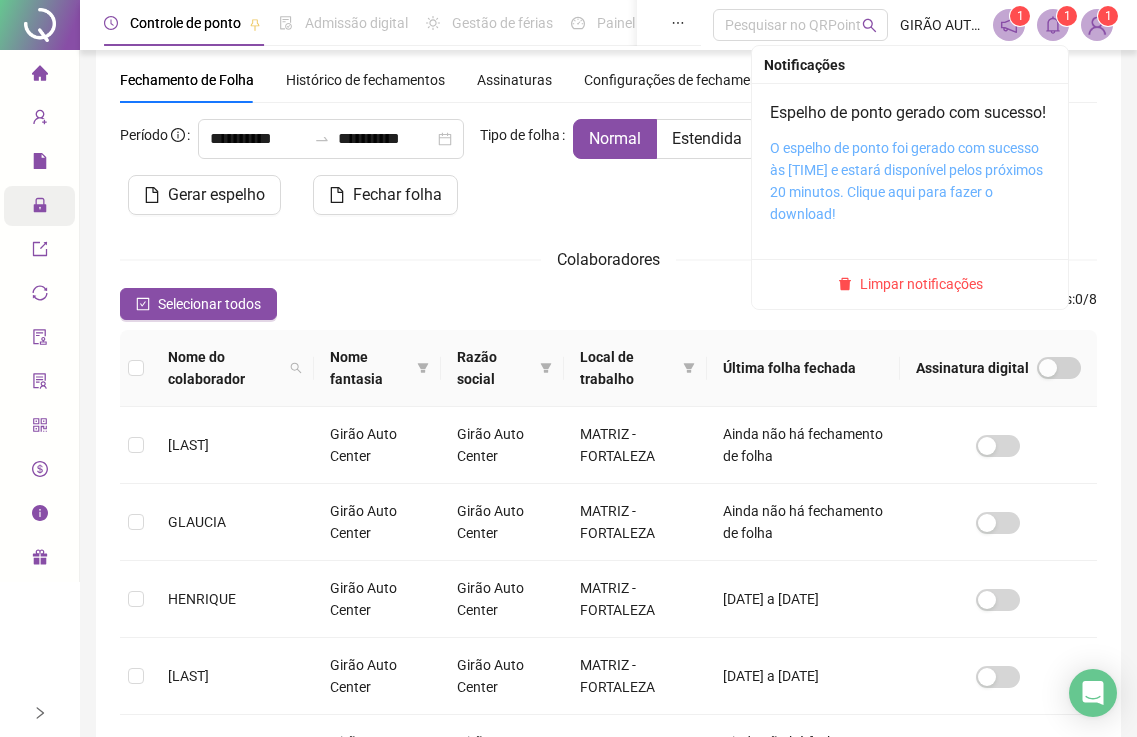 click on "O espelho de ponto foi gerado com sucesso às [TIME] e estará disponível pelos próximos 20 minutos.
Clique aqui para fazer o download!" at bounding box center (906, 181) 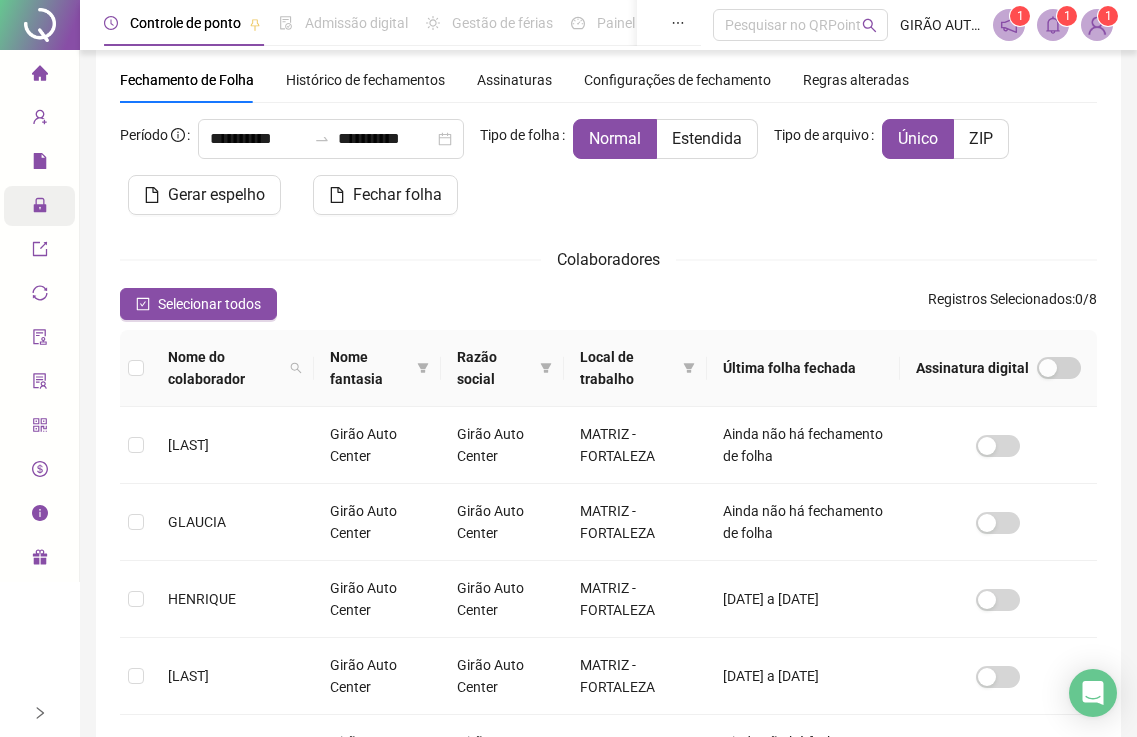 click 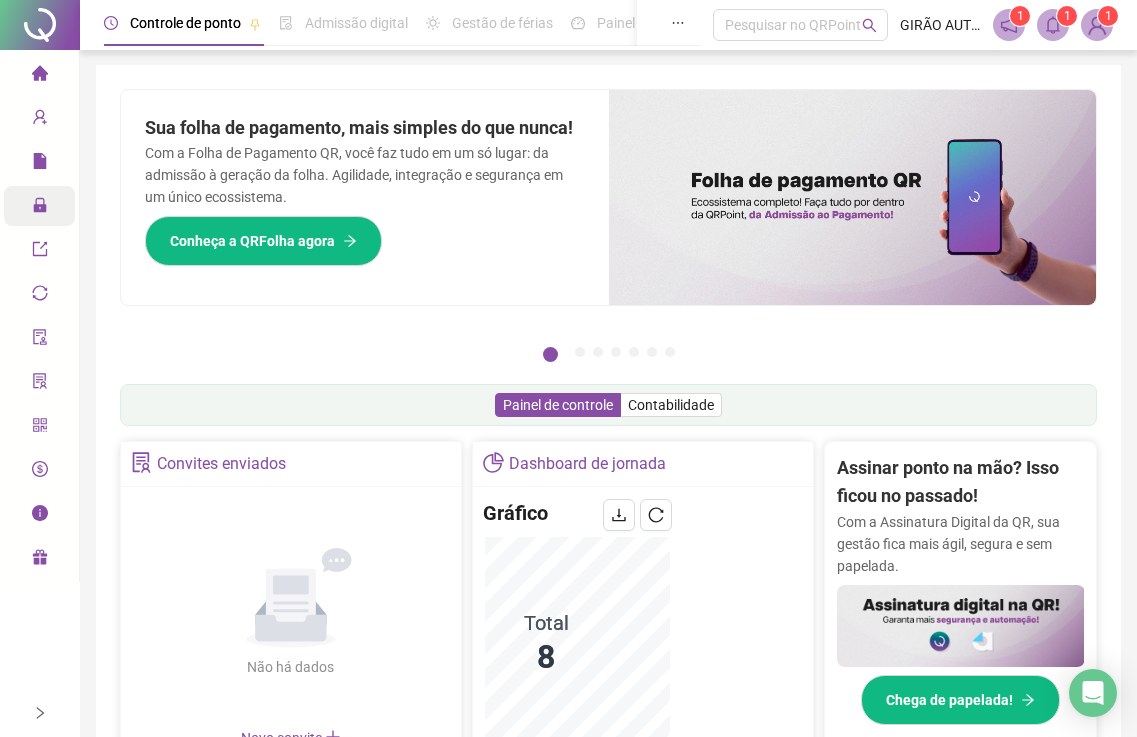 scroll, scrollTop: 400, scrollLeft: 0, axis: vertical 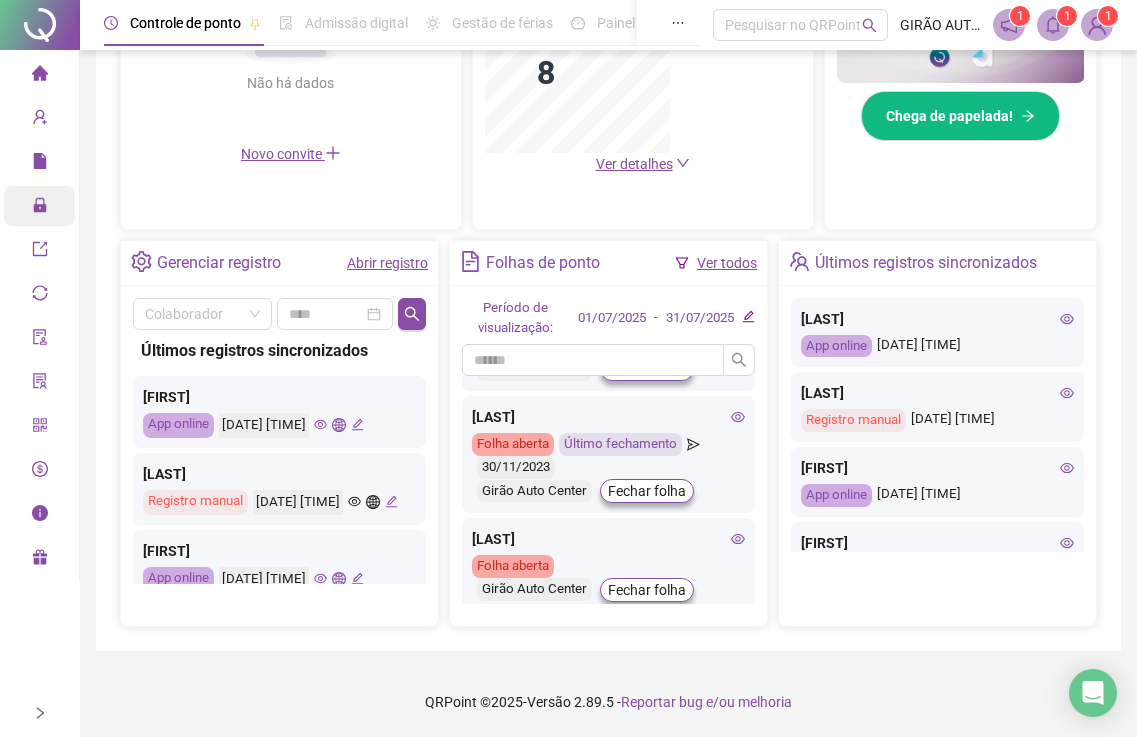 click 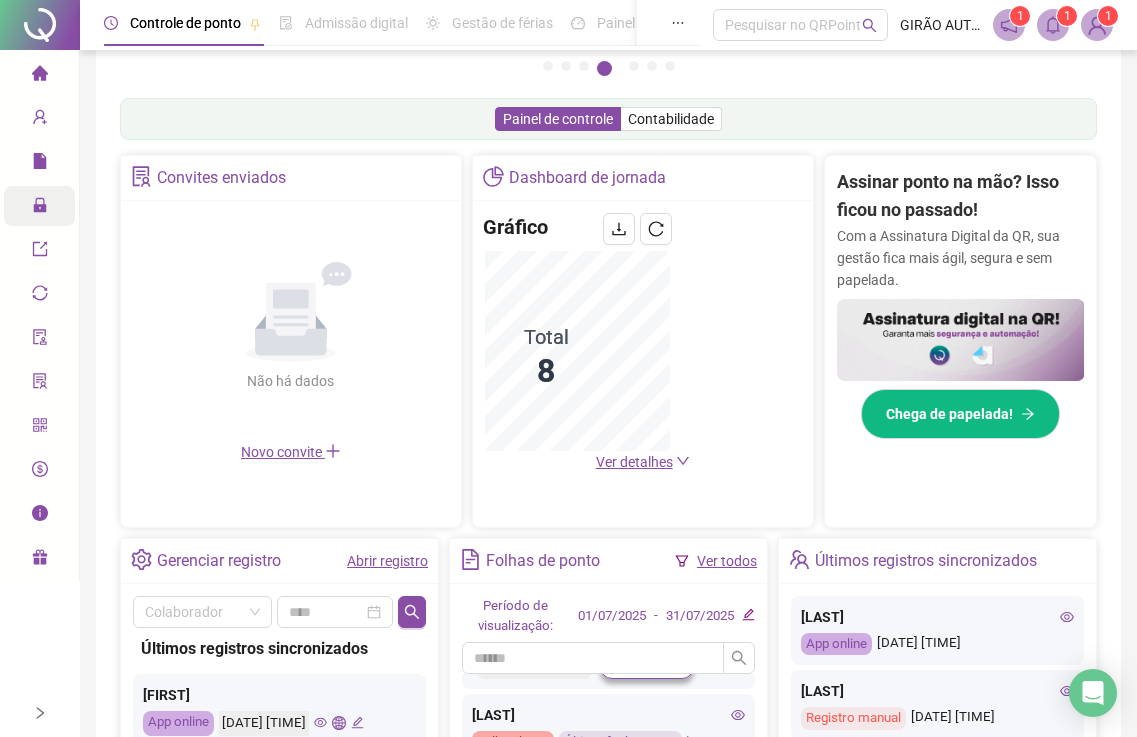 scroll, scrollTop: 285, scrollLeft: 0, axis: vertical 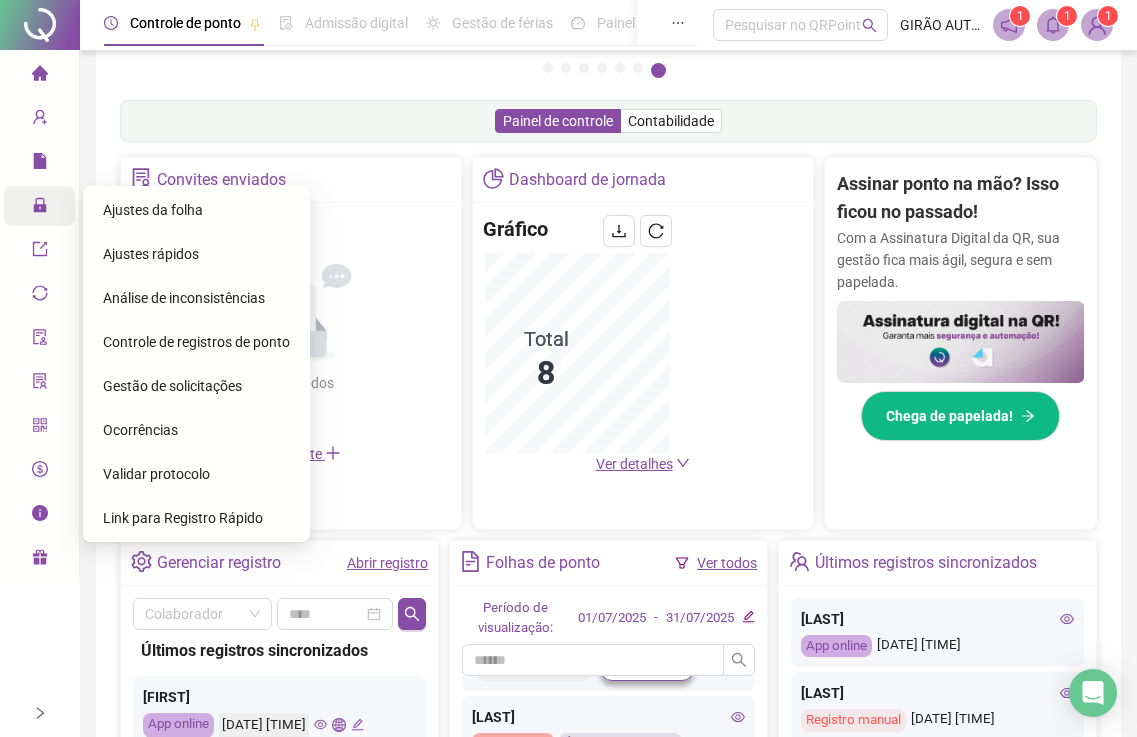click on "Administração" at bounding box center (90, 206) 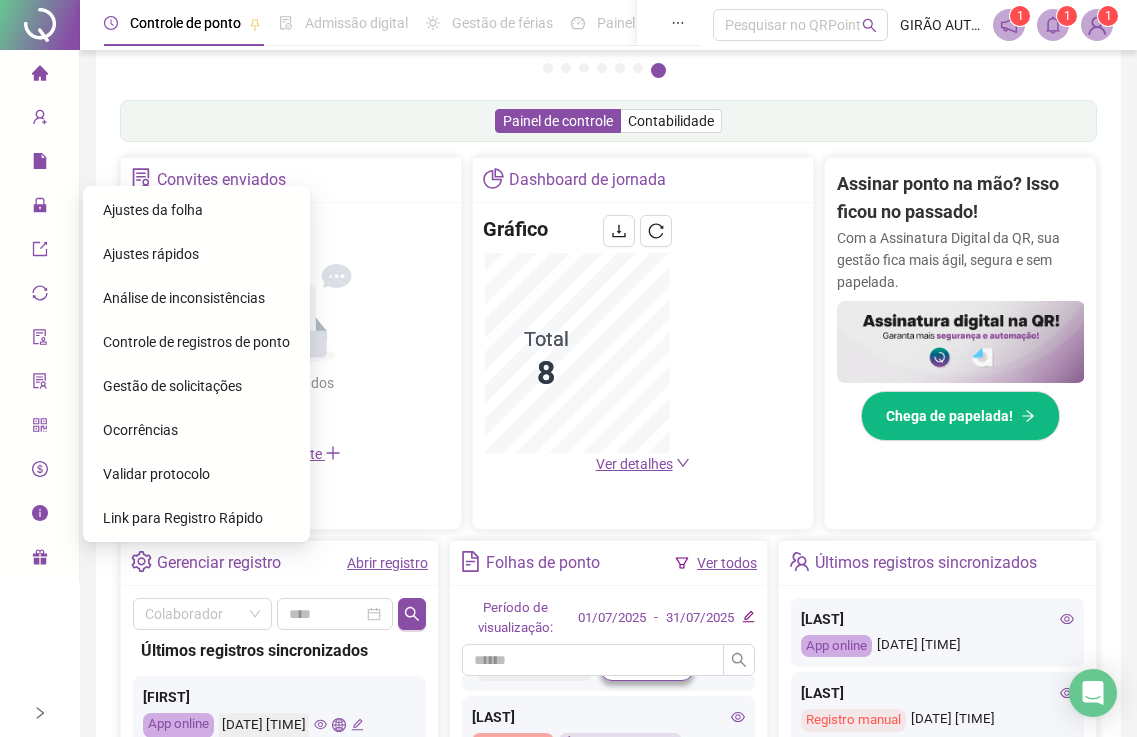 click on "Ajustes da folha" at bounding box center [153, 210] 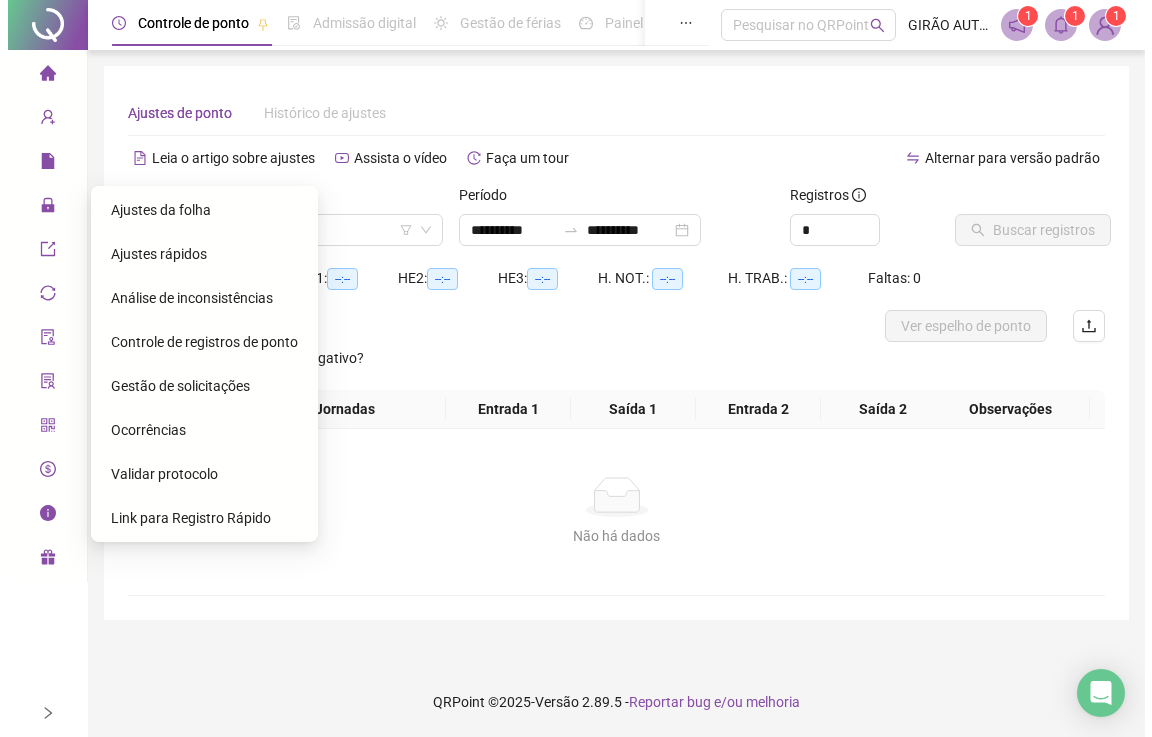 scroll, scrollTop: 0, scrollLeft: 0, axis: both 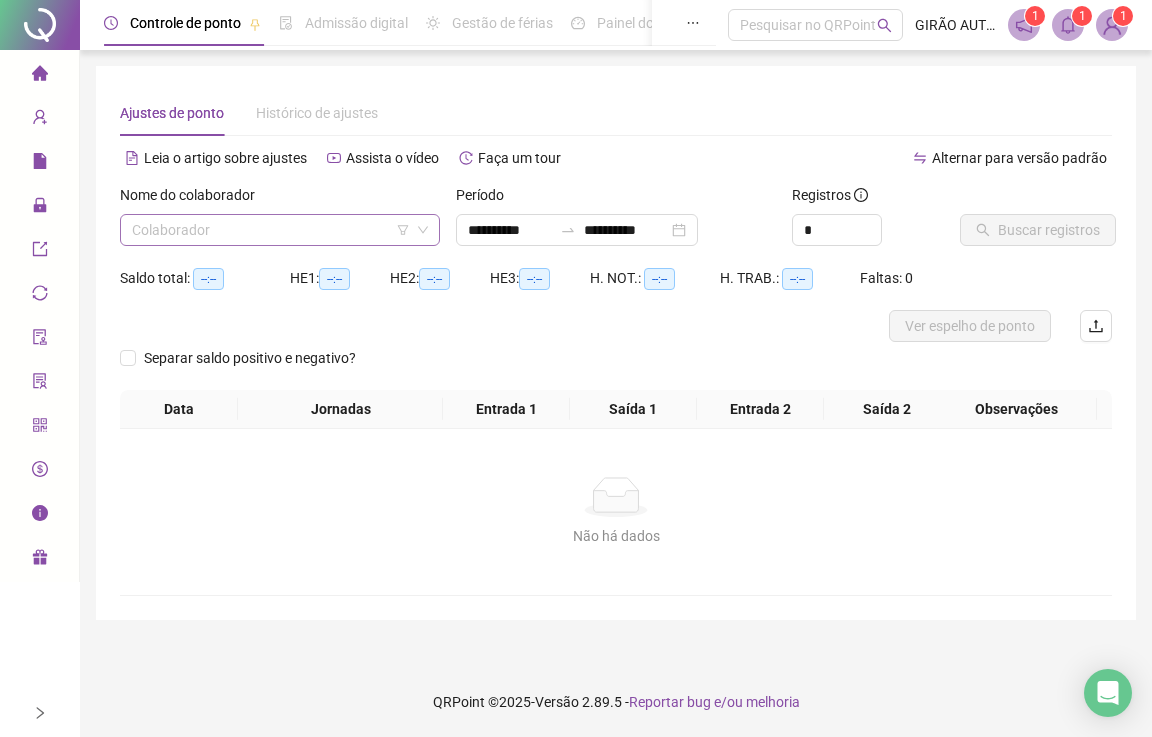 click at bounding box center (271, 230) 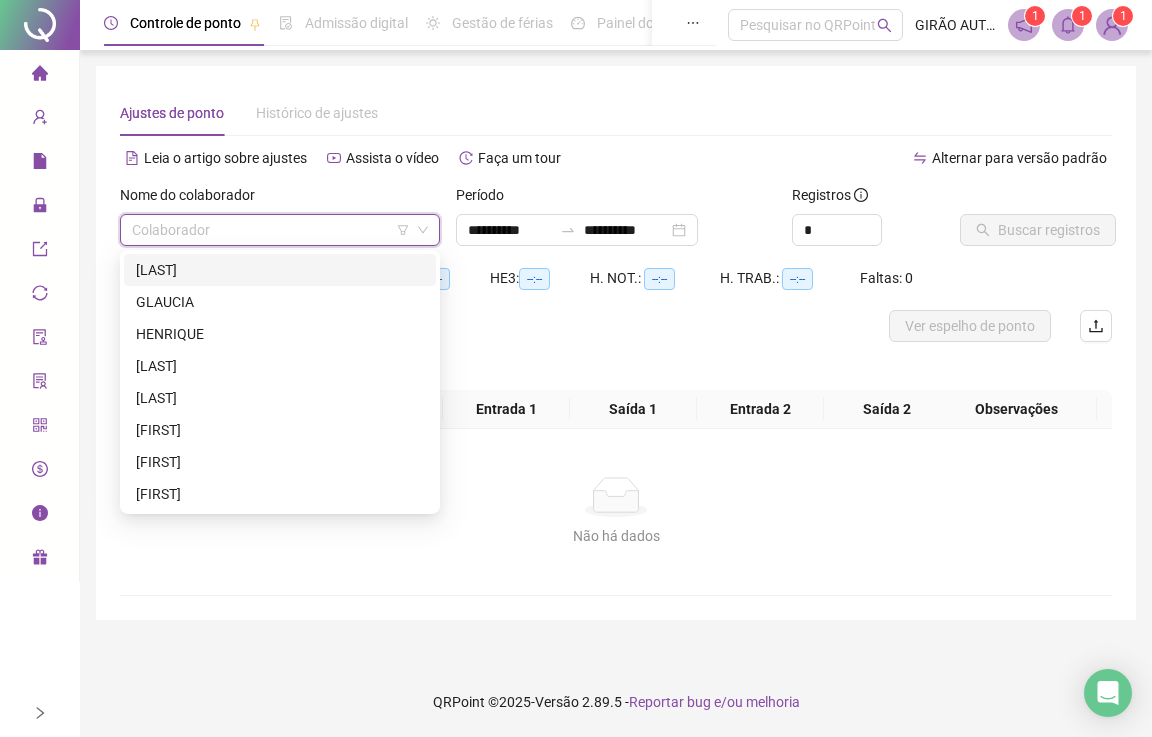 click on "[LAST]" at bounding box center [280, 270] 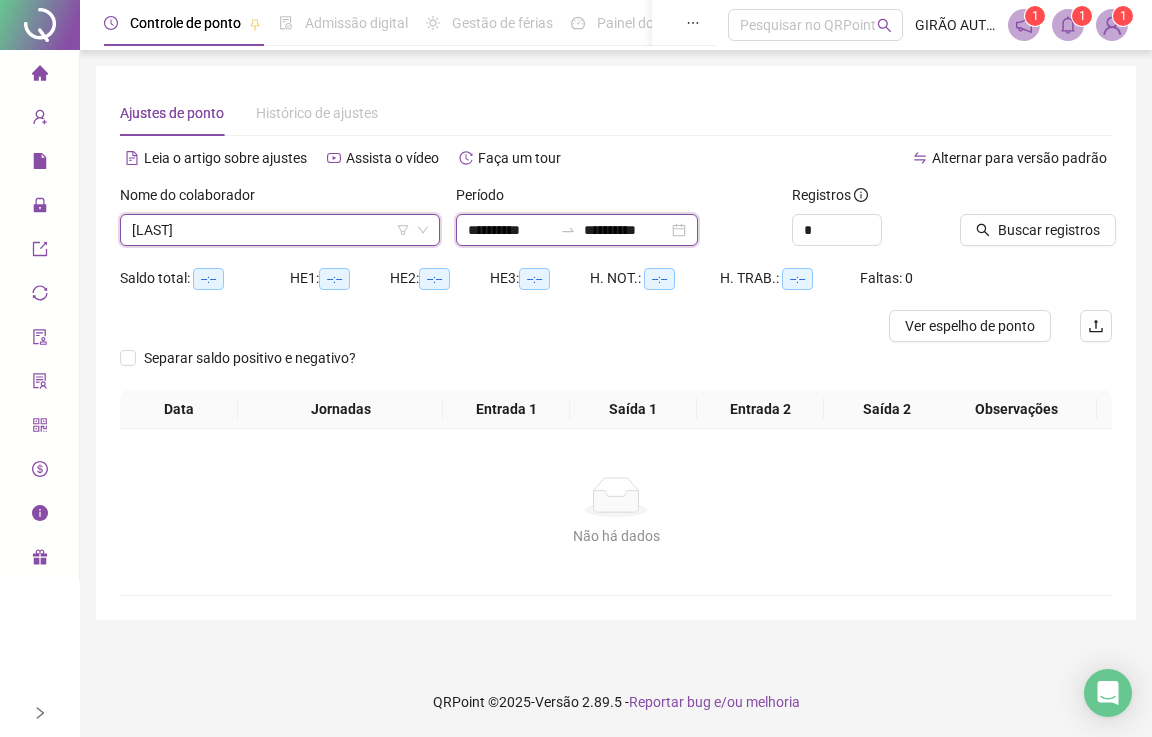 click on "**********" at bounding box center [510, 230] 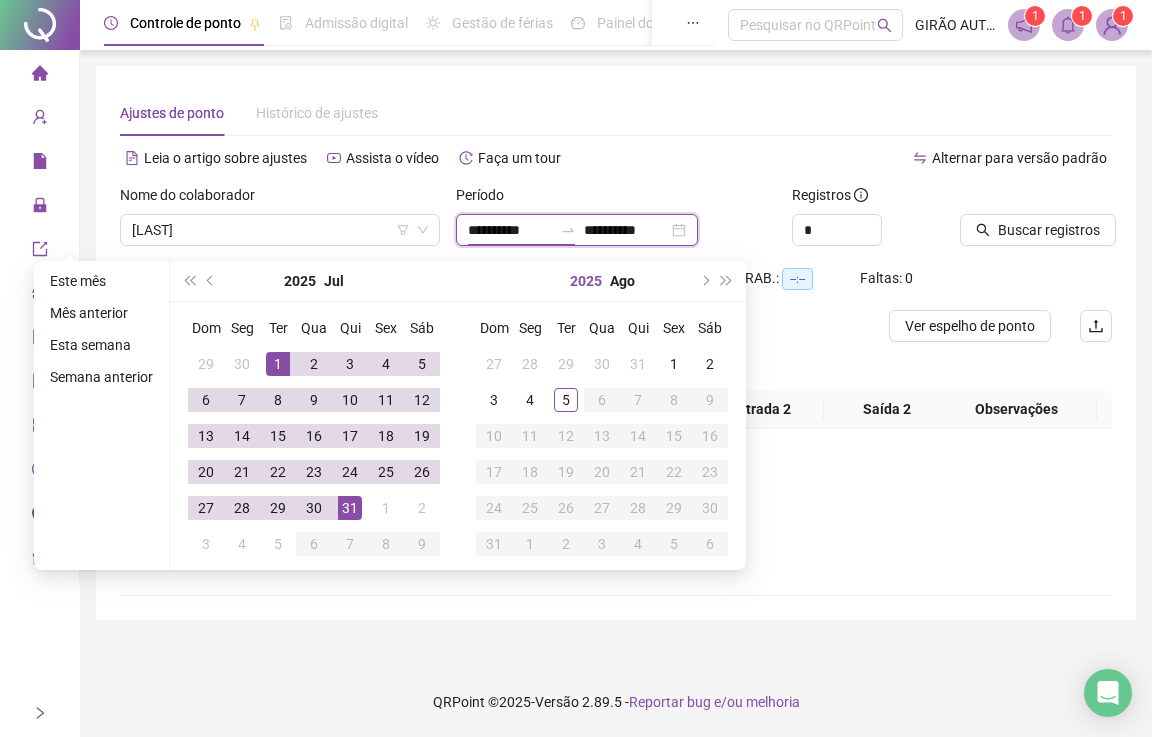 type on "**********" 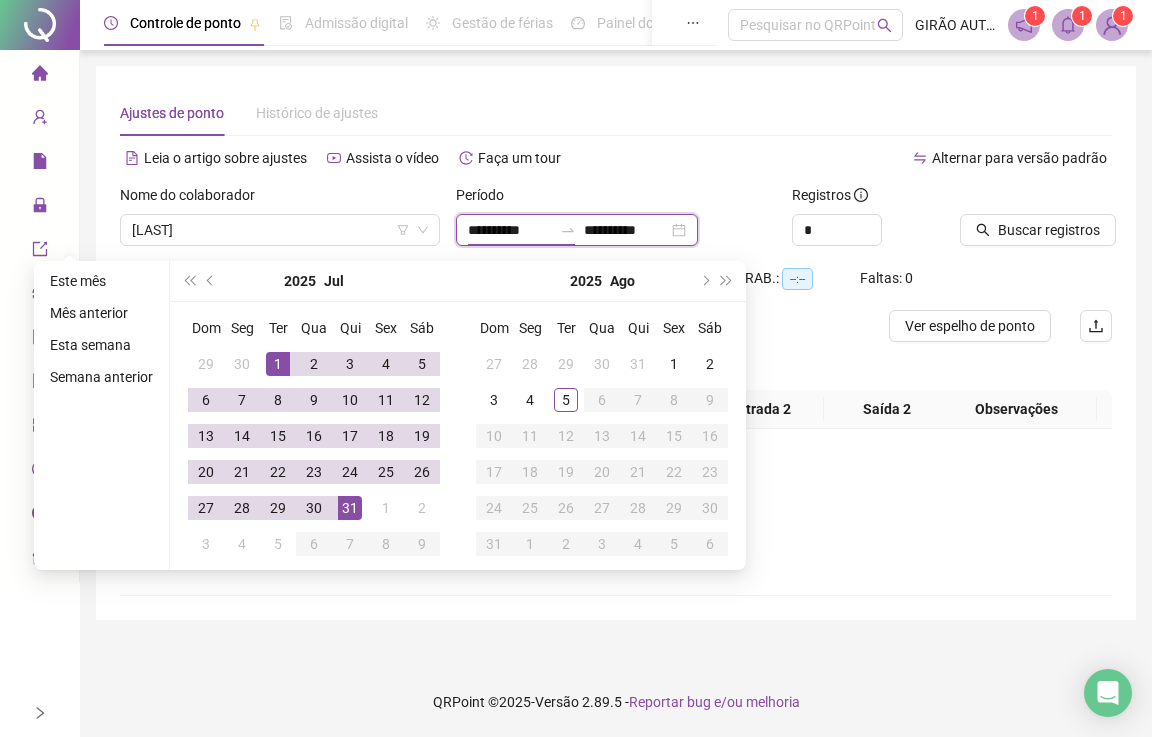 click on "**********" at bounding box center [577, 230] 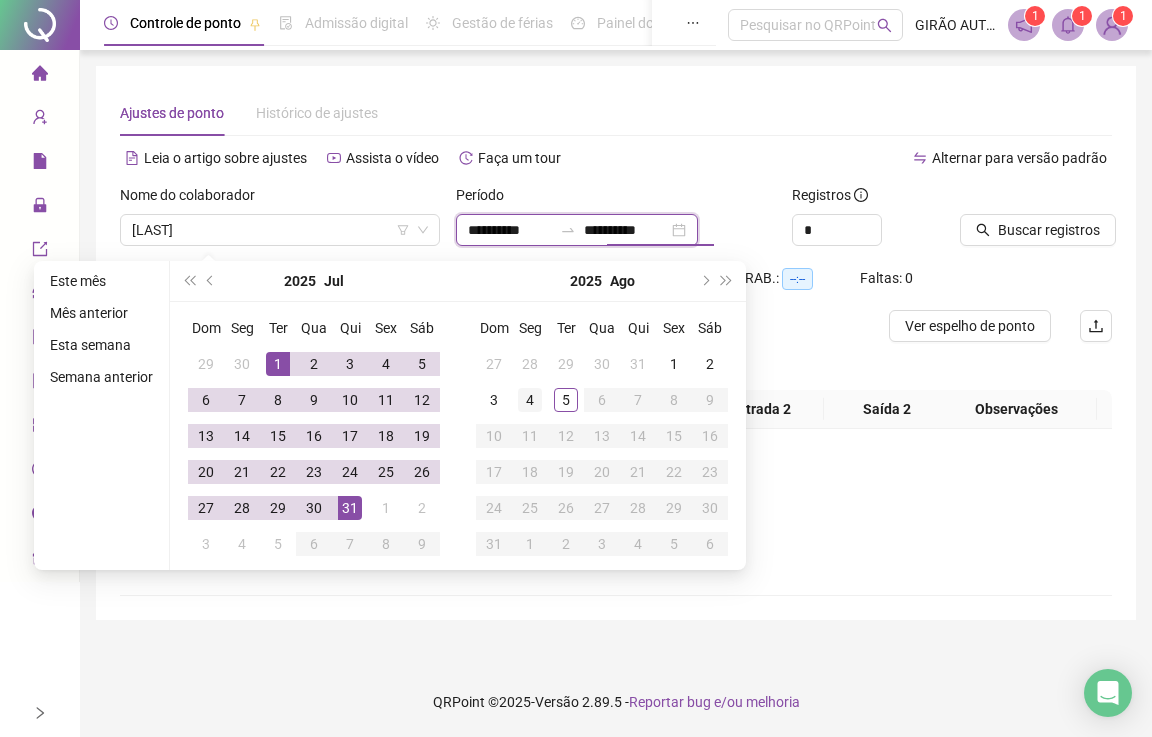 type on "**********" 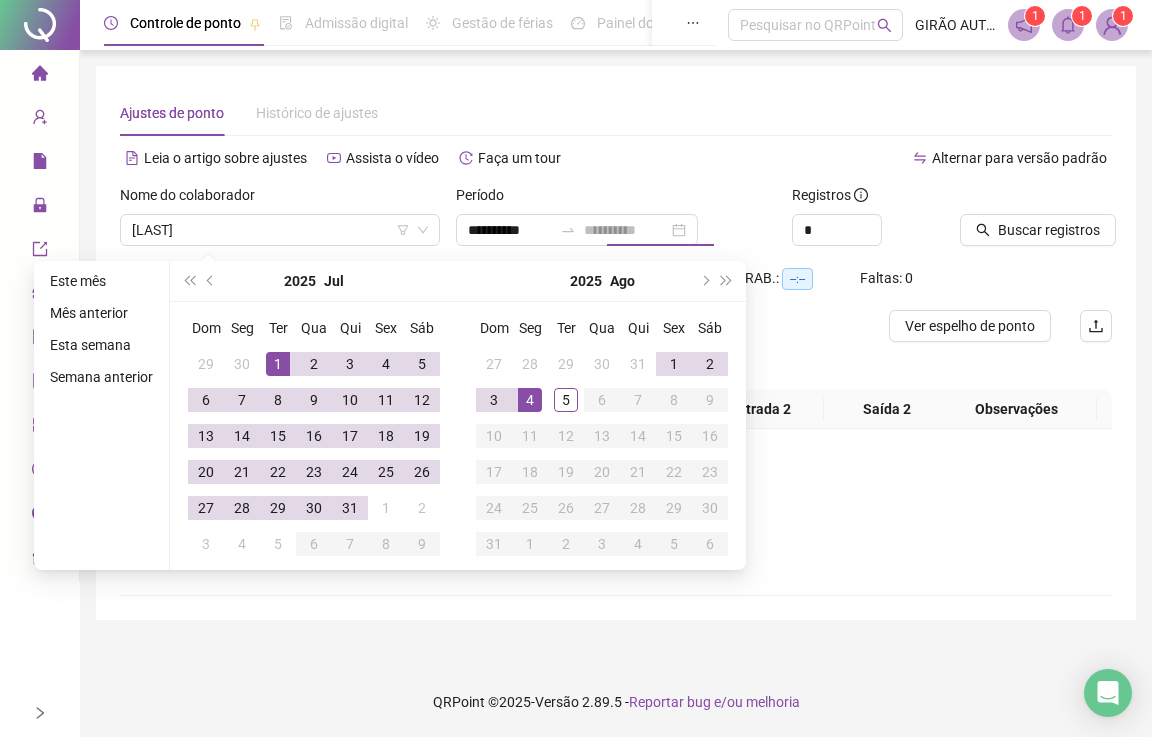 click on "4" at bounding box center (530, 400) 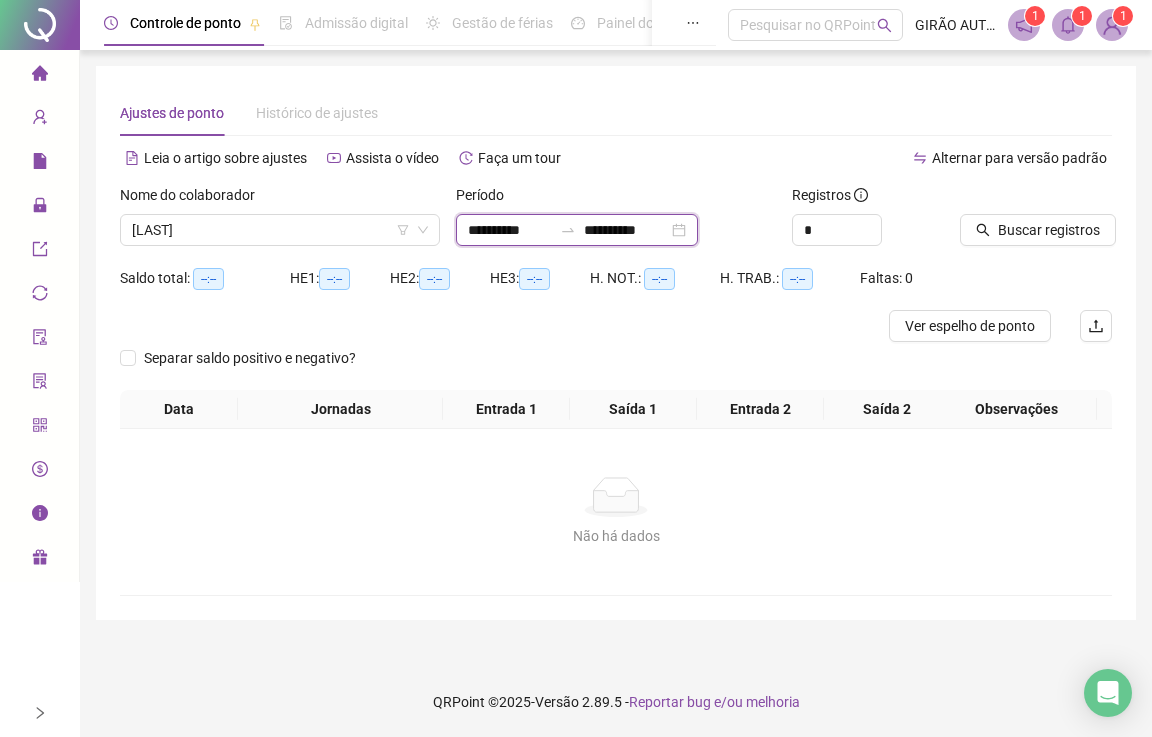 click on "**********" at bounding box center [510, 230] 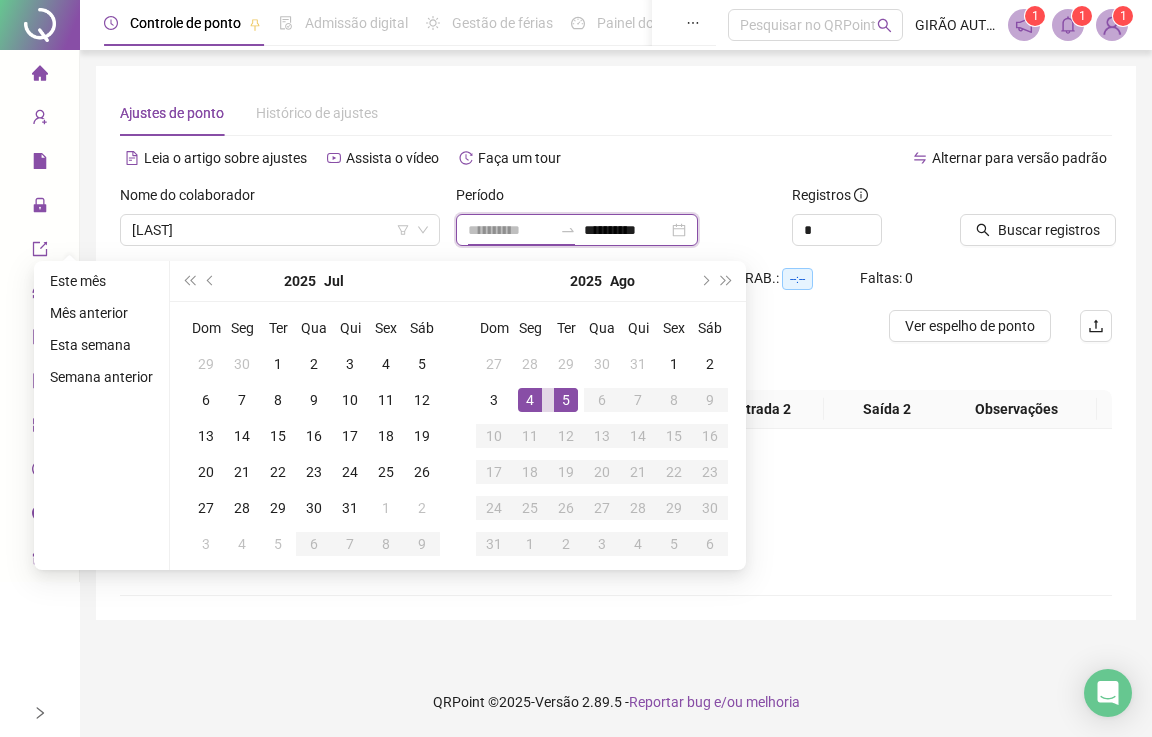 type on "**********" 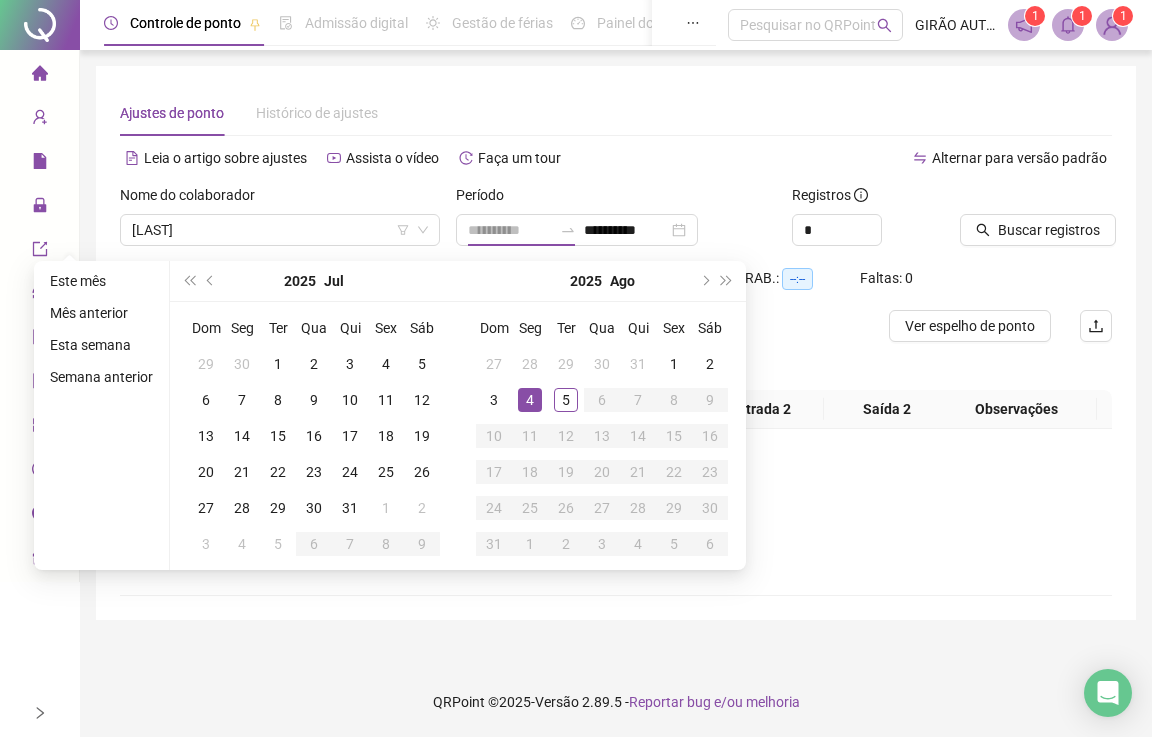 click on "4" at bounding box center [530, 400] 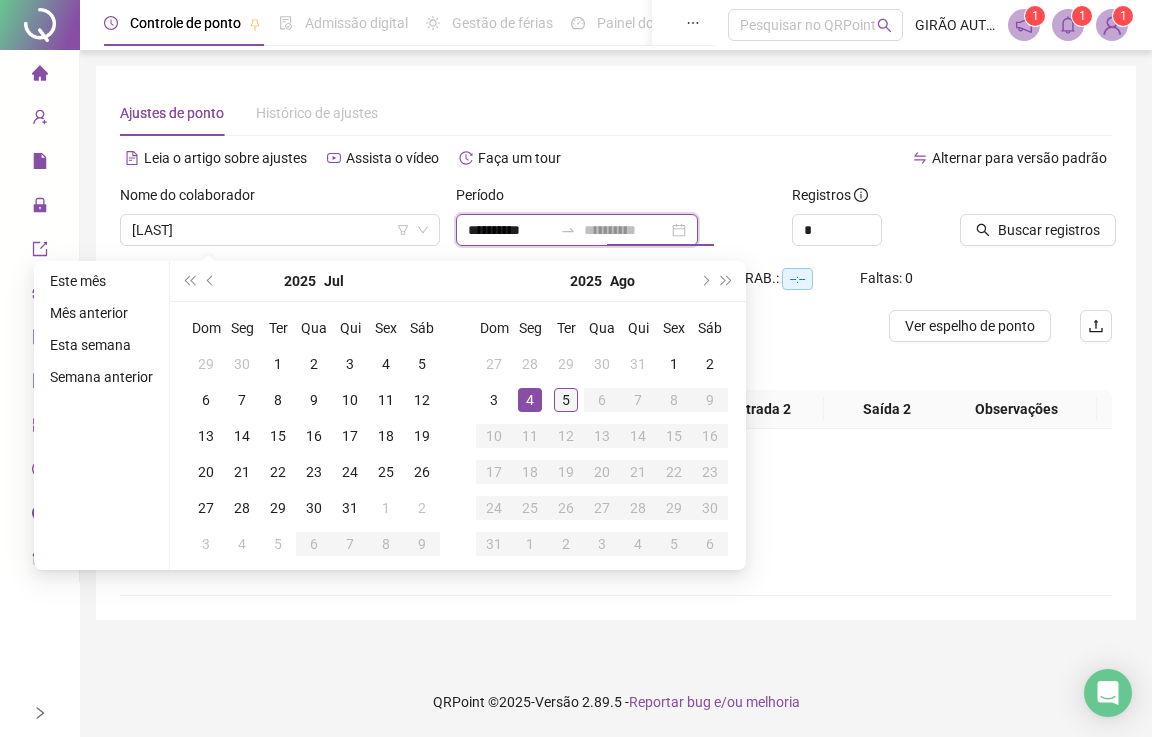 type on "**********" 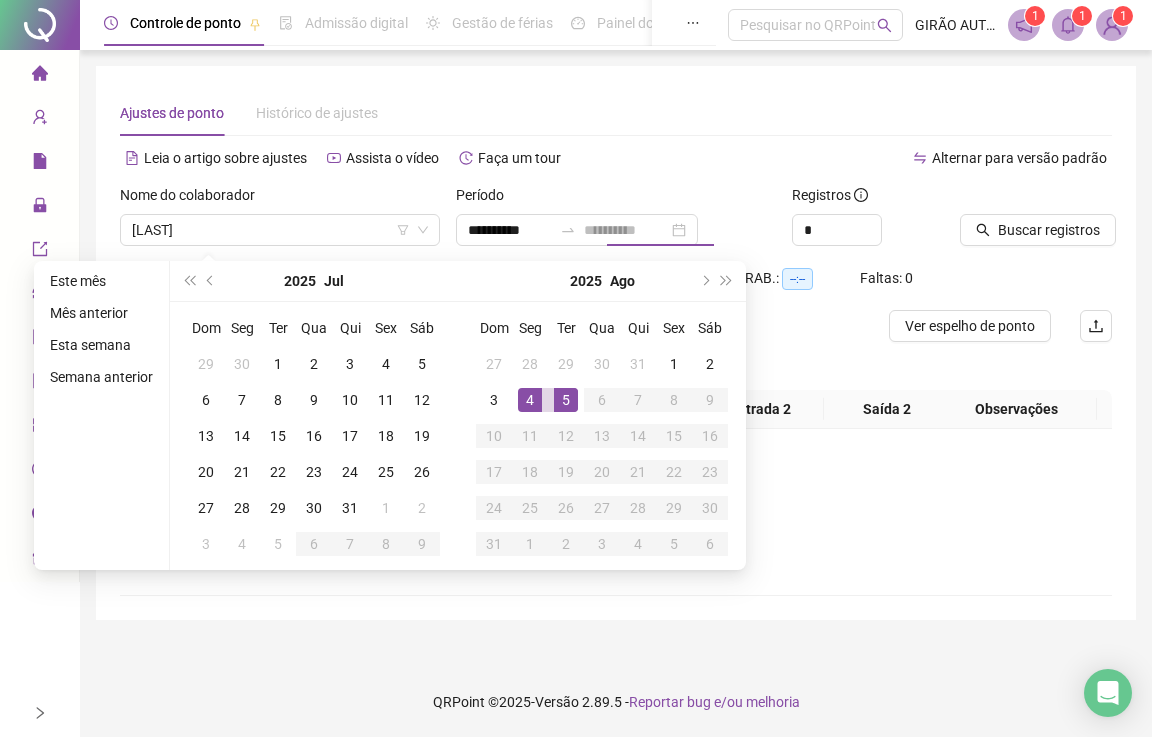 click on "5" at bounding box center (566, 400) 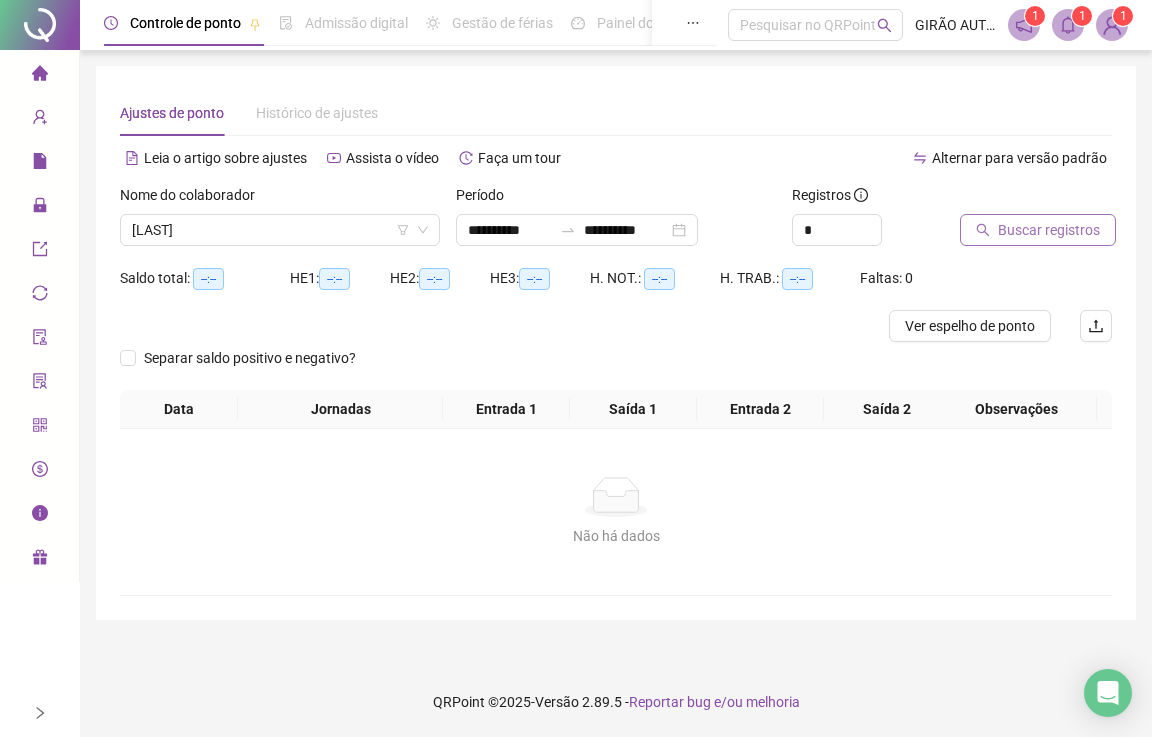 click on "Buscar registros" at bounding box center (1049, 230) 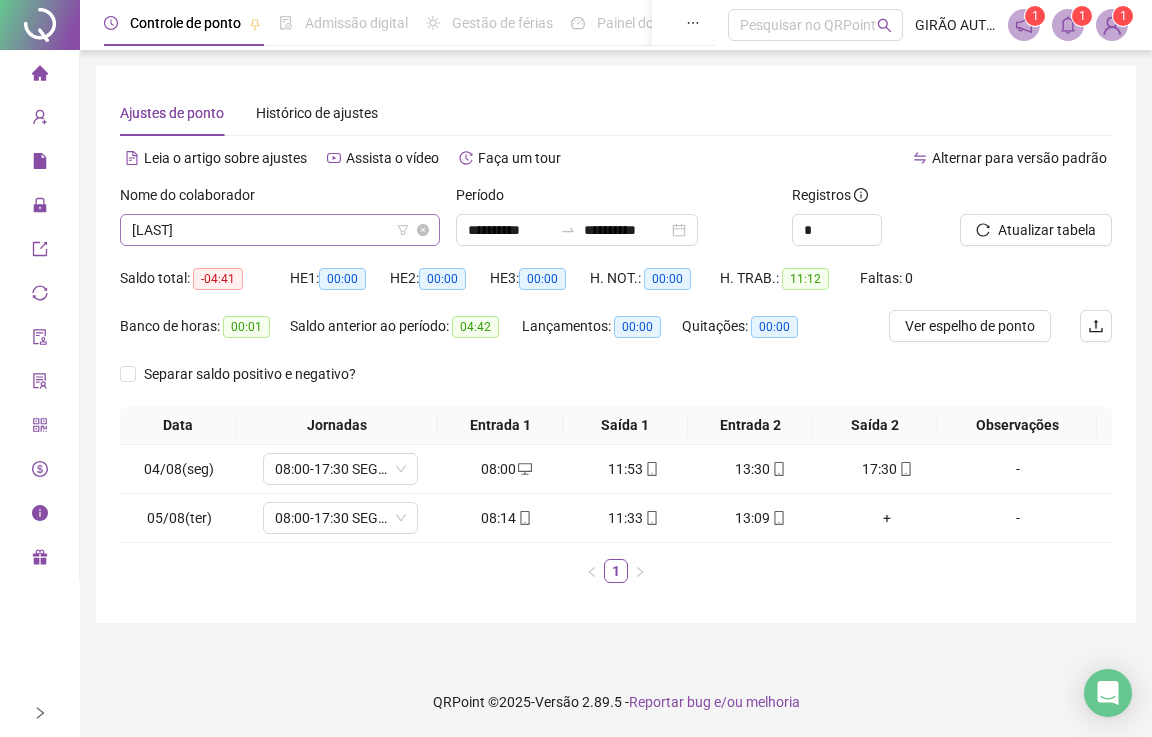 click on "[LAST]" at bounding box center (280, 230) 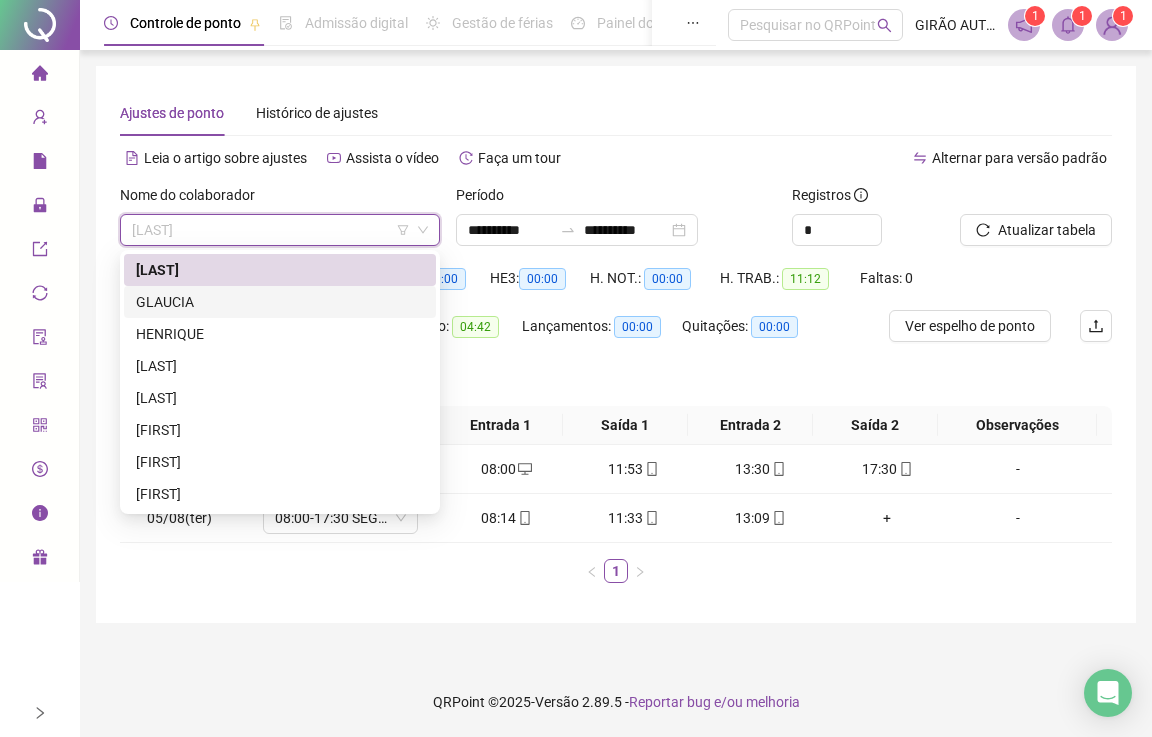 click on "GLAUCIA" at bounding box center (280, 302) 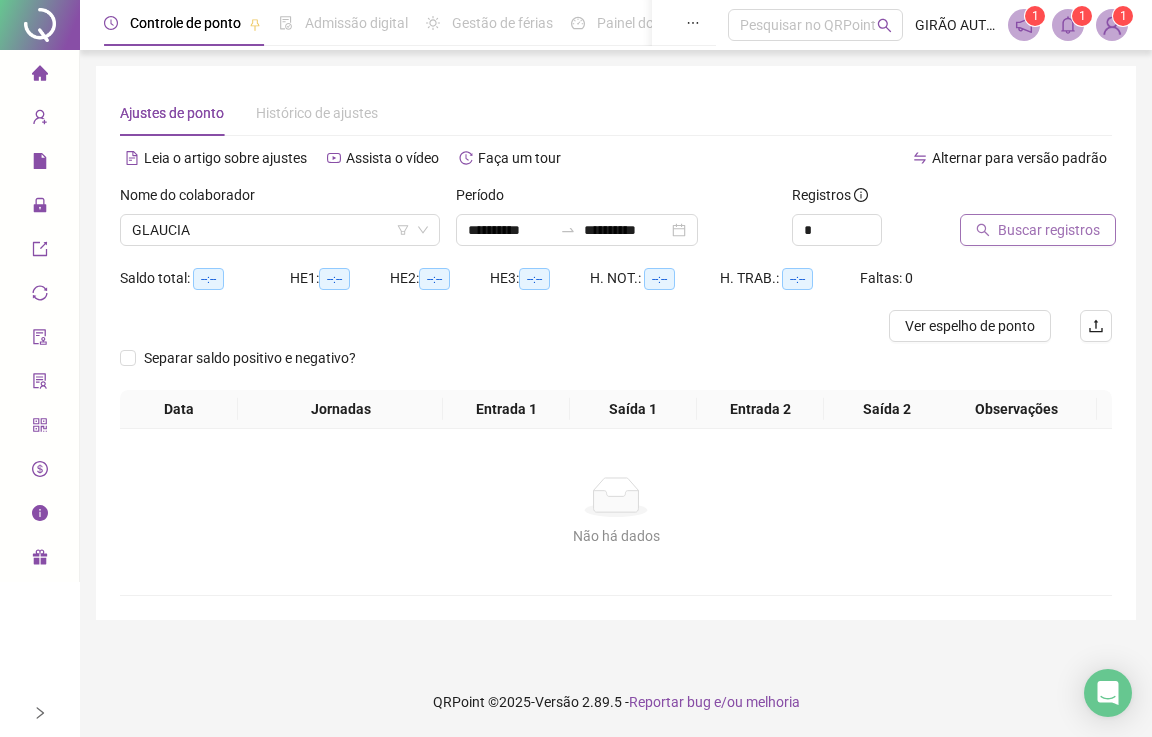 click on "Buscar registros" at bounding box center [1038, 230] 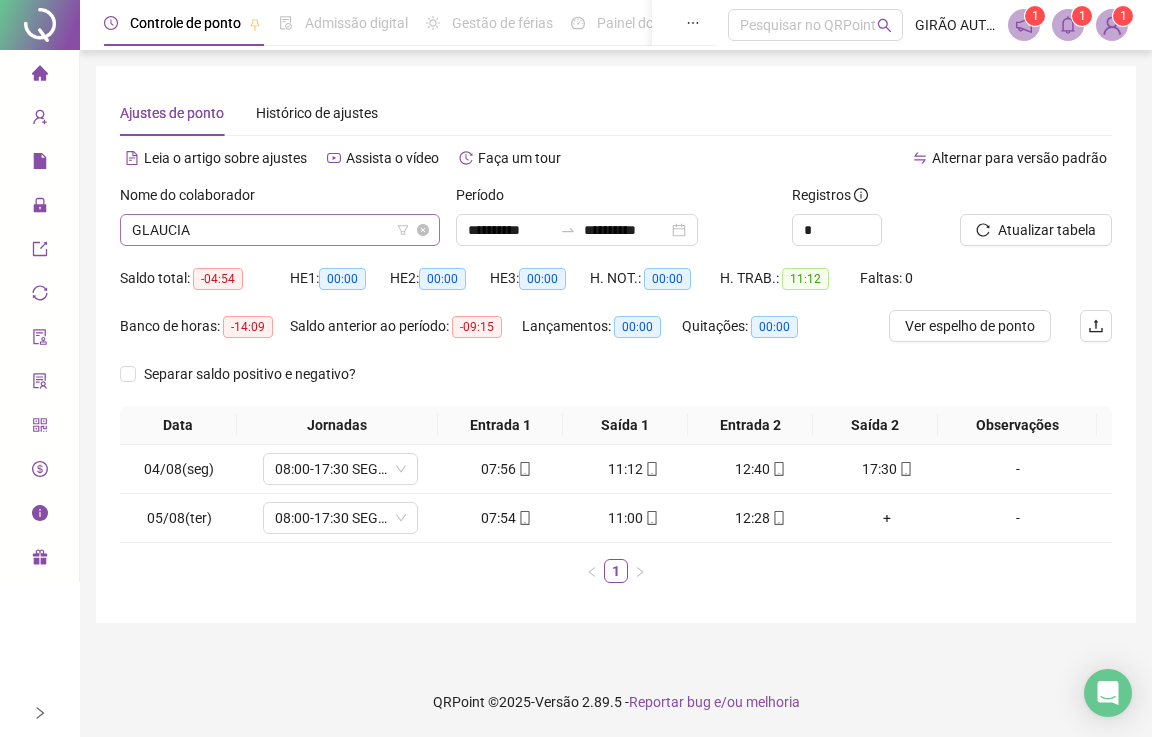 click on "GLAUCIA" at bounding box center [280, 230] 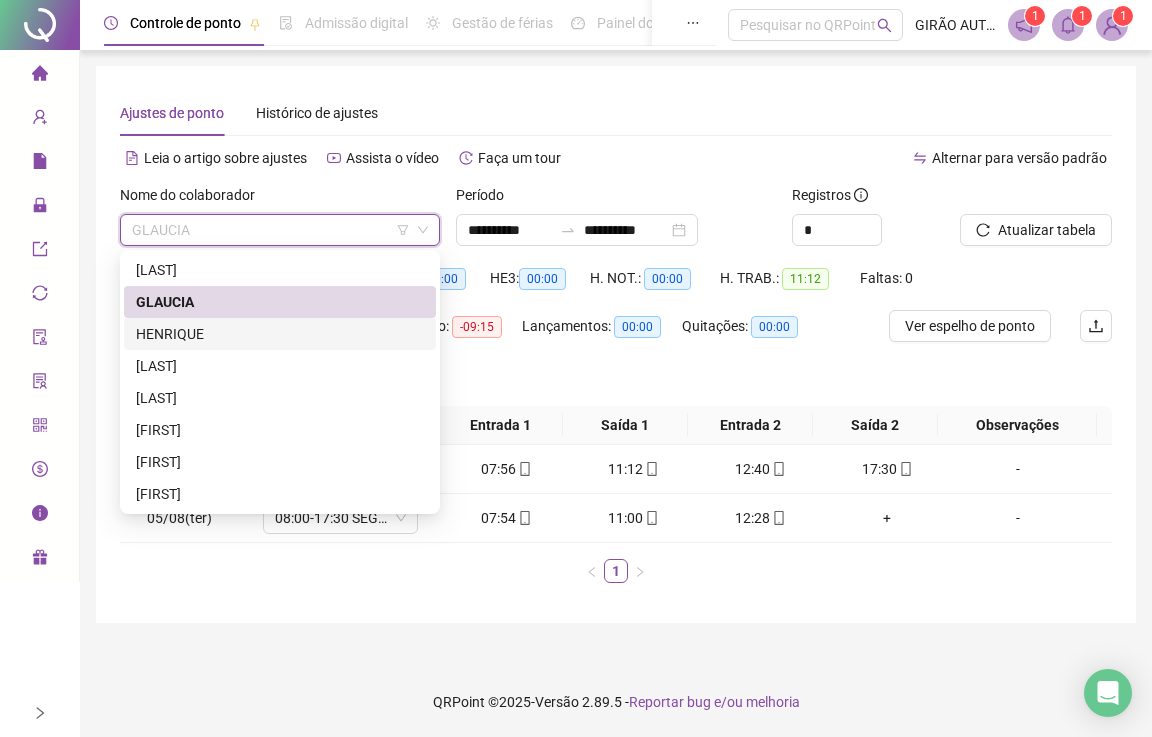 click on "HENRIQUE" at bounding box center (280, 334) 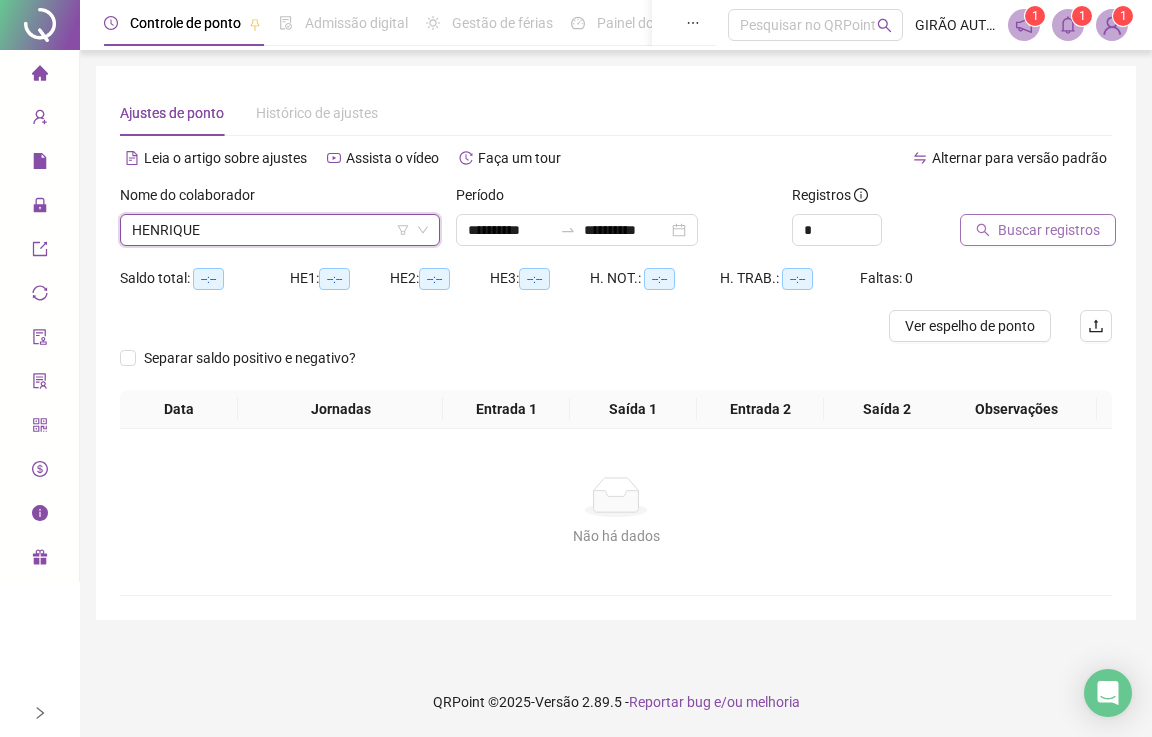 click on "Buscar registros" at bounding box center (1049, 230) 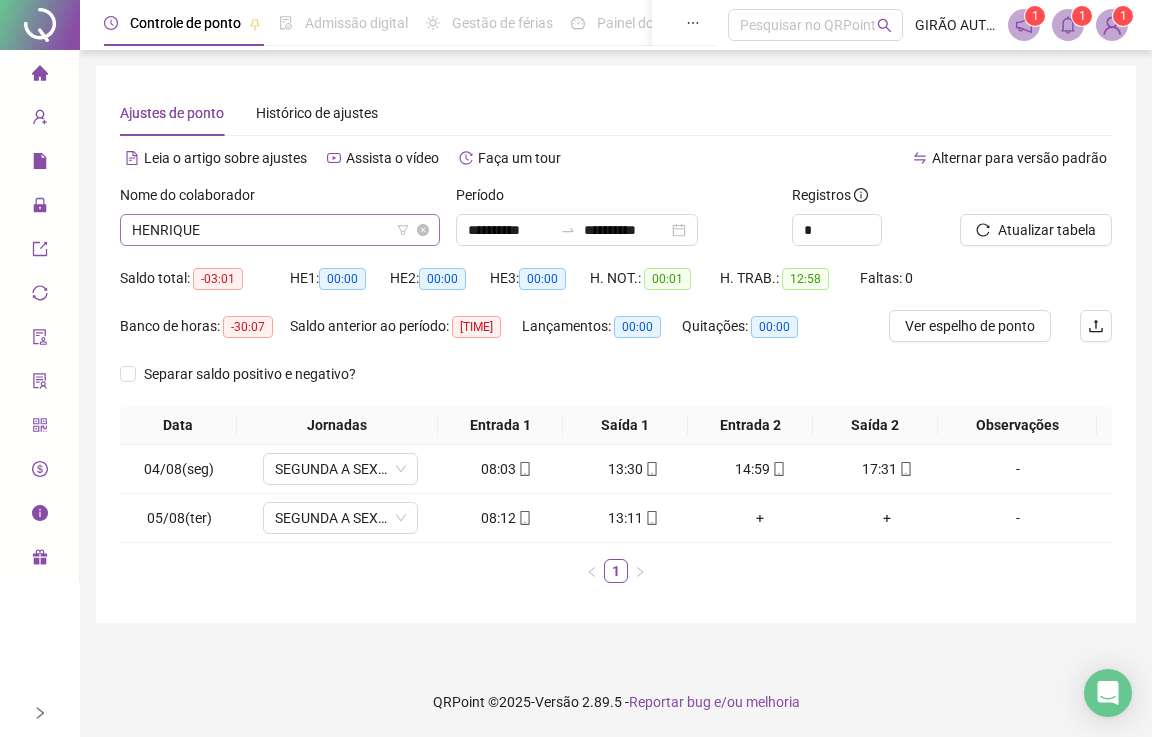 click on "HENRIQUE" at bounding box center (280, 230) 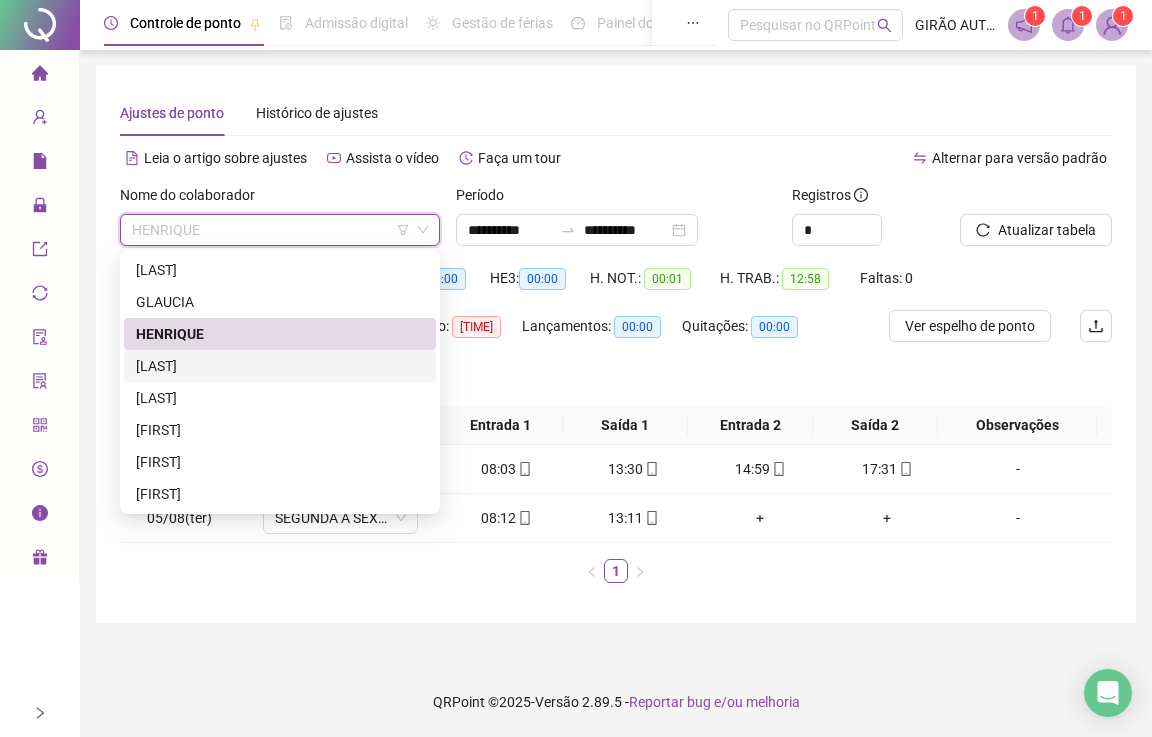 click on "[LAST]" at bounding box center [280, 366] 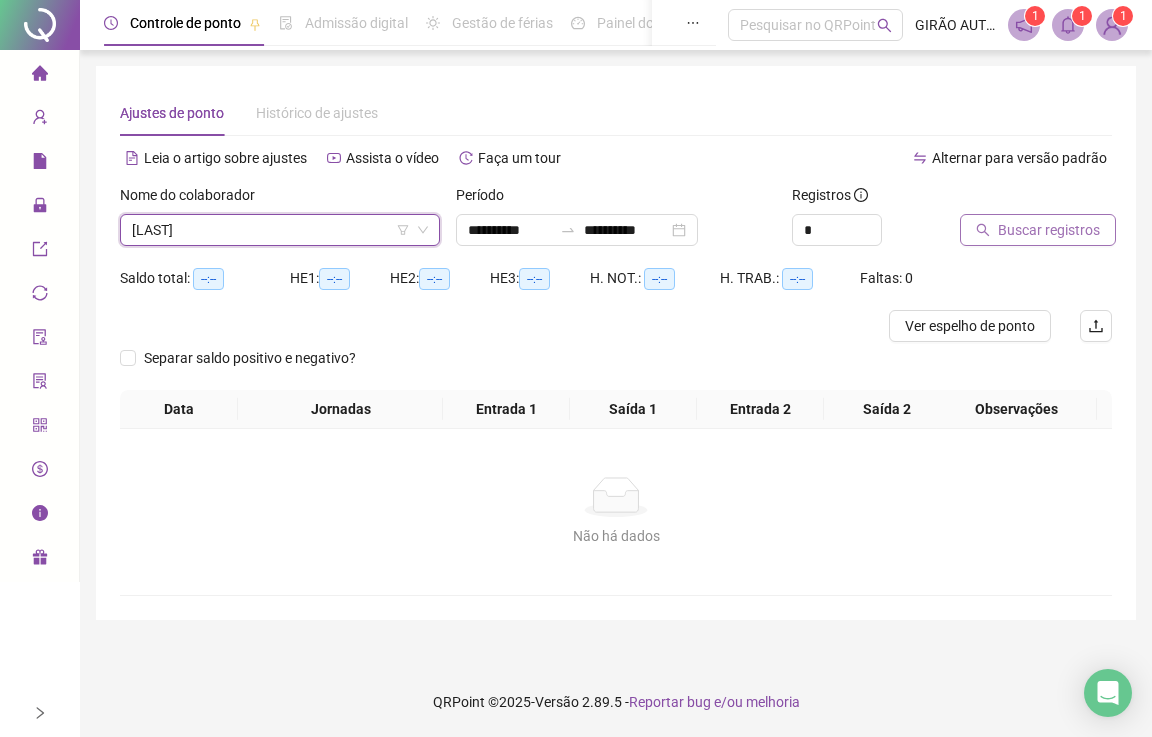 click on "Buscar registros" at bounding box center [1049, 230] 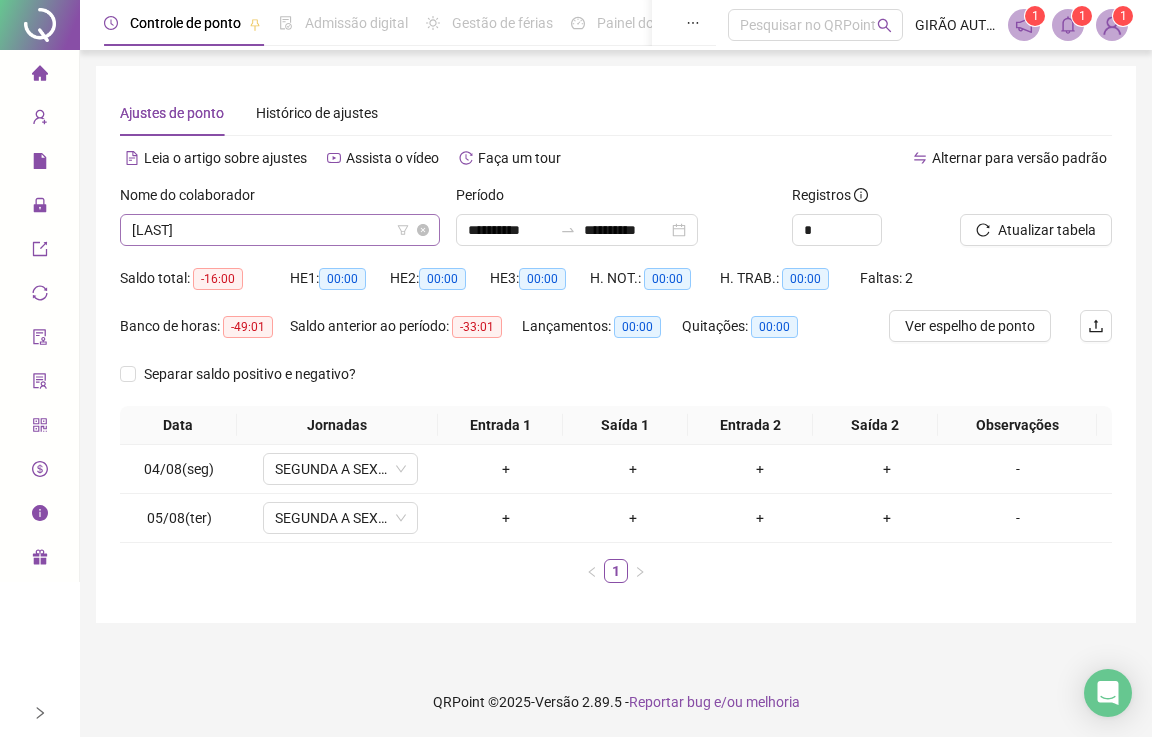 click on "[LAST]" at bounding box center [280, 230] 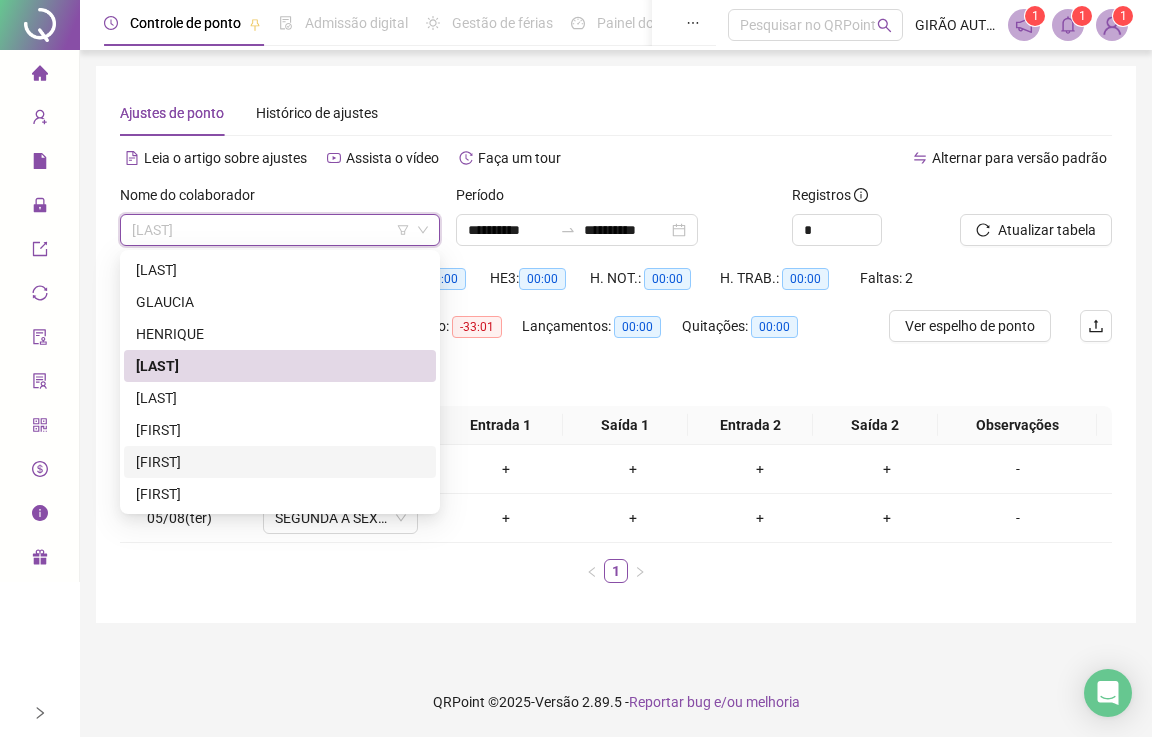 click on "[FIRST]" at bounding box center [280, 462] 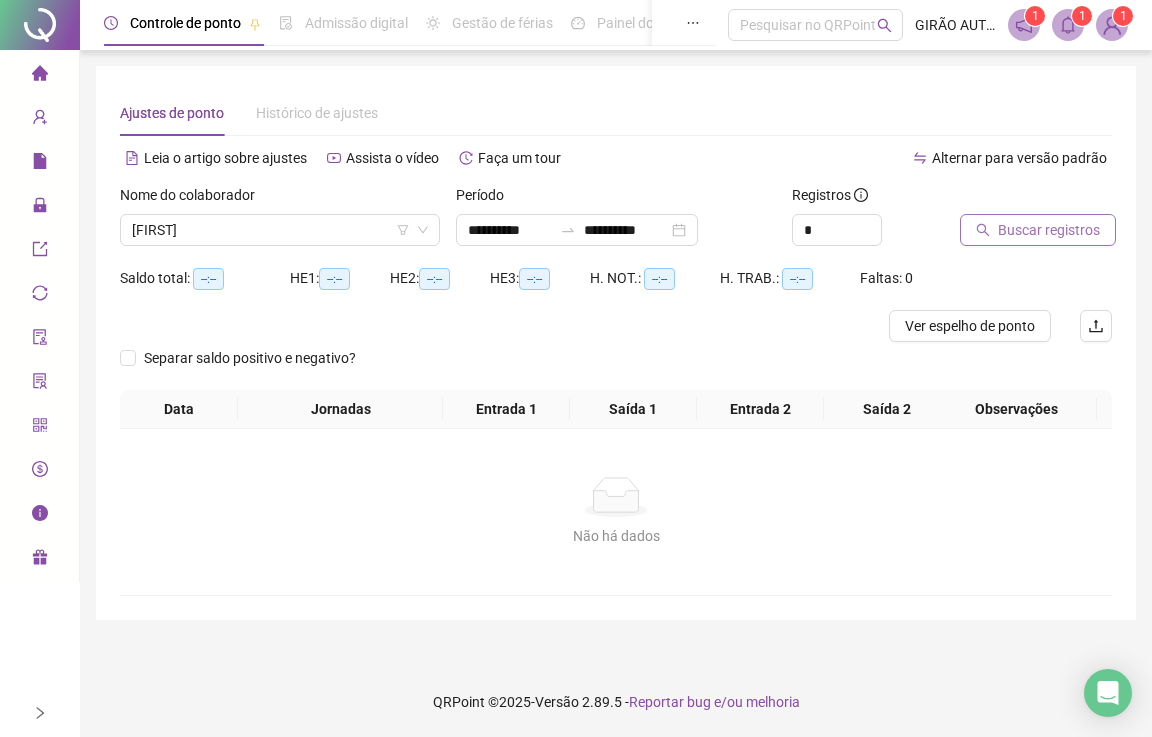 click on "Buscar registros" at bounding box center (1049, 230) 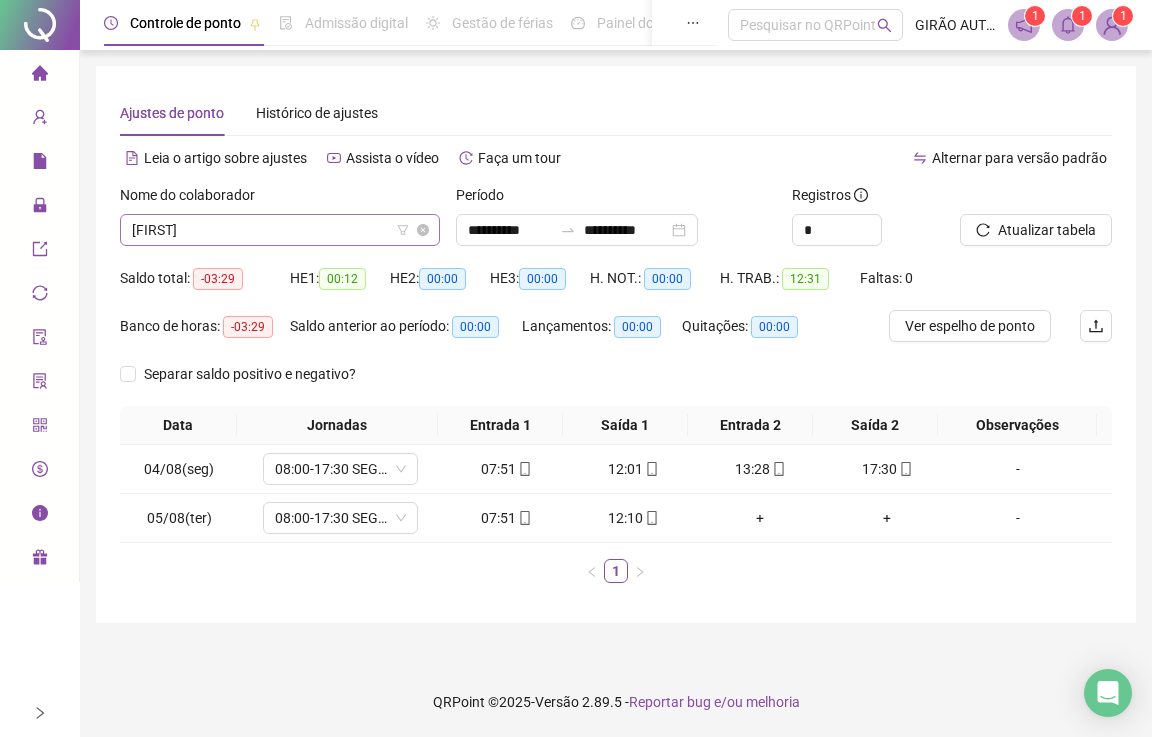 click on "[FIRST]" at bounding box center (280, 230) 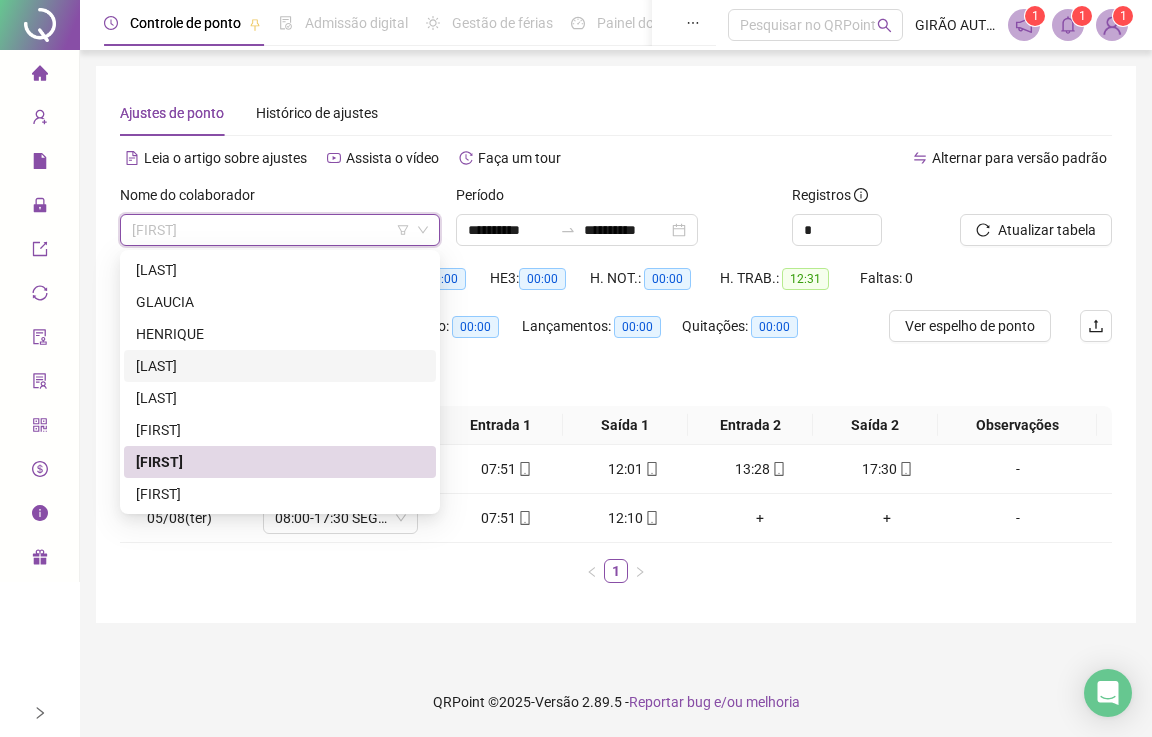 click on "[LAST]" at bounding box center [280, 366] 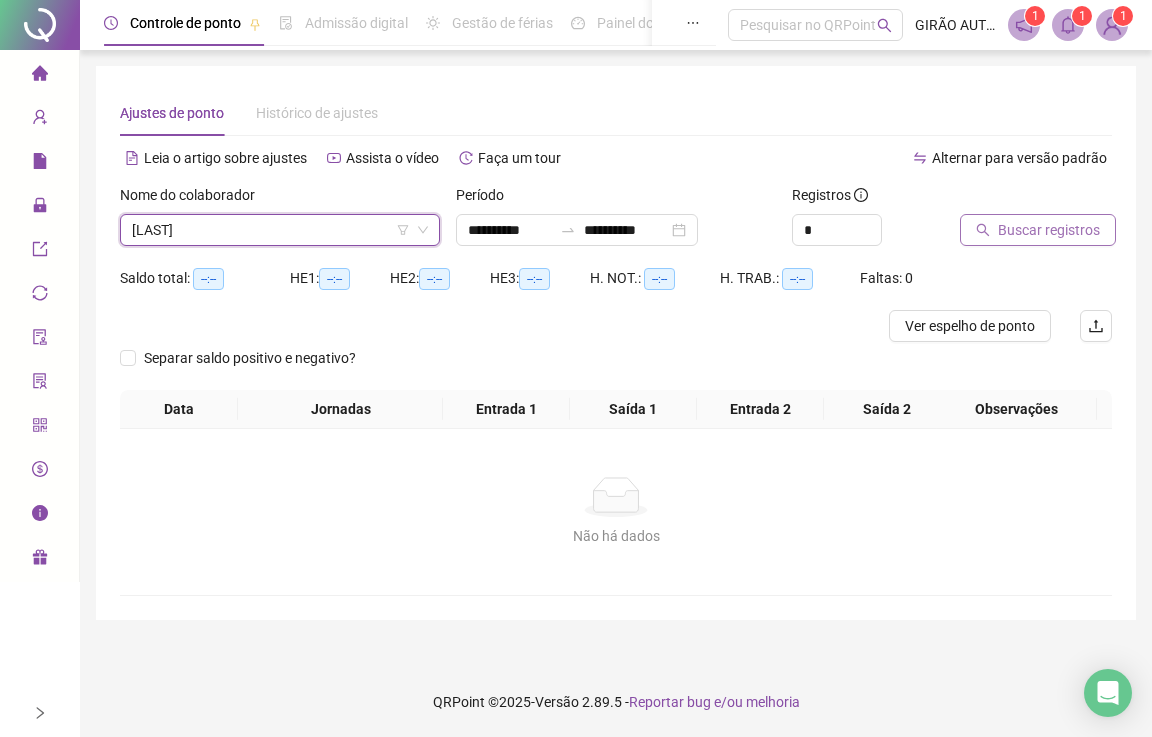click on "Buscar registros" at bounding box center (1049, 230) 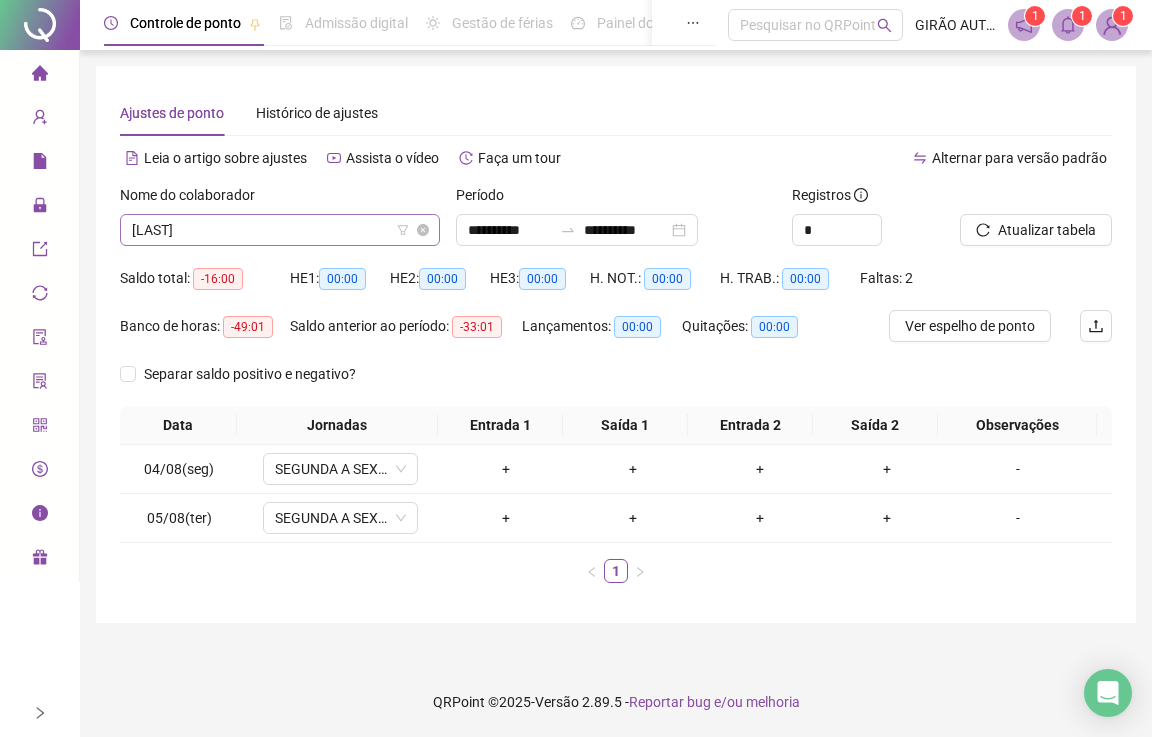 click on "[LAST]" at bounding box center (280, 230) 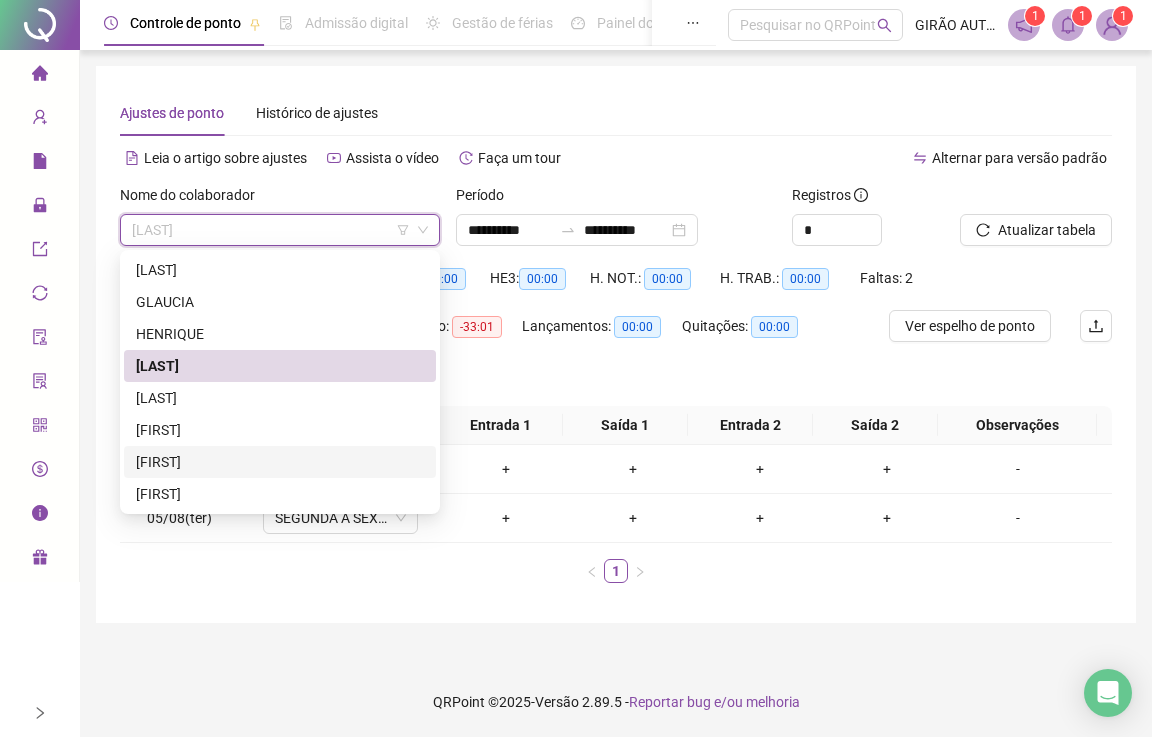 click on "[FIRST]" at bounding box center [280, 462] 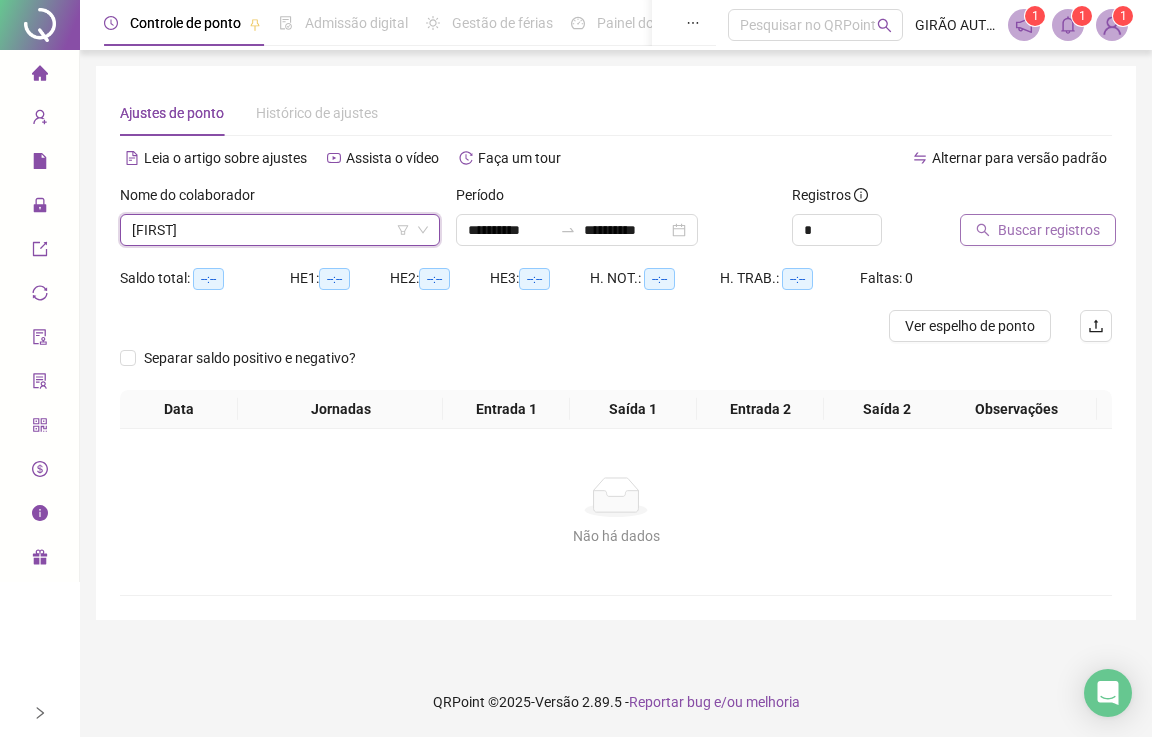 click on "Buscar registros" at bounding box center (1049, 230) 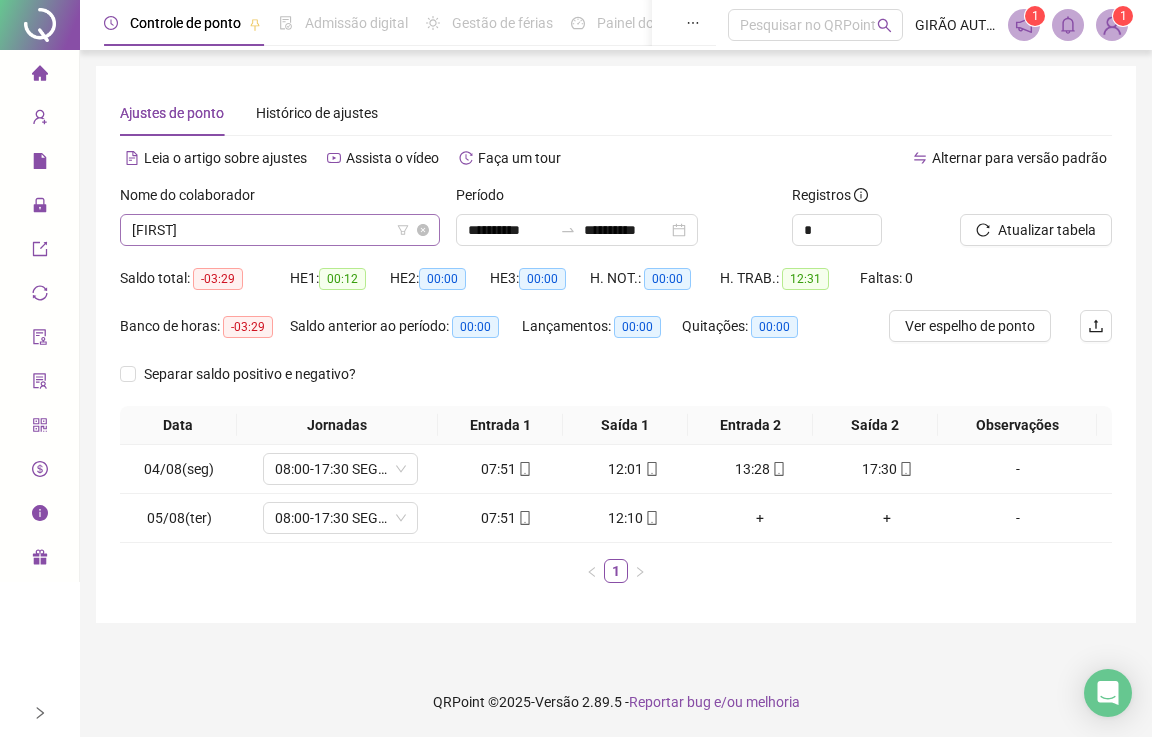 click on "[FIRST]" at bounding box center (280, 230) 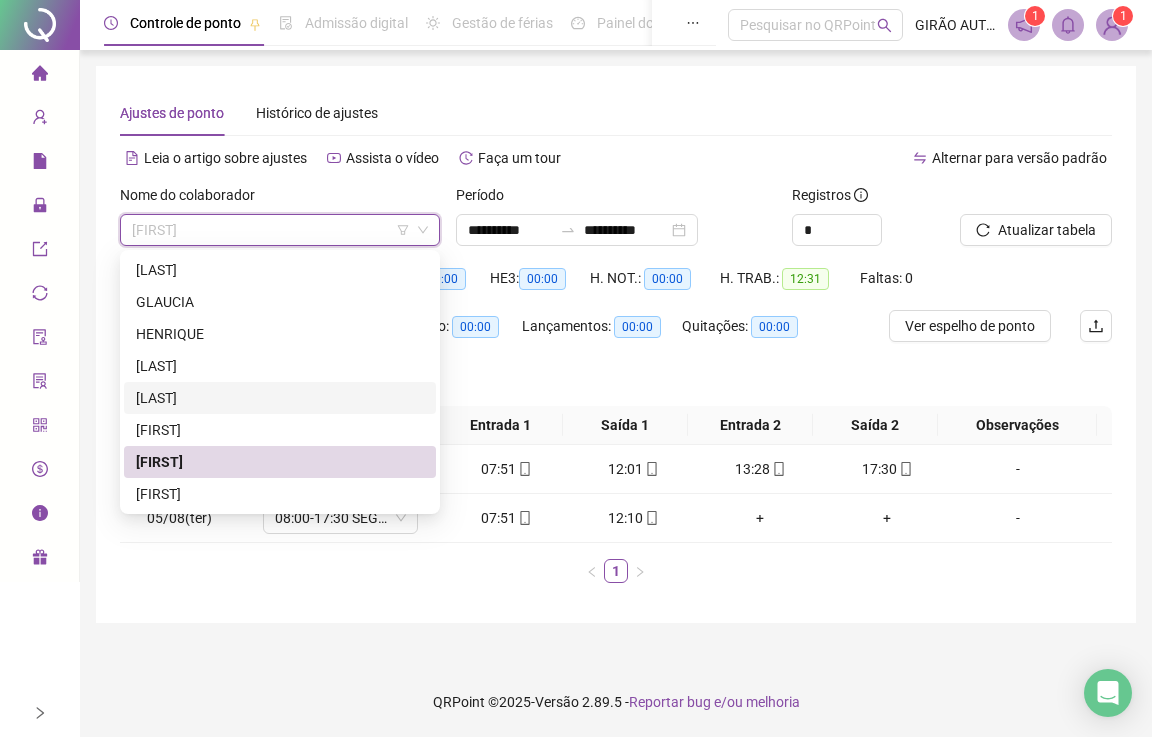 click on "[LAST]" at bounding box center [280, 398] 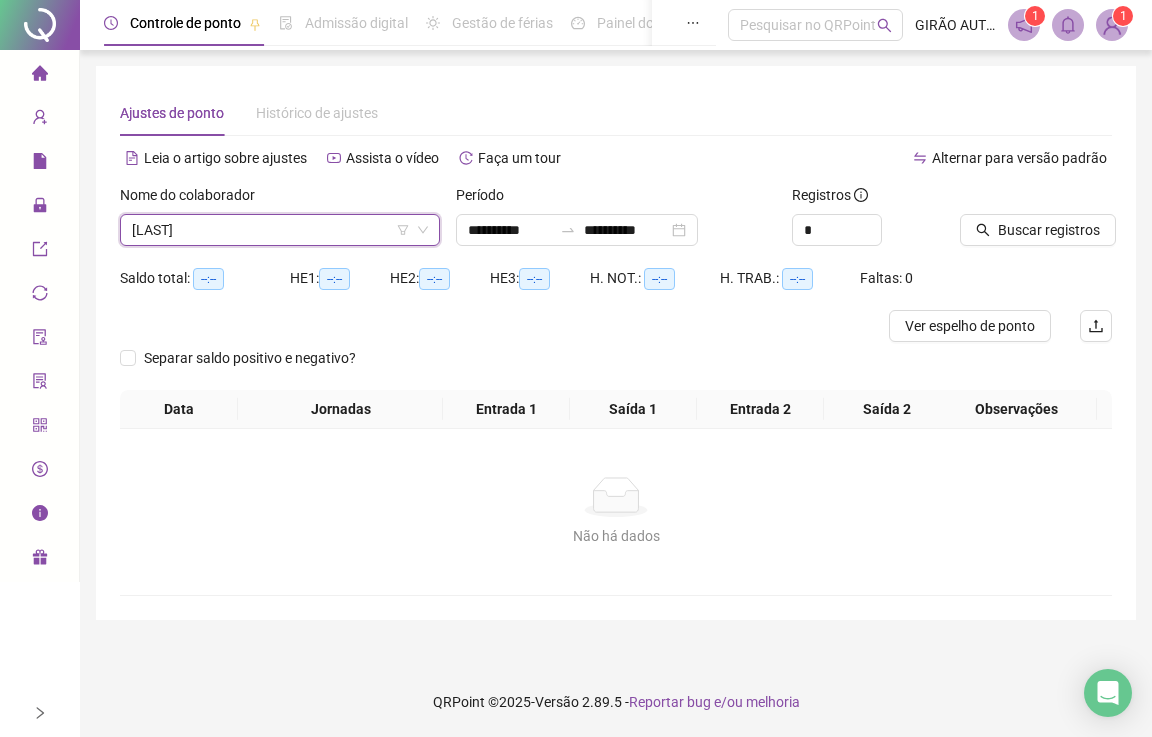 click on "Buscar registros" at bounding box center (1036, 223) 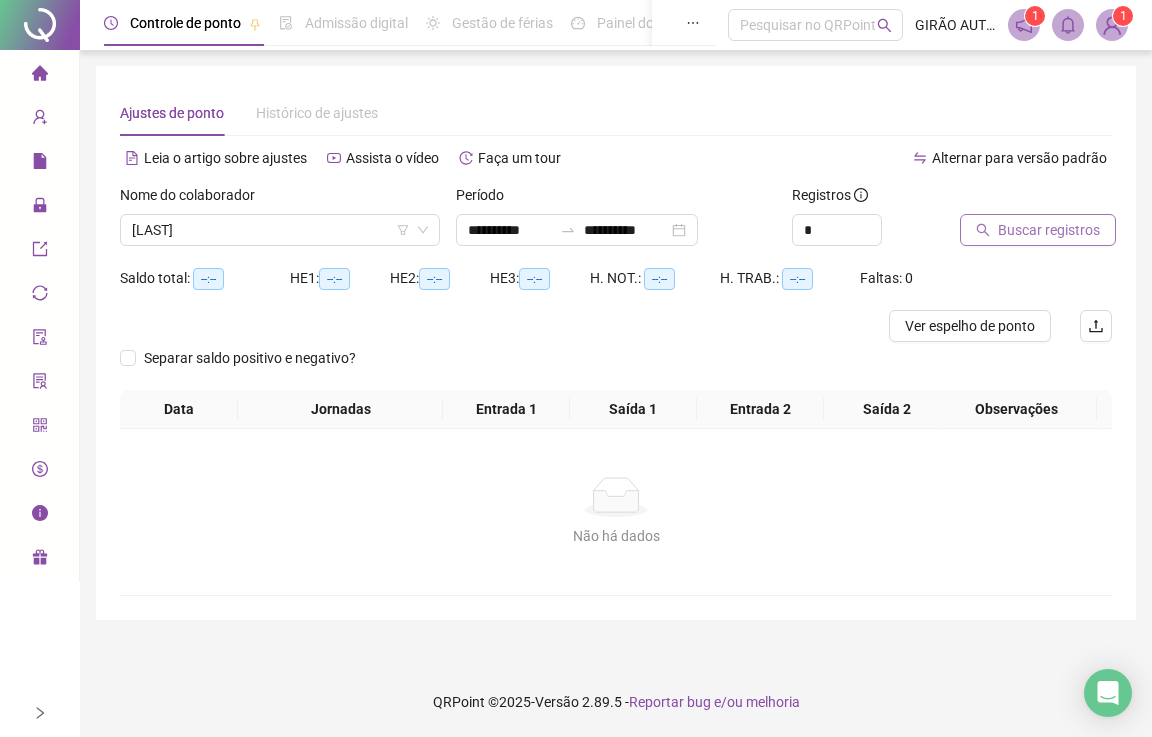 click 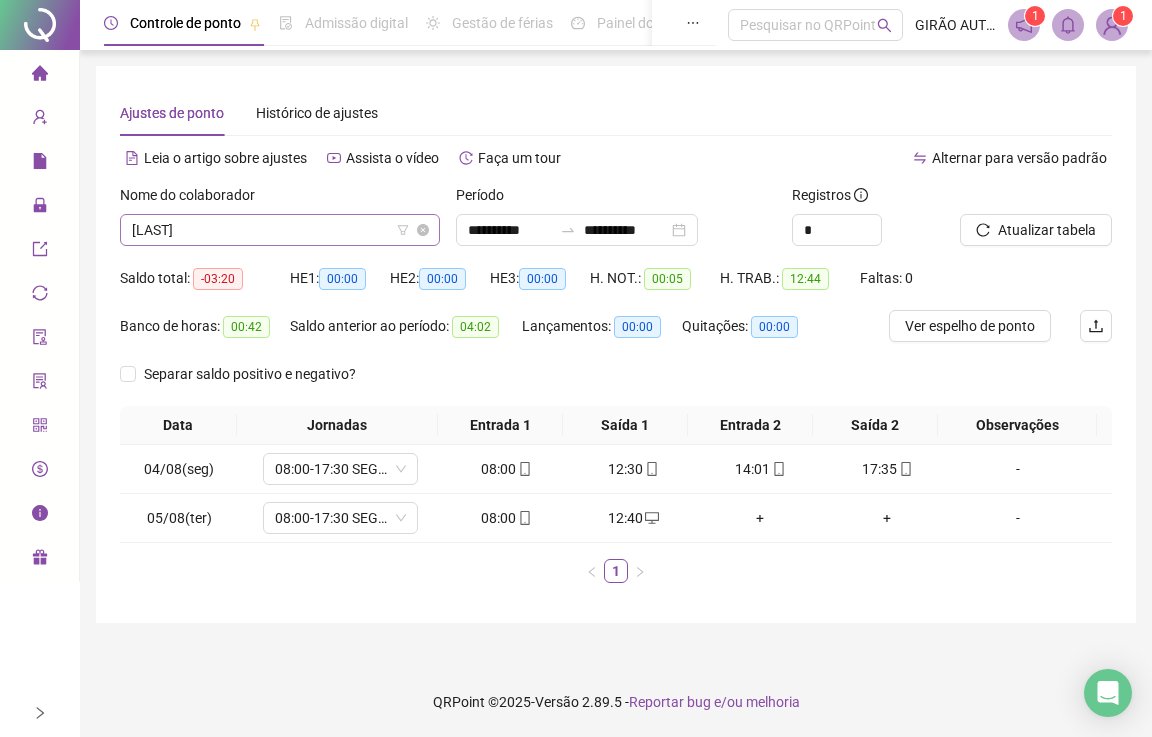 click on "[LAST]" at bounding box center (280, 230) 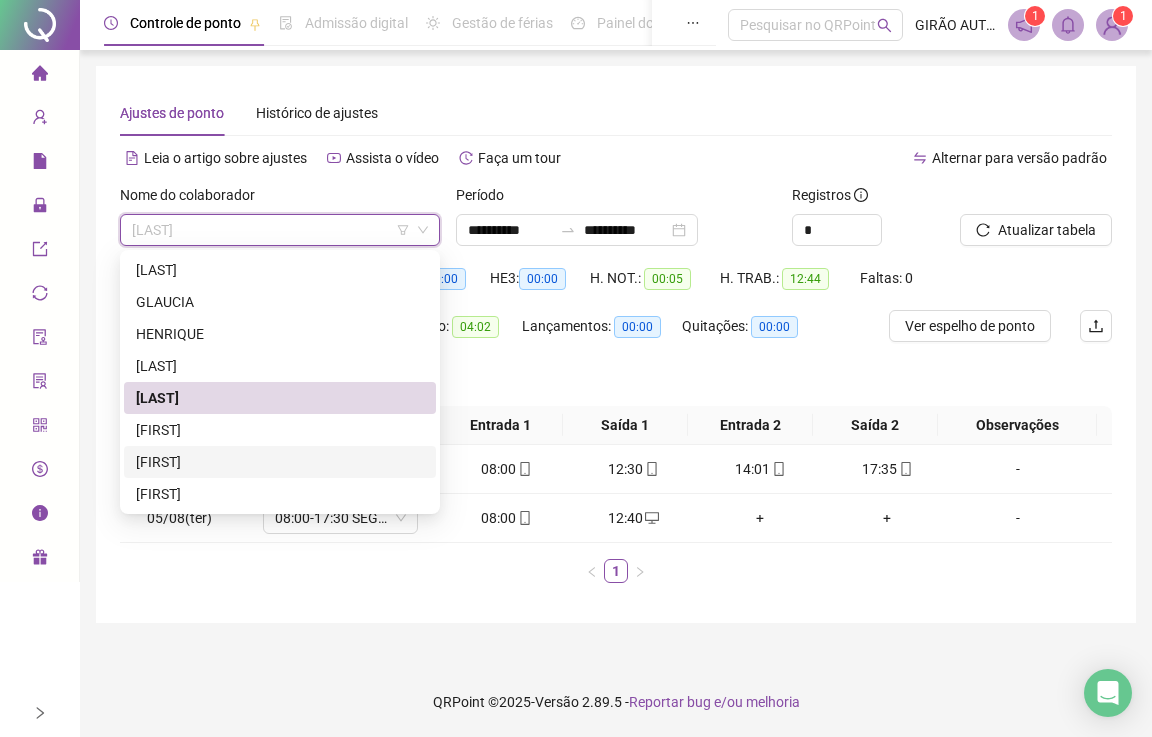 click on "[FIRST]" at bounding box center [280, 462] 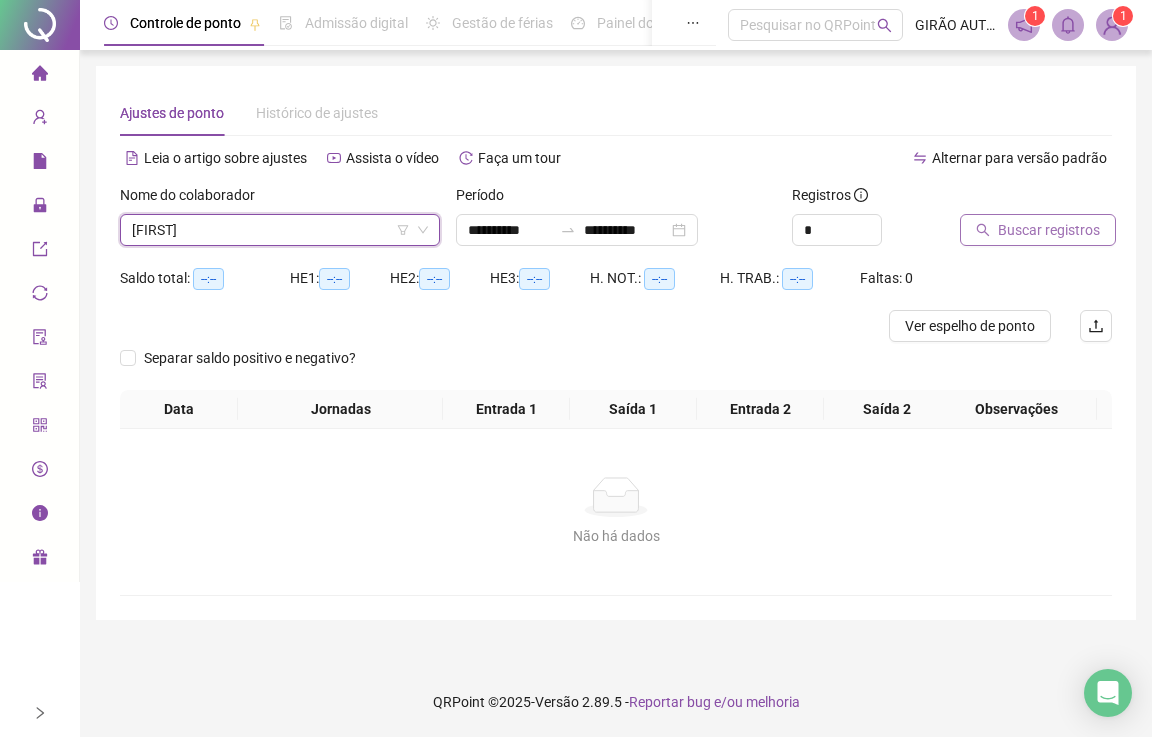 click on "Buscar registros" at bounding box center (1038, 230) 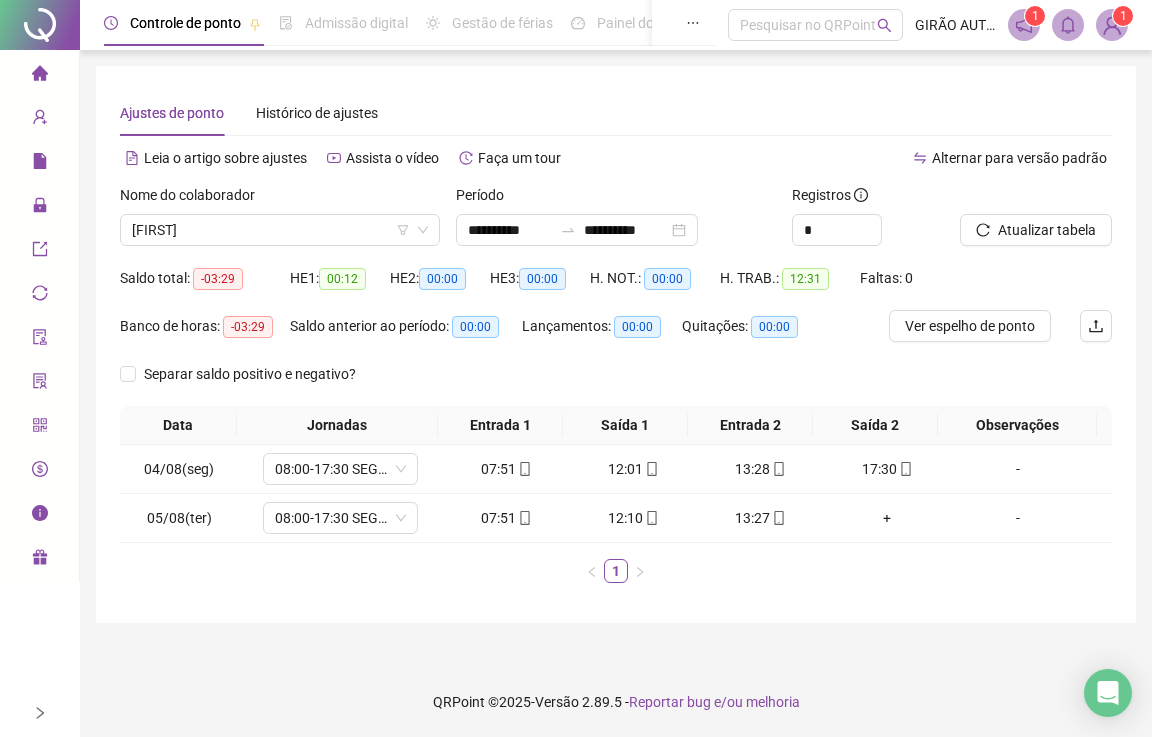 type 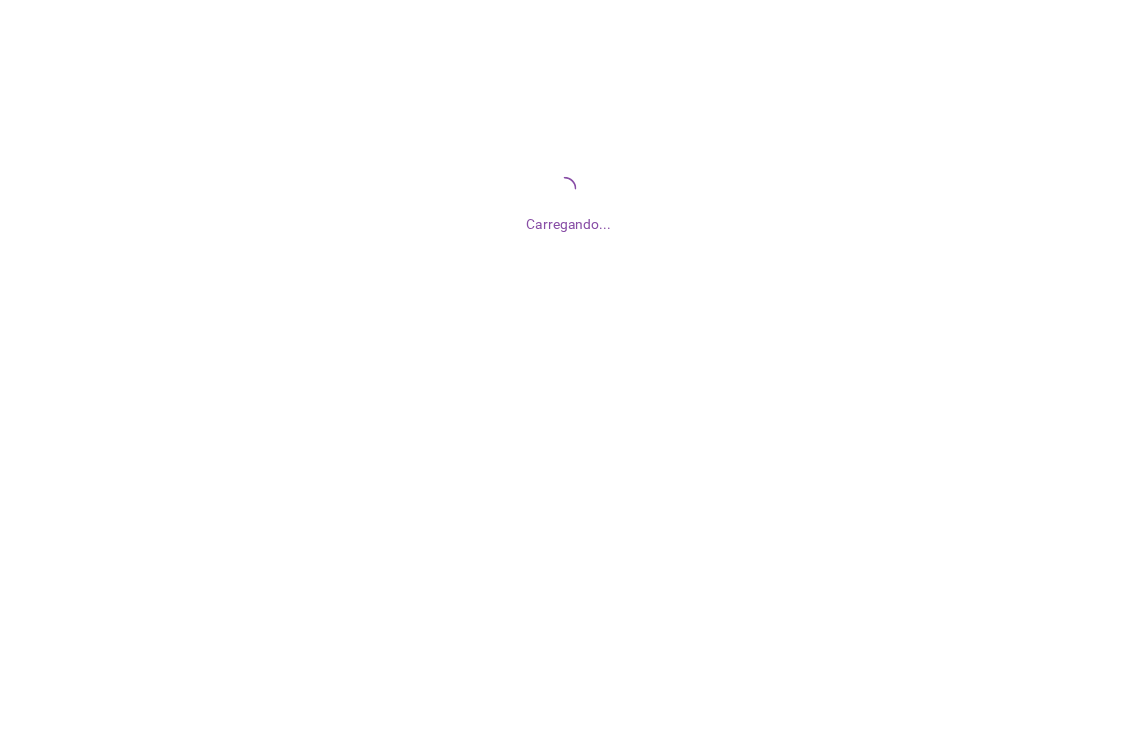 scroll, scrollTop: 0, scrollLeft: 0, axis: both 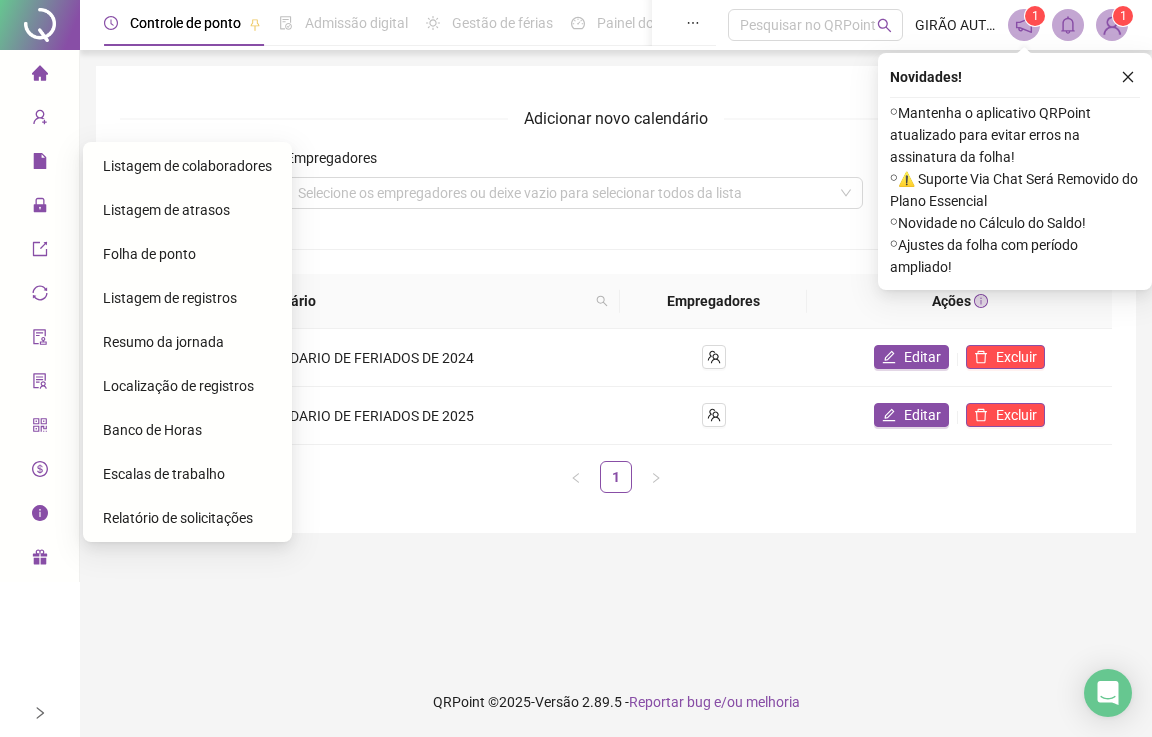 click on "Adicionar novo calendário Ano **** Empregadores   Selecione os empregadores ou deixe vazio para selecionar todos da lista   Inserir calendário Ano Calendário Empregadores Ações           2024 CALENDARIO DE FERIADOS DE 2024 Editar Excluir 2025 CALENDARIO DE FERIADOS DE 2025 Editar Excluir 1" at bounding box center [616, 358] 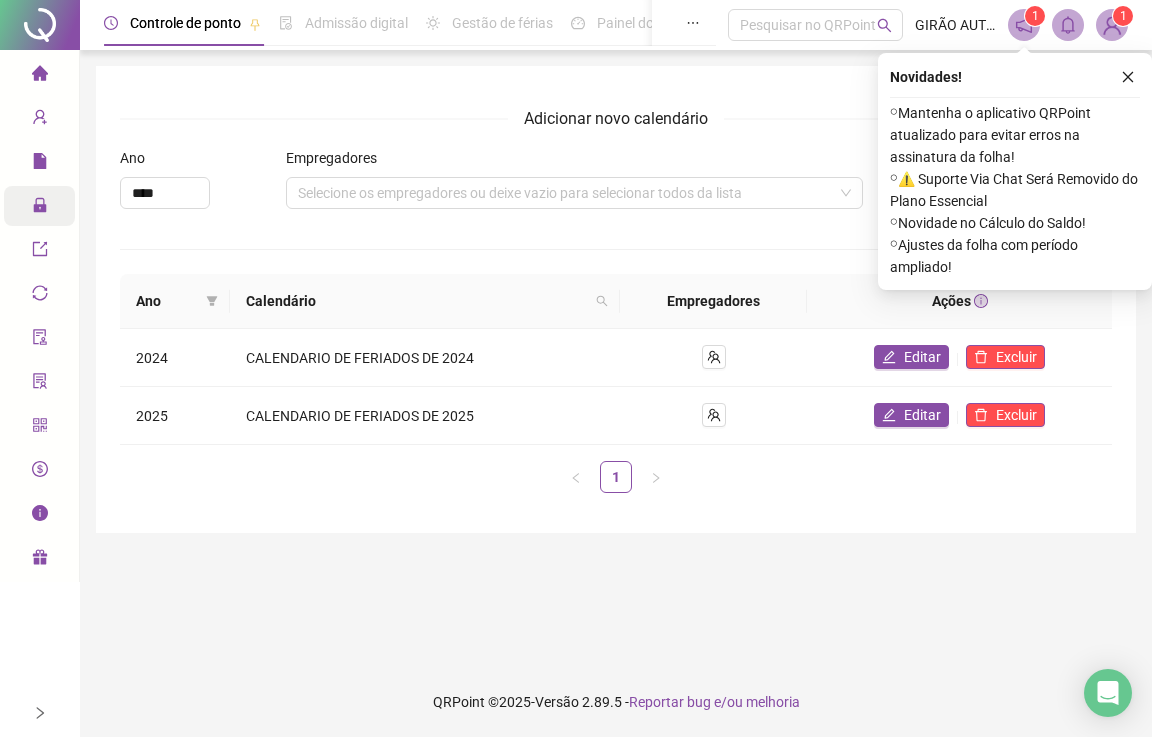 click at bounding box center (40, 208) 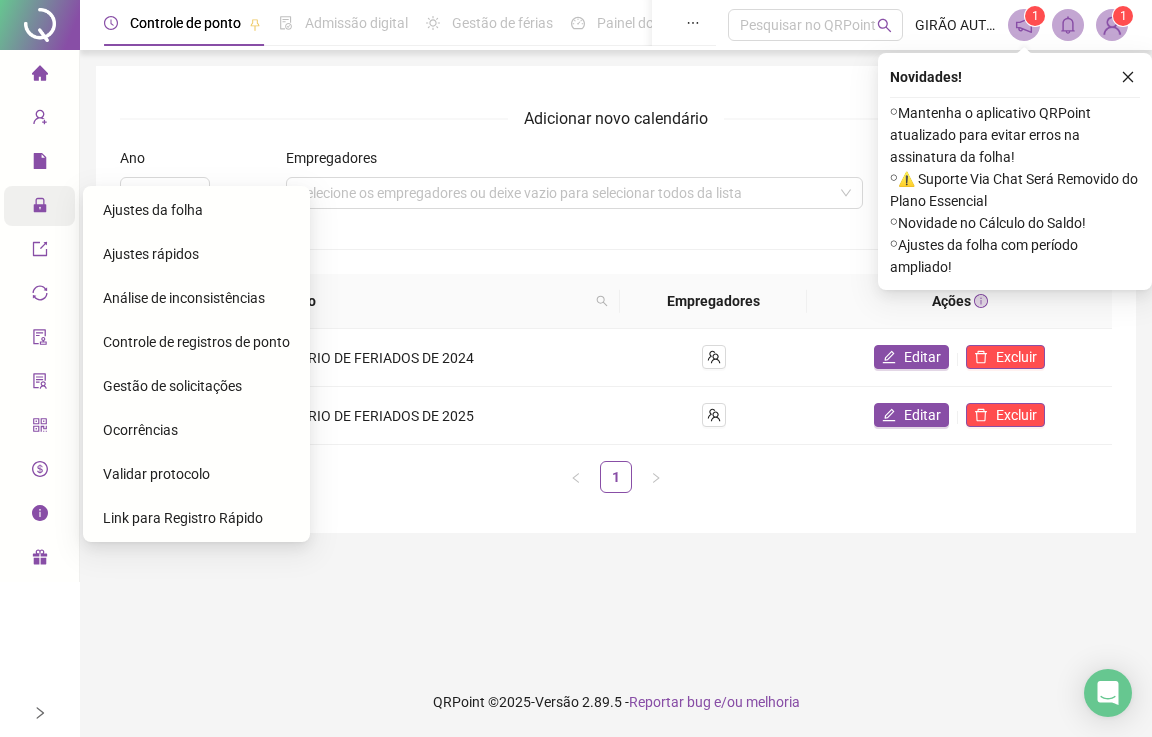 click on "Ajustes da folha" at bounding box center (153, 210) 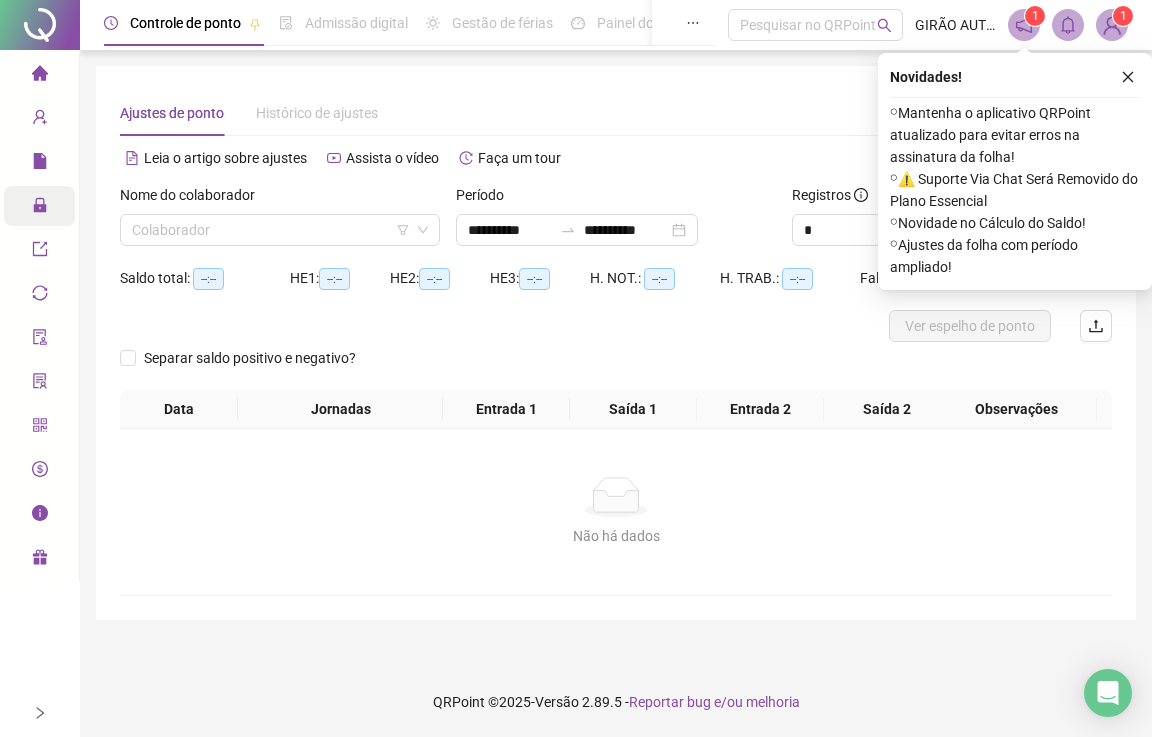 drag, startPoint x: 1128, startPoint y: 72, endPoint x: 242, endPoint y: 273, distance: 908.5136 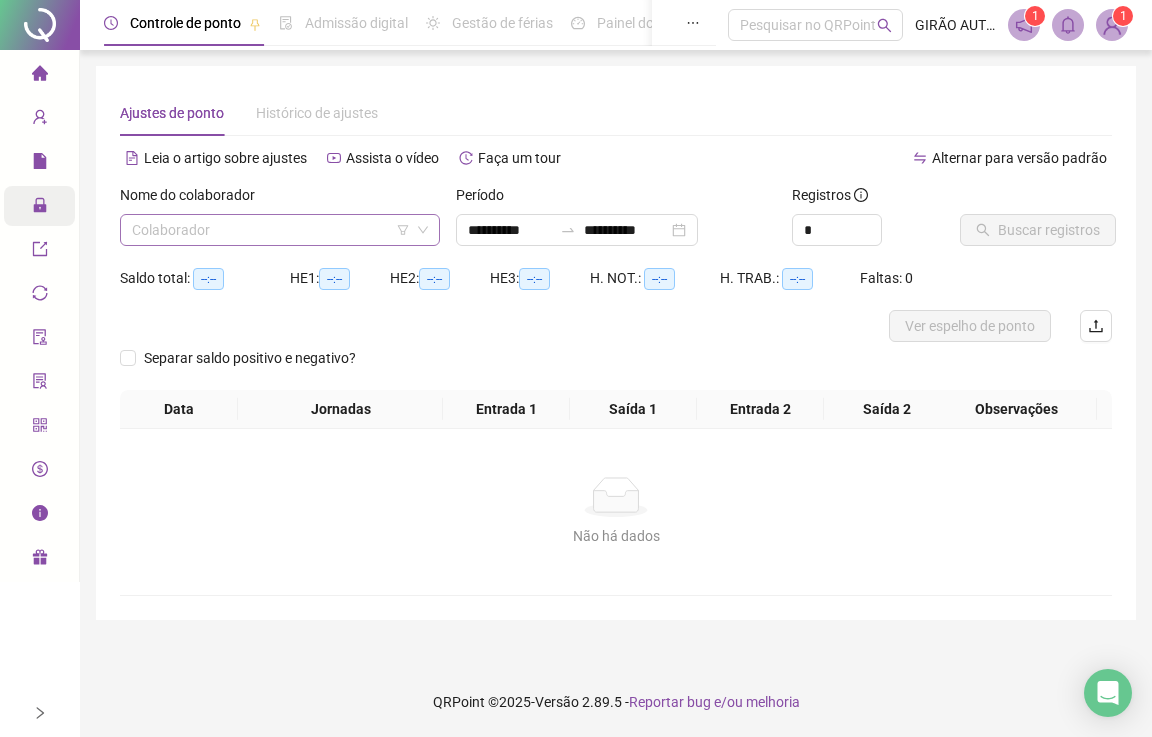 click at bounding box center [271, 230] 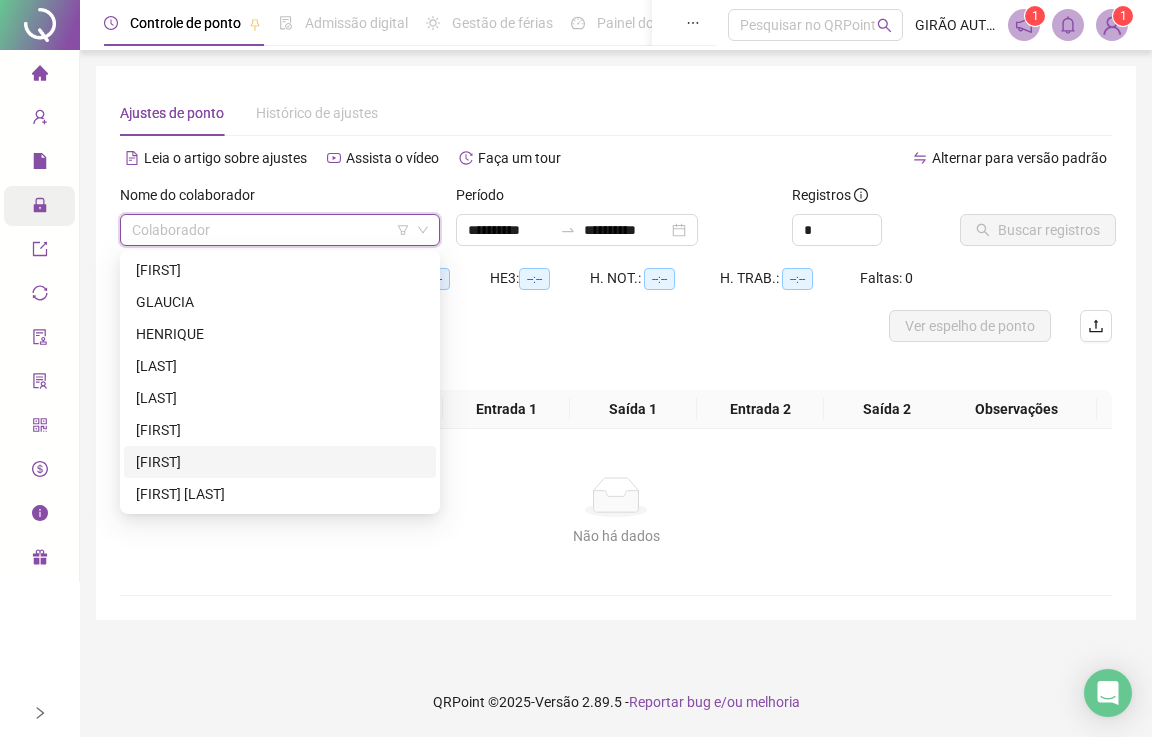click on "[FIRST]" at bounding box center (280, 462) 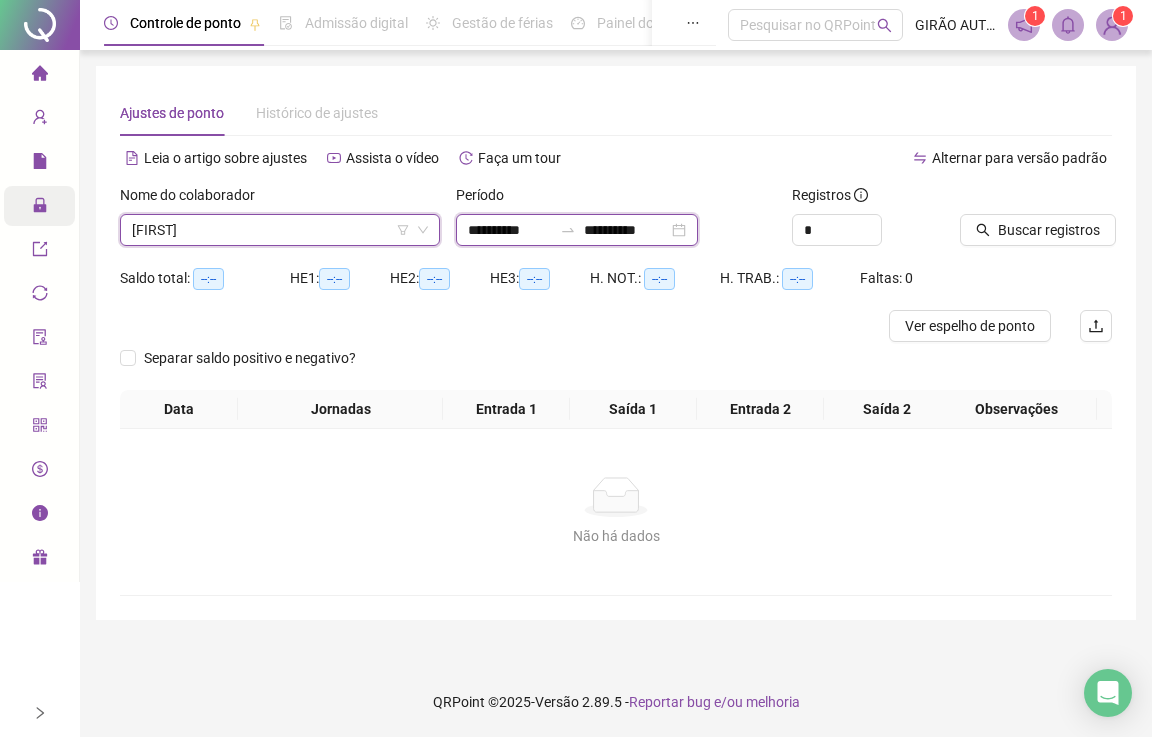 click on "**********" at bounding box center (510, 230) 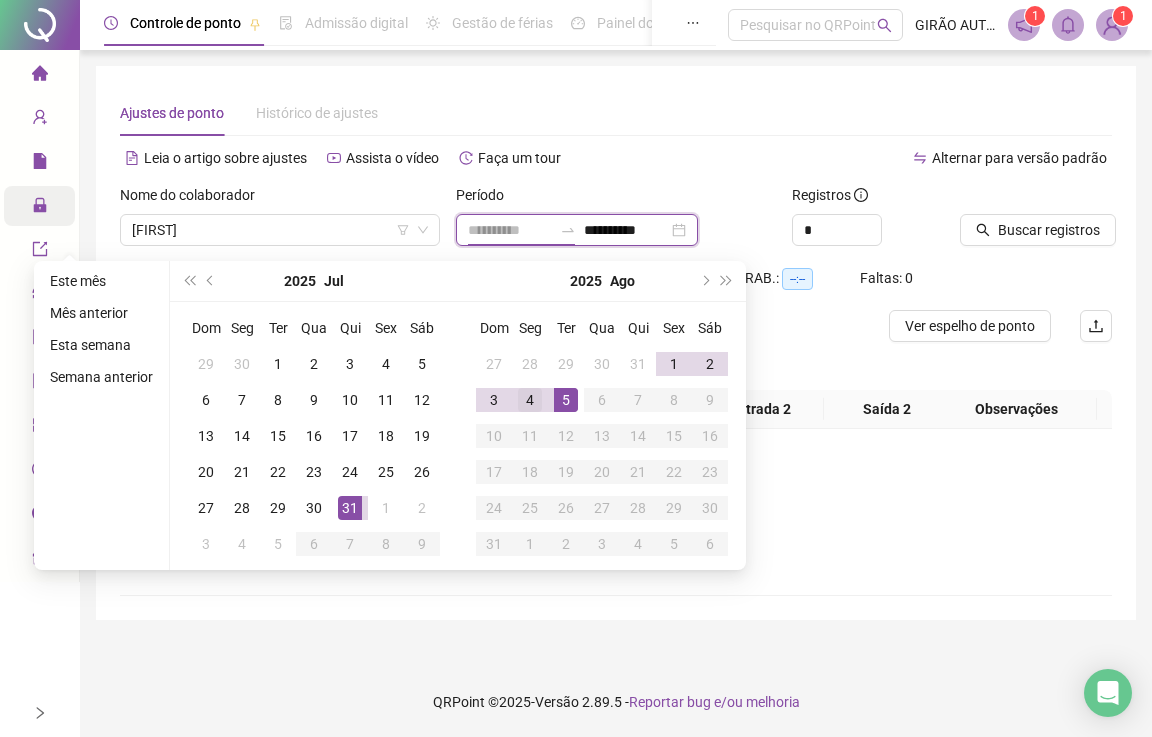 type on "**********" 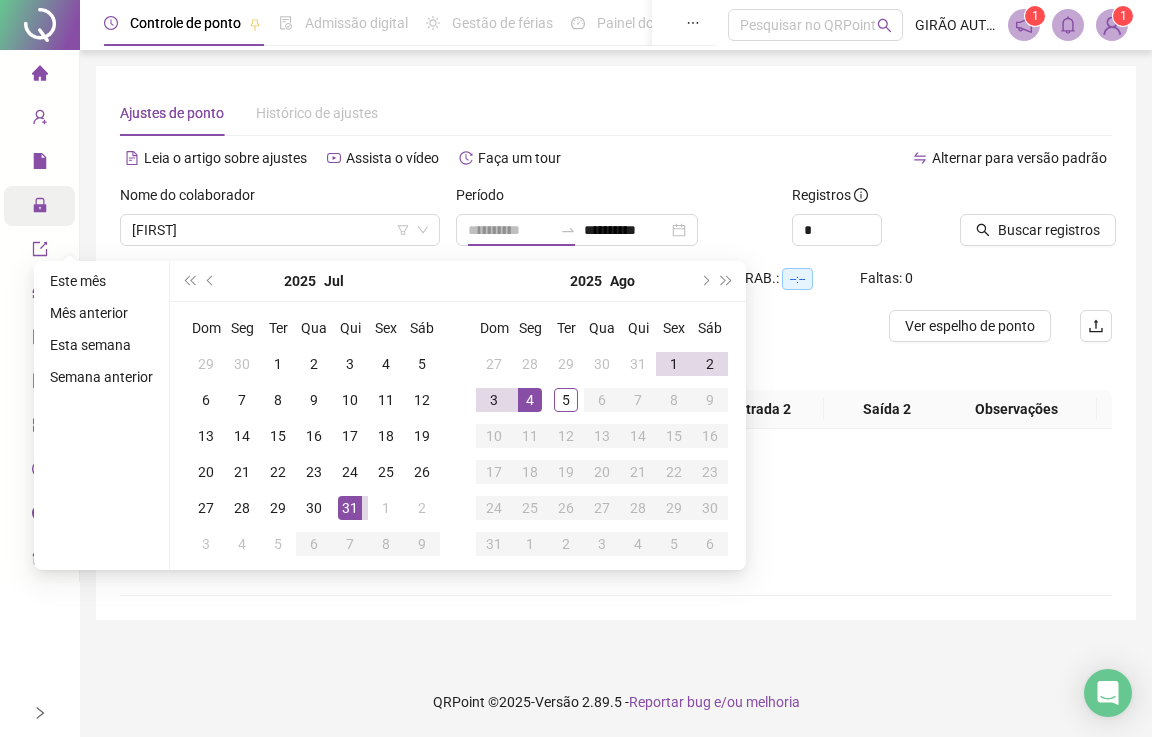 click on "4" at bounding box center (530, 400) 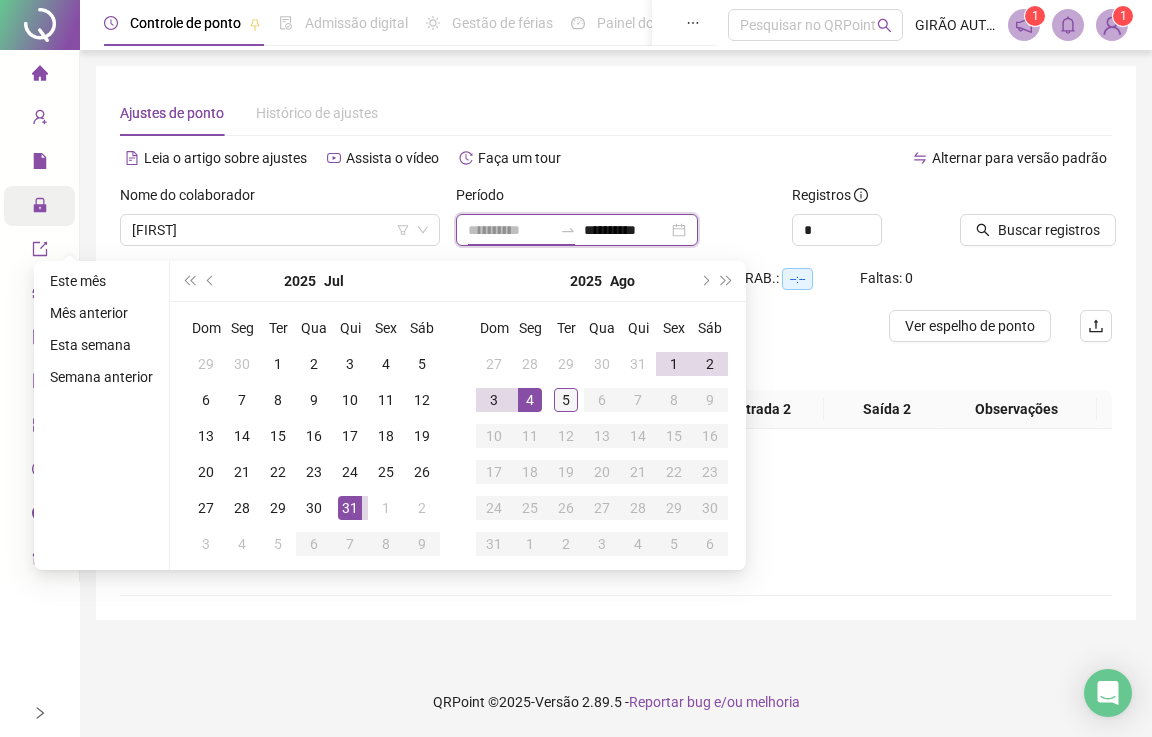 type on "**********" 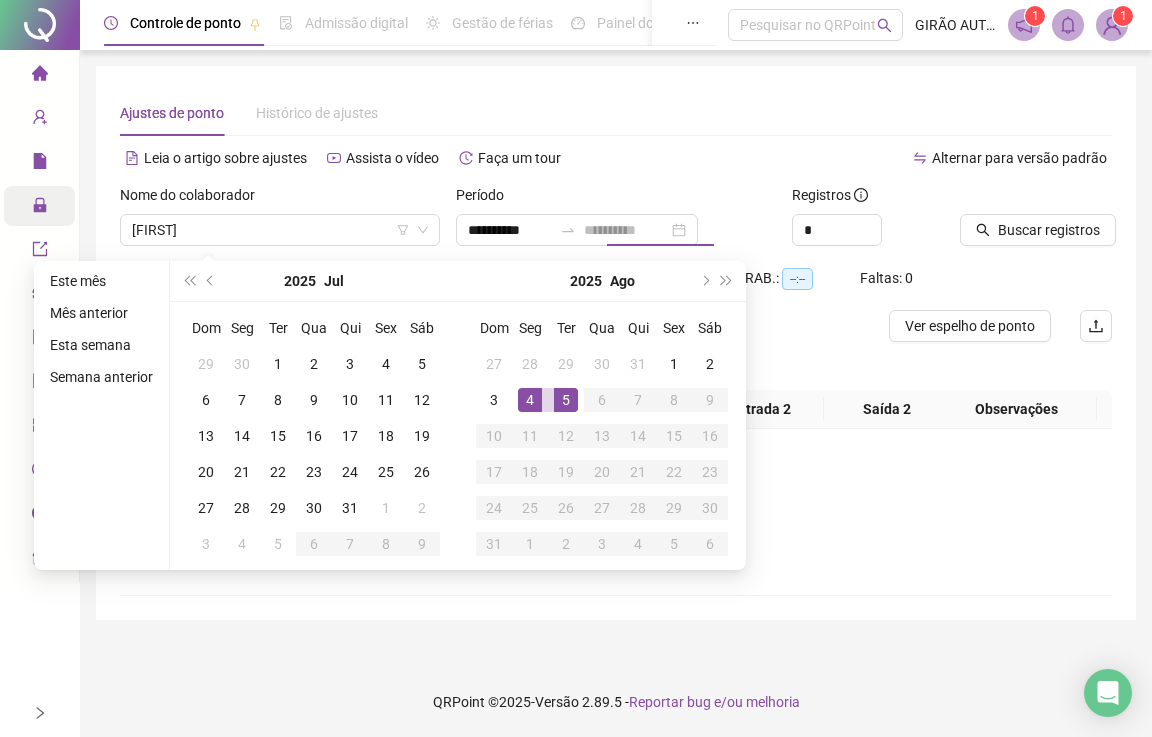 click on "5" at bounding box center (566, 400) 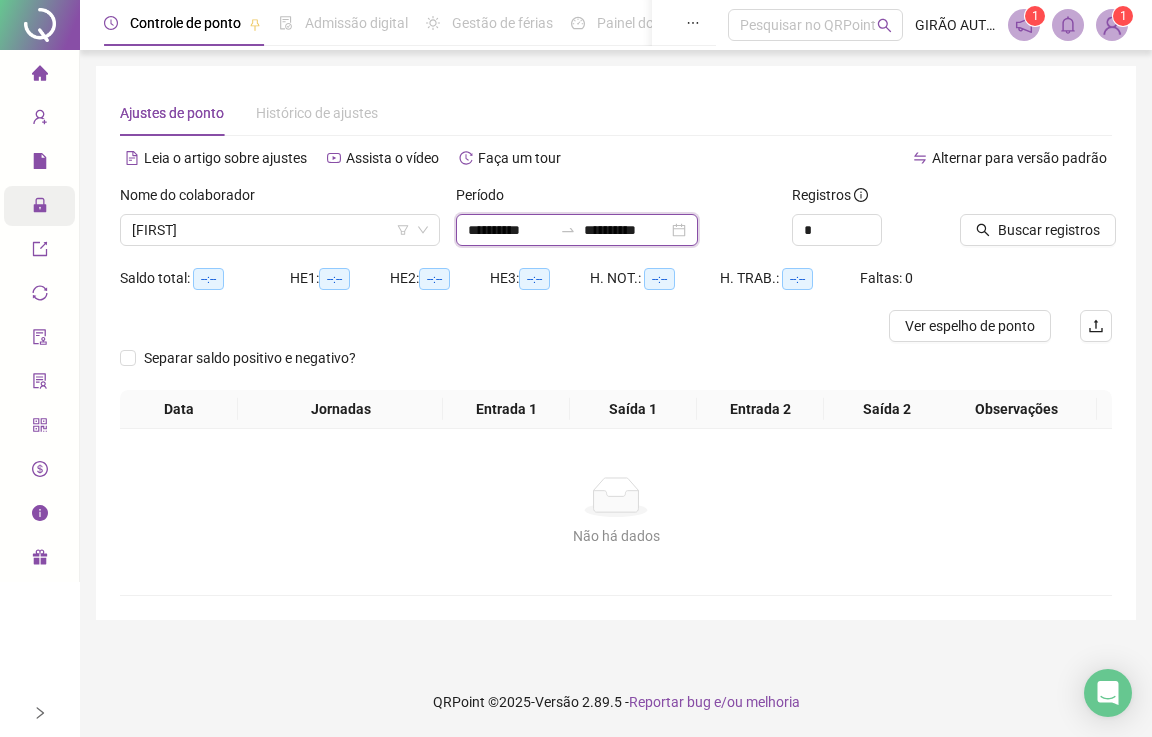 click on "**********" at bounding box center [510, 230] 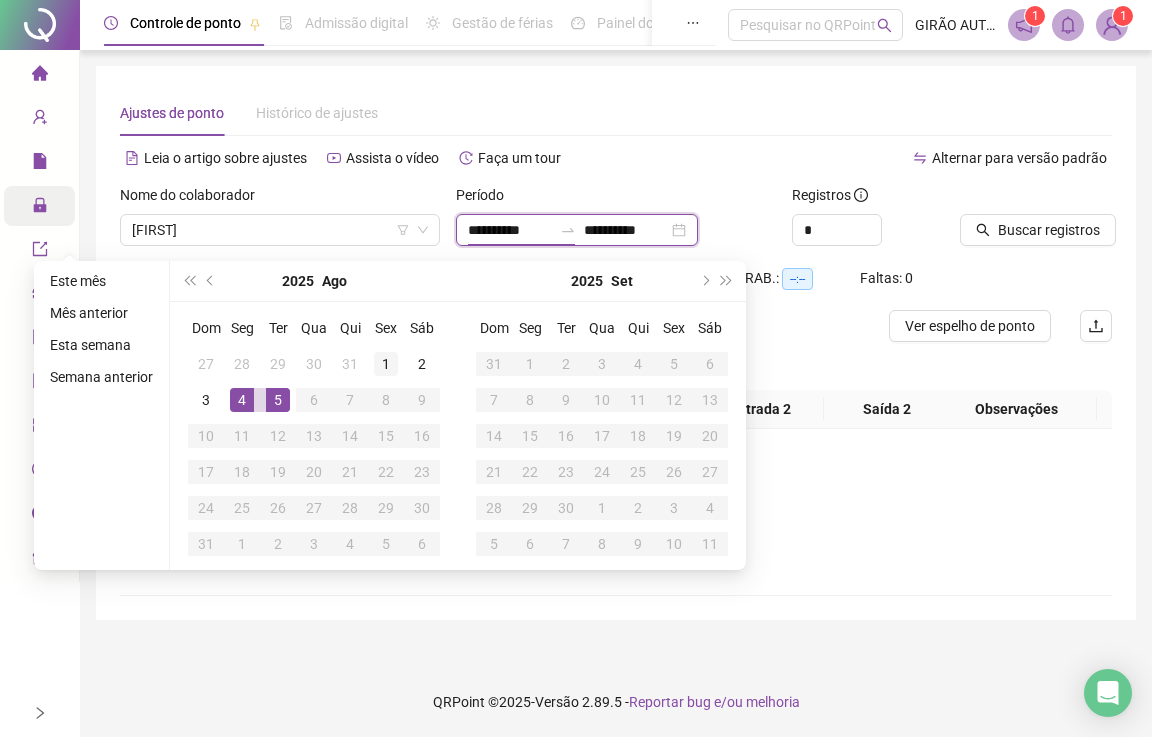type on "**********" 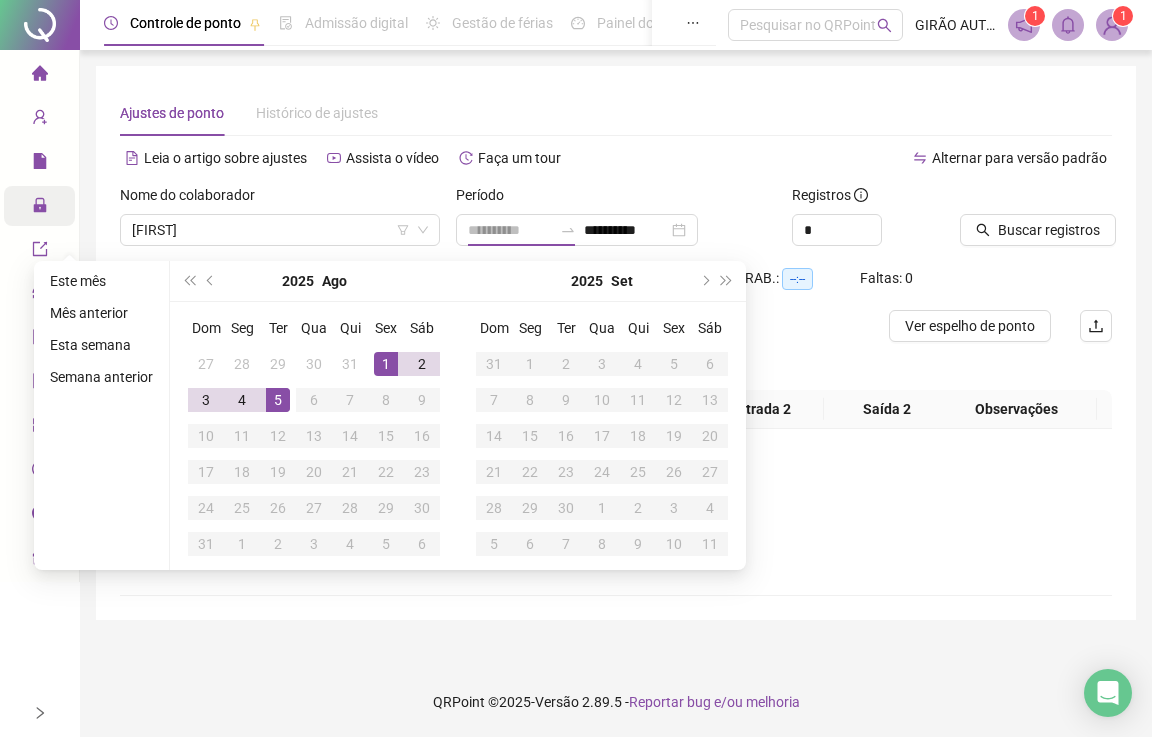 click on "1" at bounding box center [386, 364] 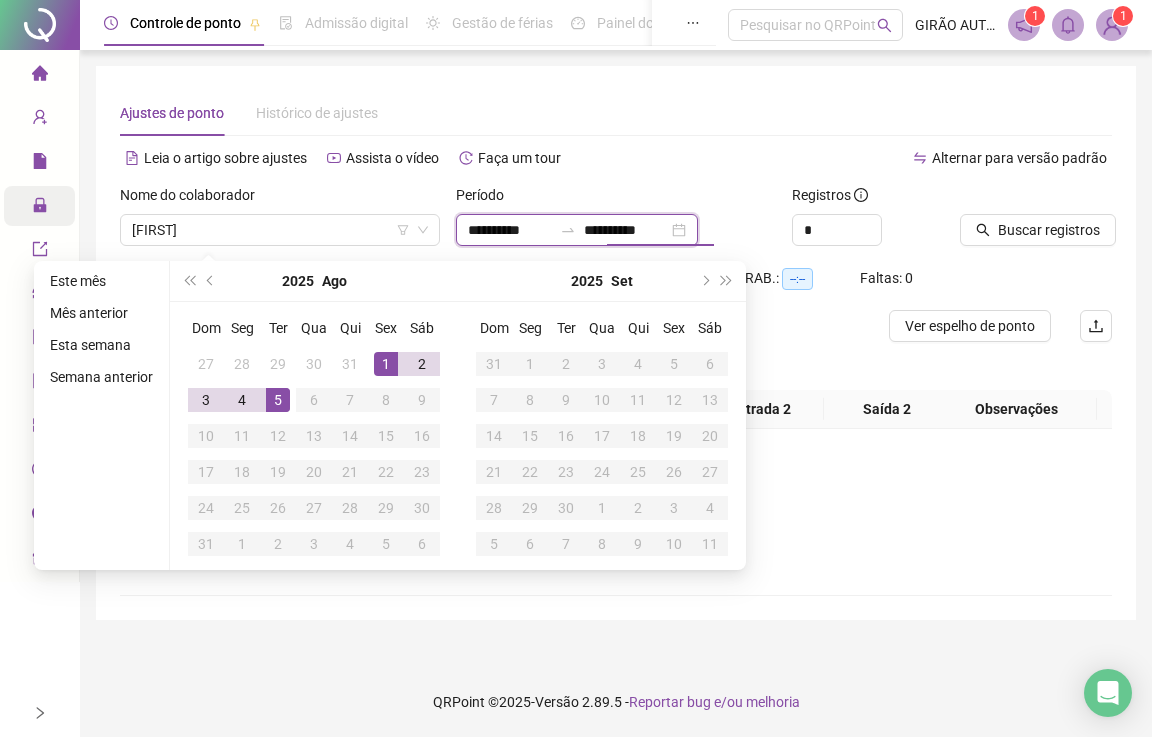type on "**********" 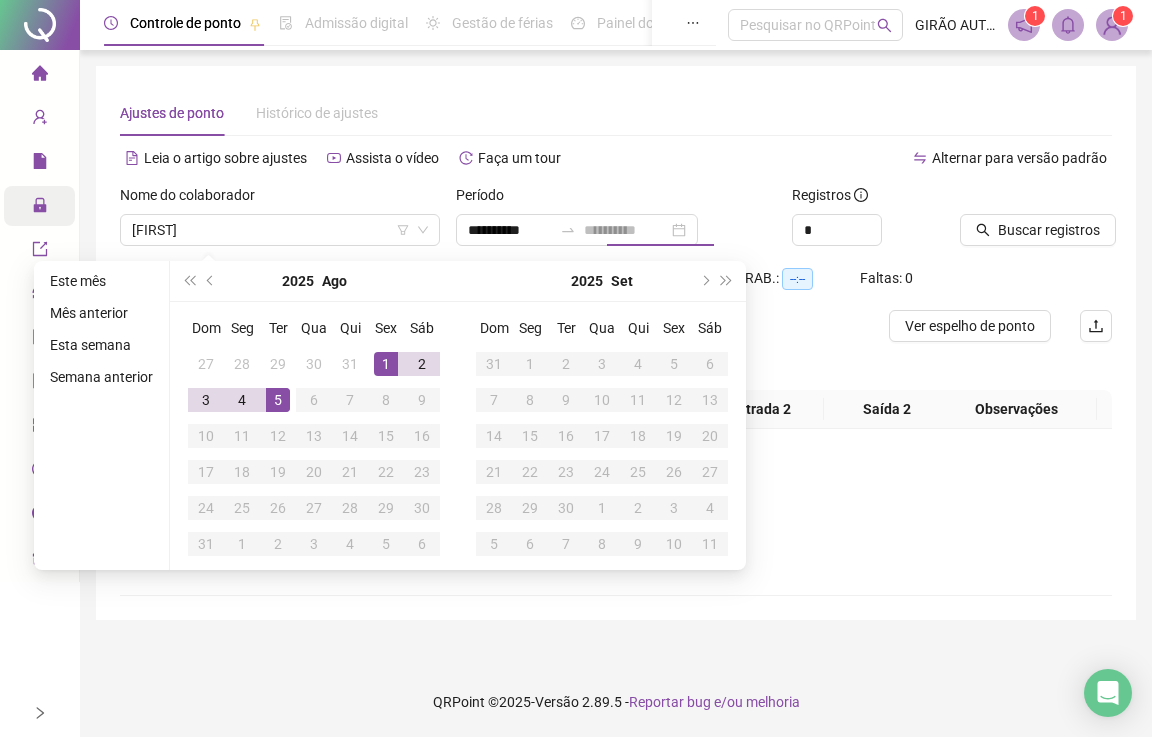 drag, startPoint x: 287, startPoint y: 405, endPoint x: 302, endPoint y: 395, distance: 18.027756 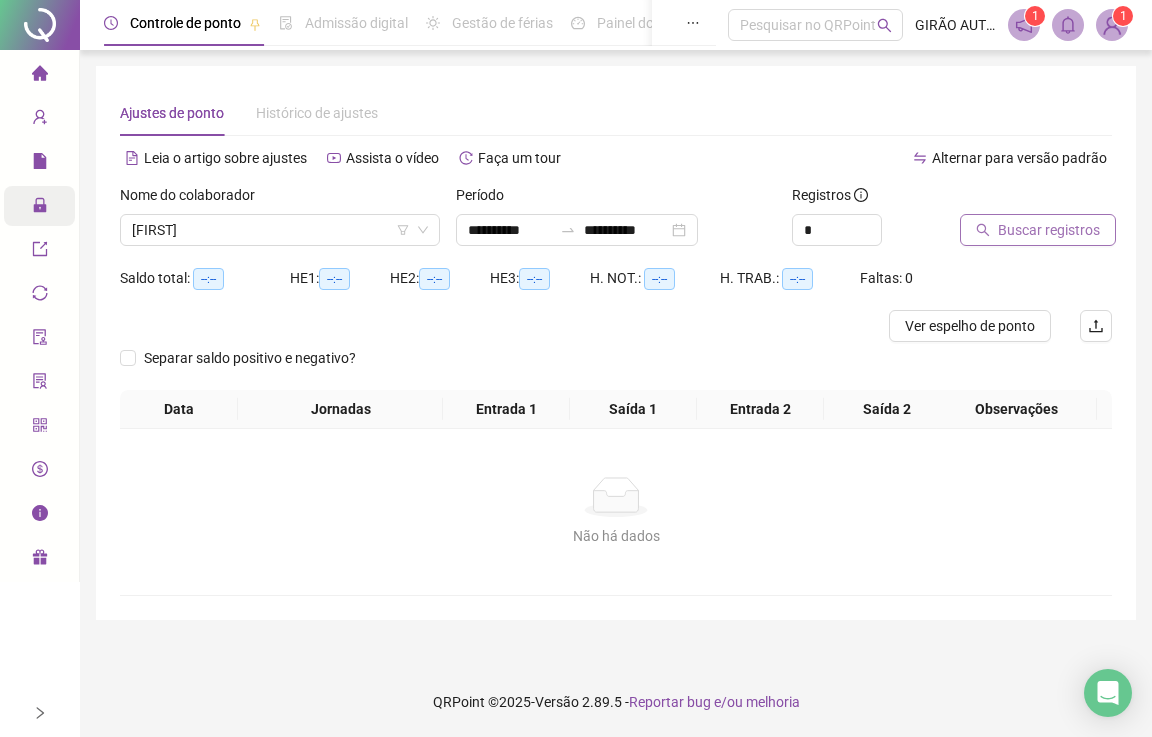 click on "Buscar registros" at bounding box center (1038, 230) 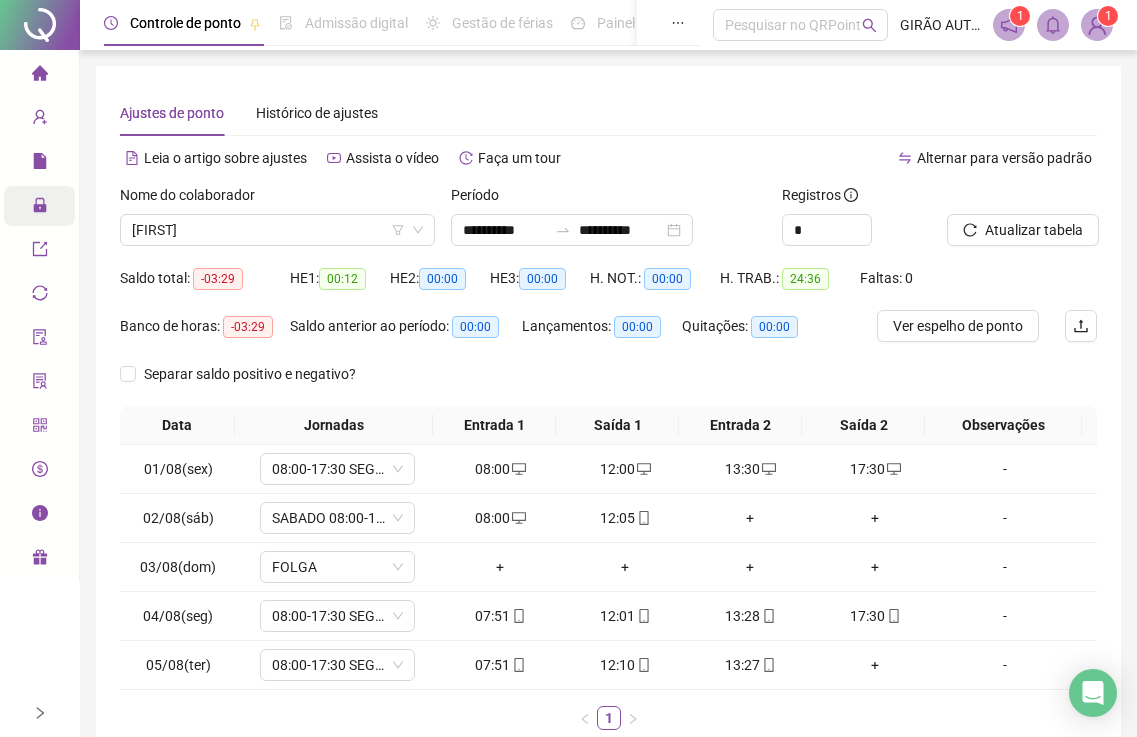 scroll, scrollTop: 119, scrollLeft: 0, axis: vertical 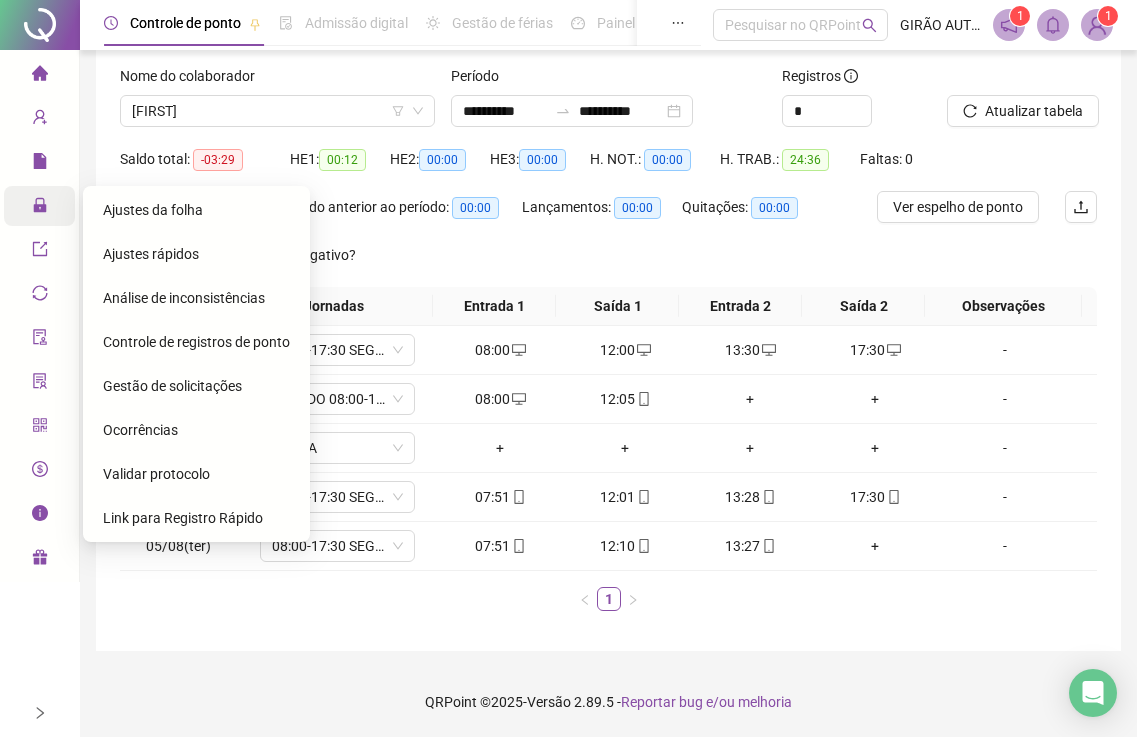 click on "Administração" at bounding box center [39, 206] 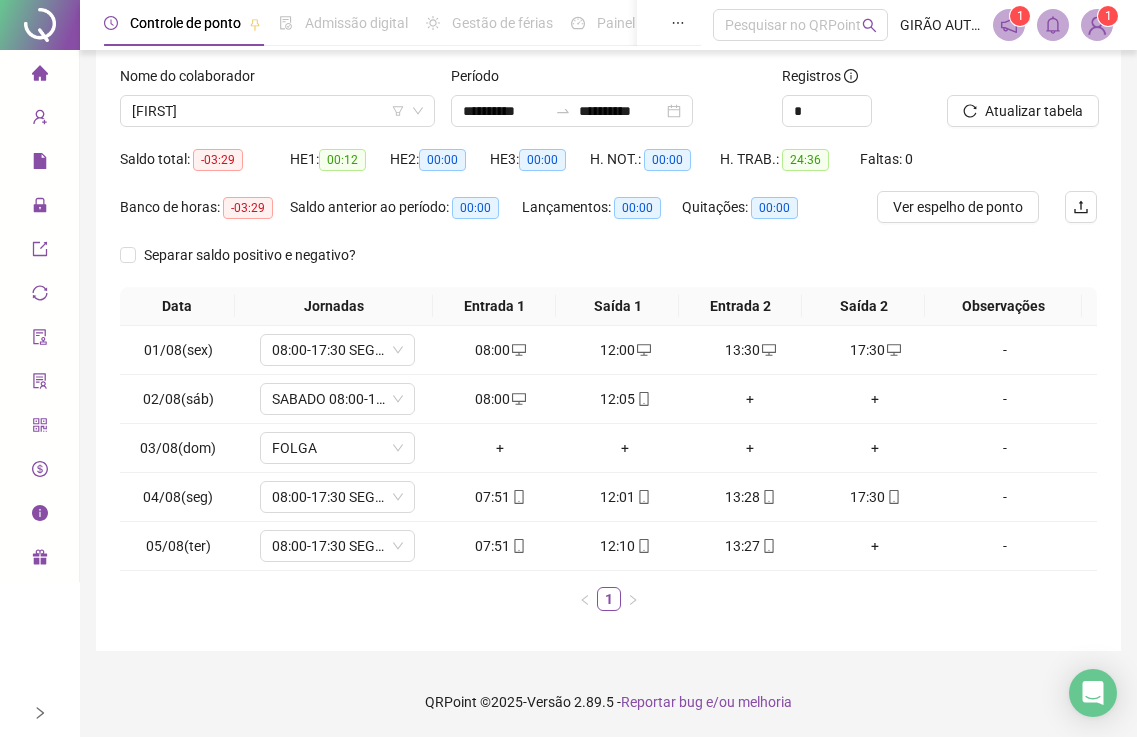 click 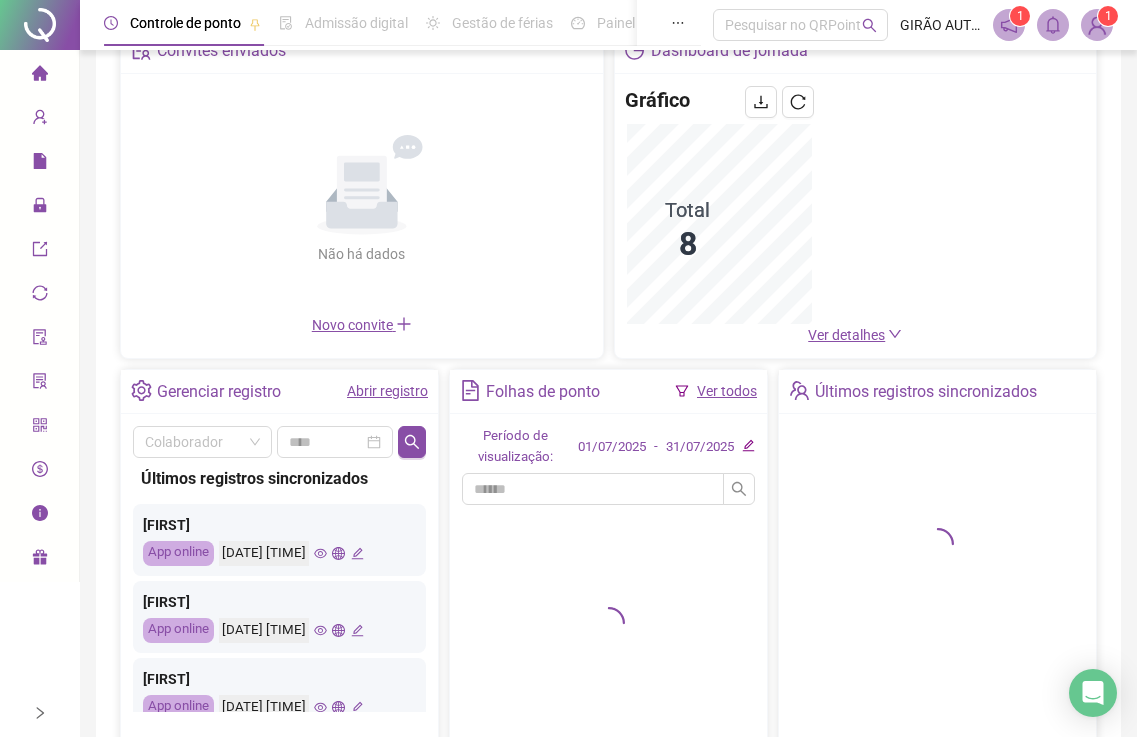 scroll, scrollTop: 246, scrollLeft: 0, axis: vertical 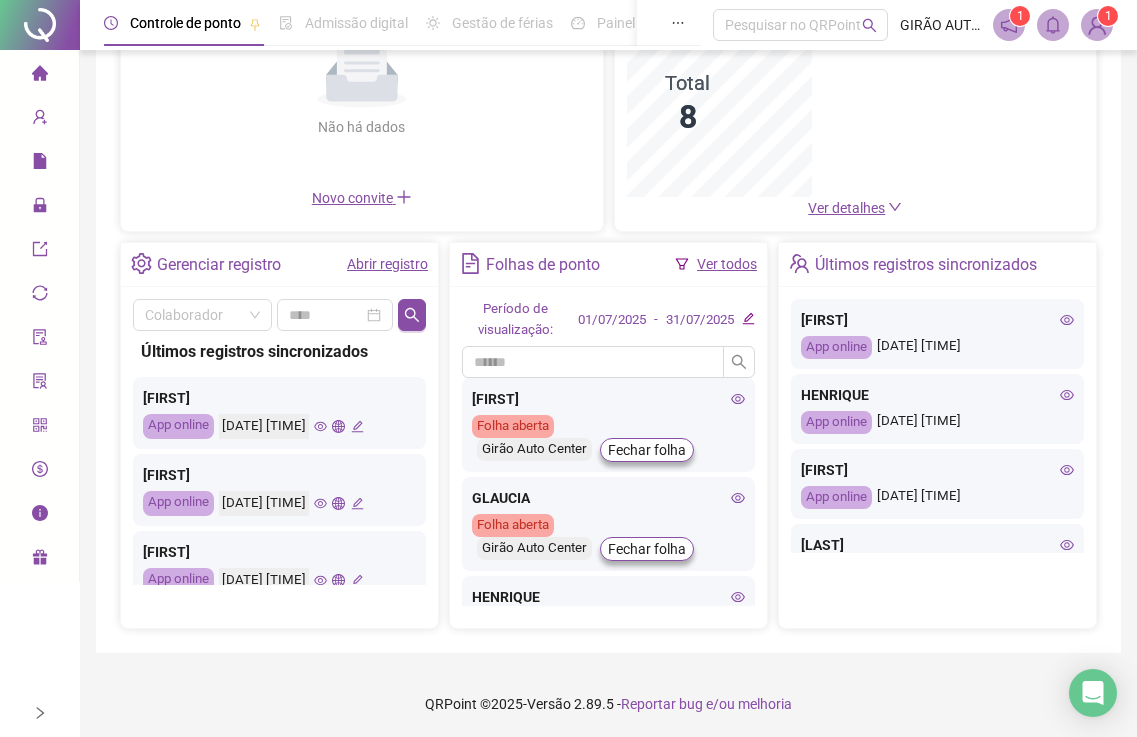 click on "Ver todos" at bounding box center [727, 264] 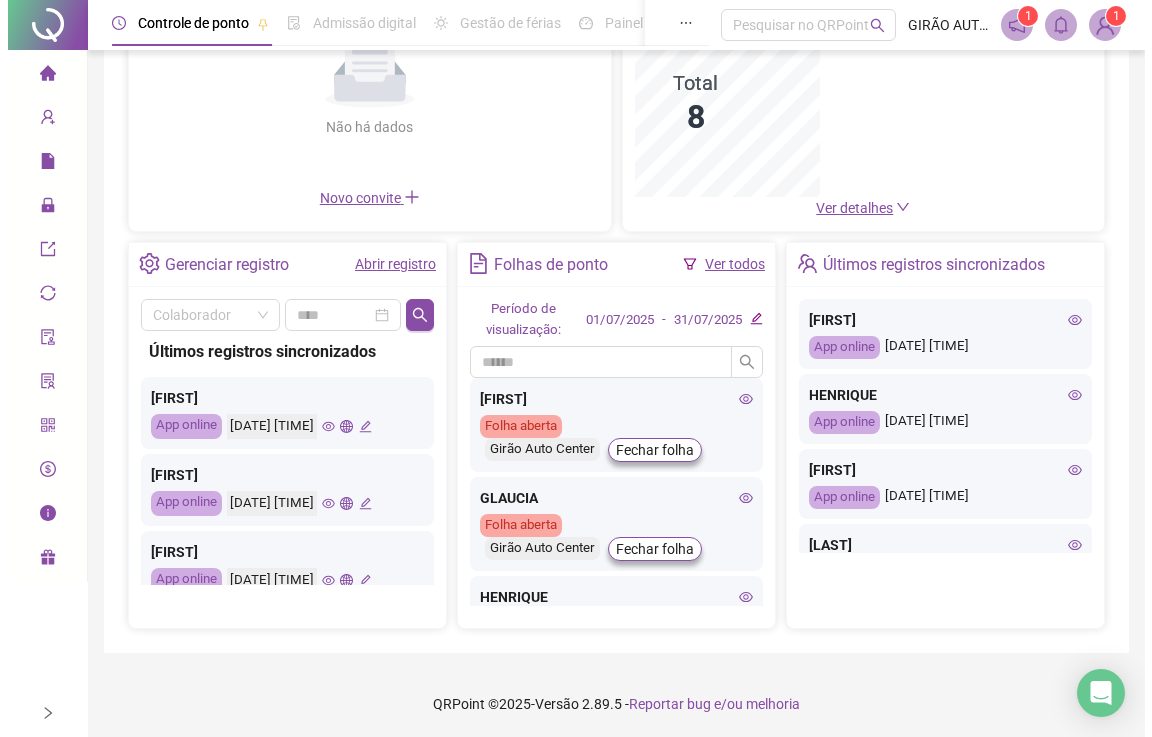 scroll, scrollTop: 0, scrollLeft: 0, axis: both 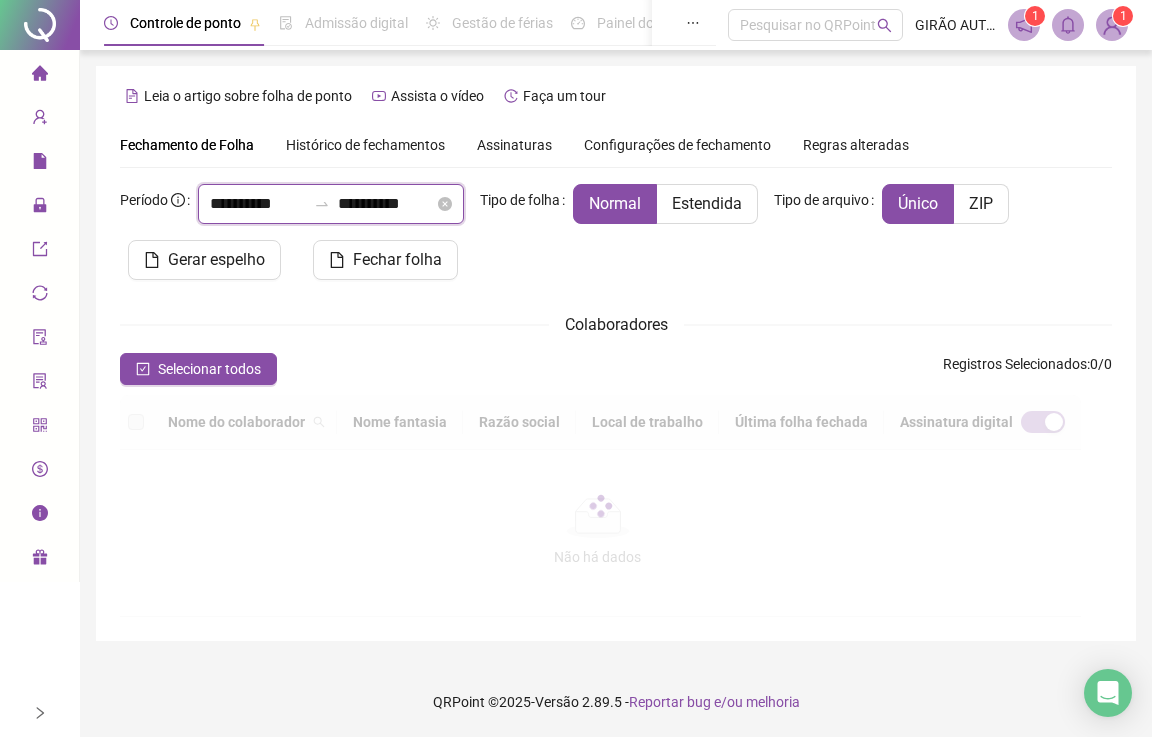 click on "**********" at bounding box center [258, 204] 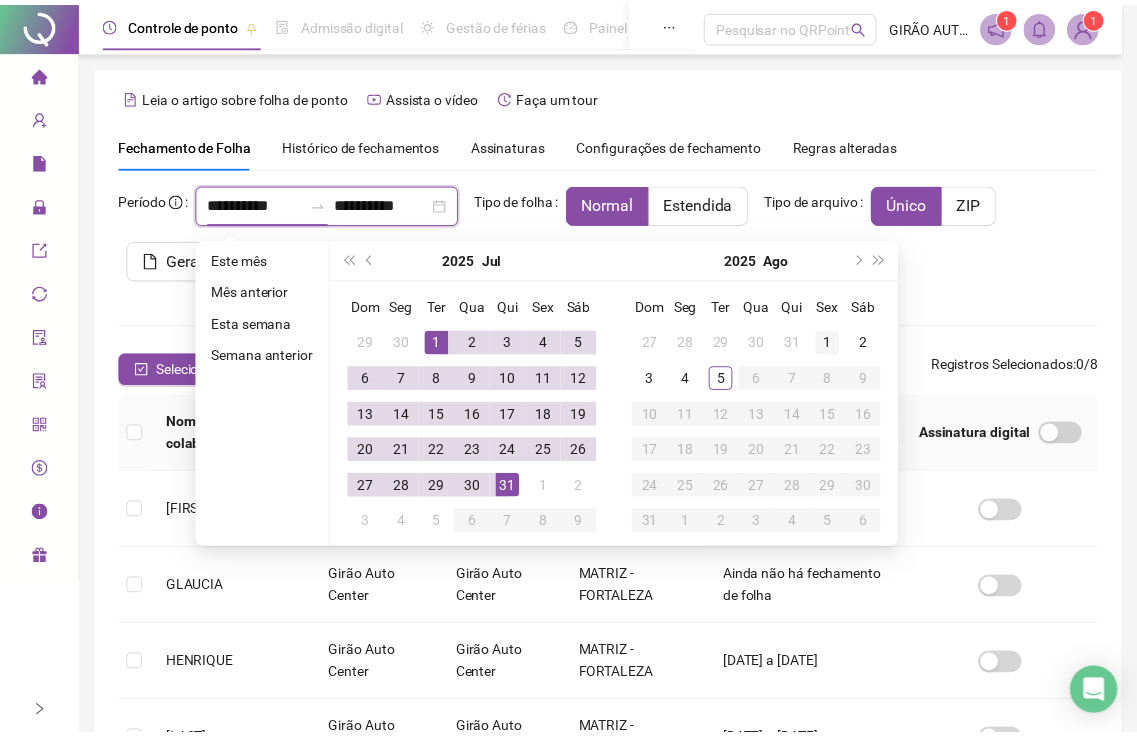 scroll, scrollTop: 65, scrollLeft: 0, axis: vertical 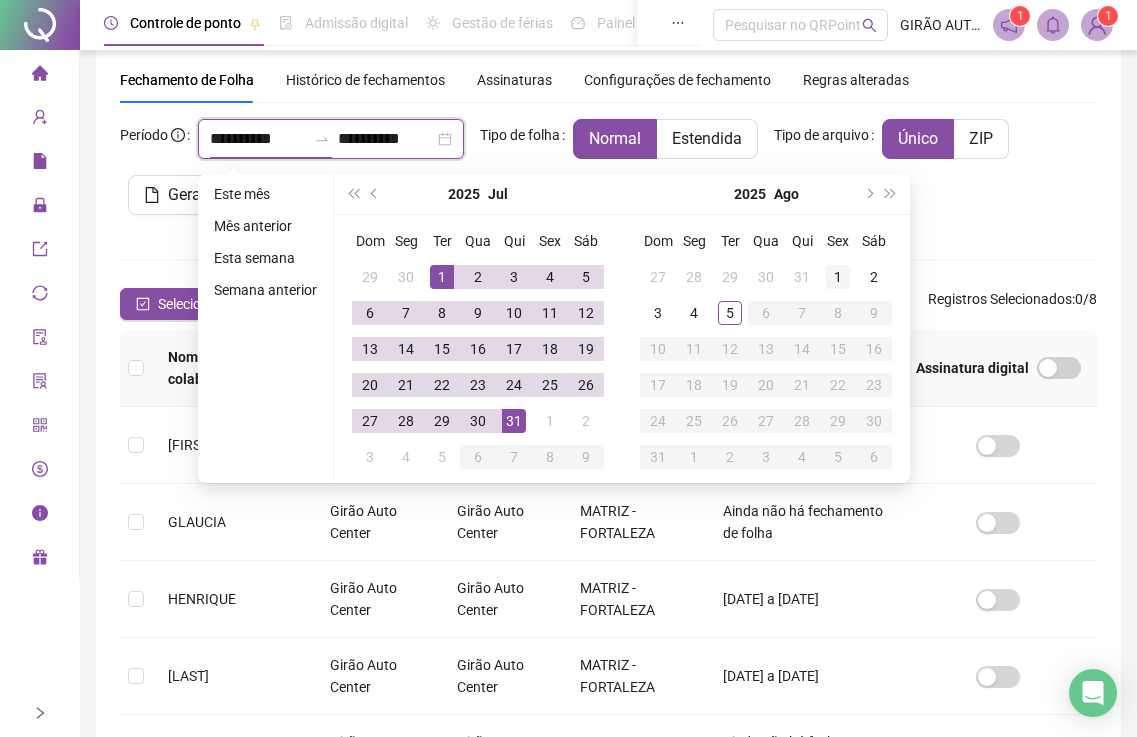 type on "**********" 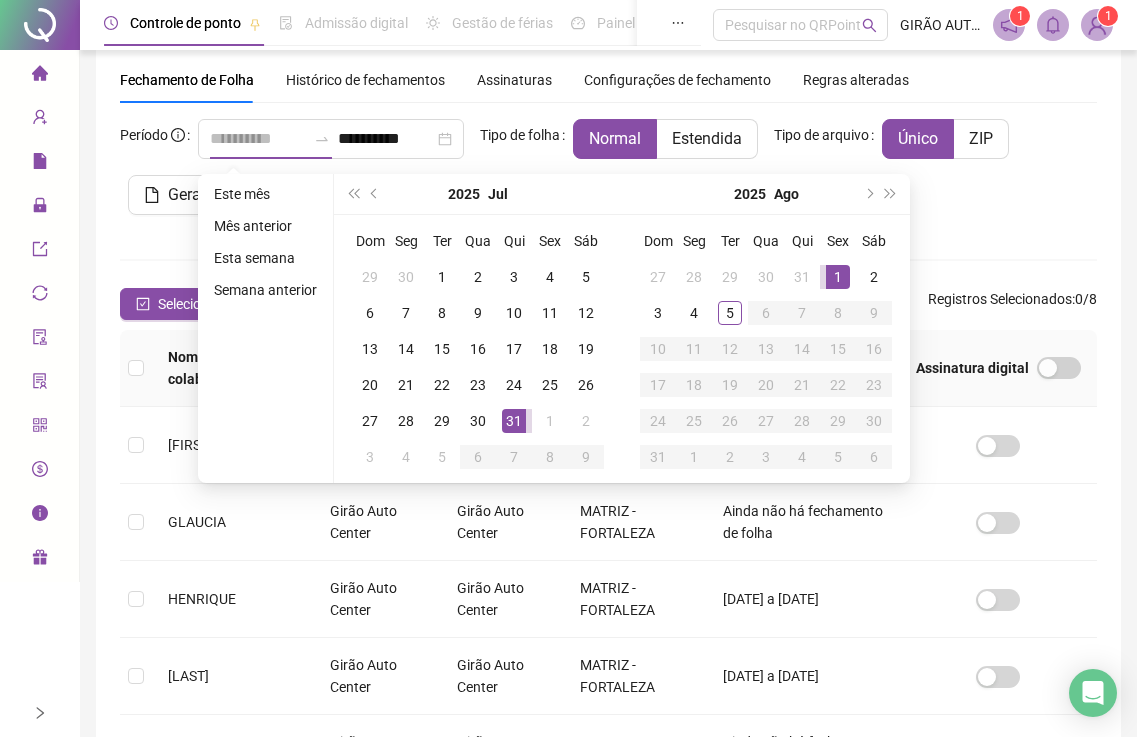 click on "1" at bounding box center (838, 277) 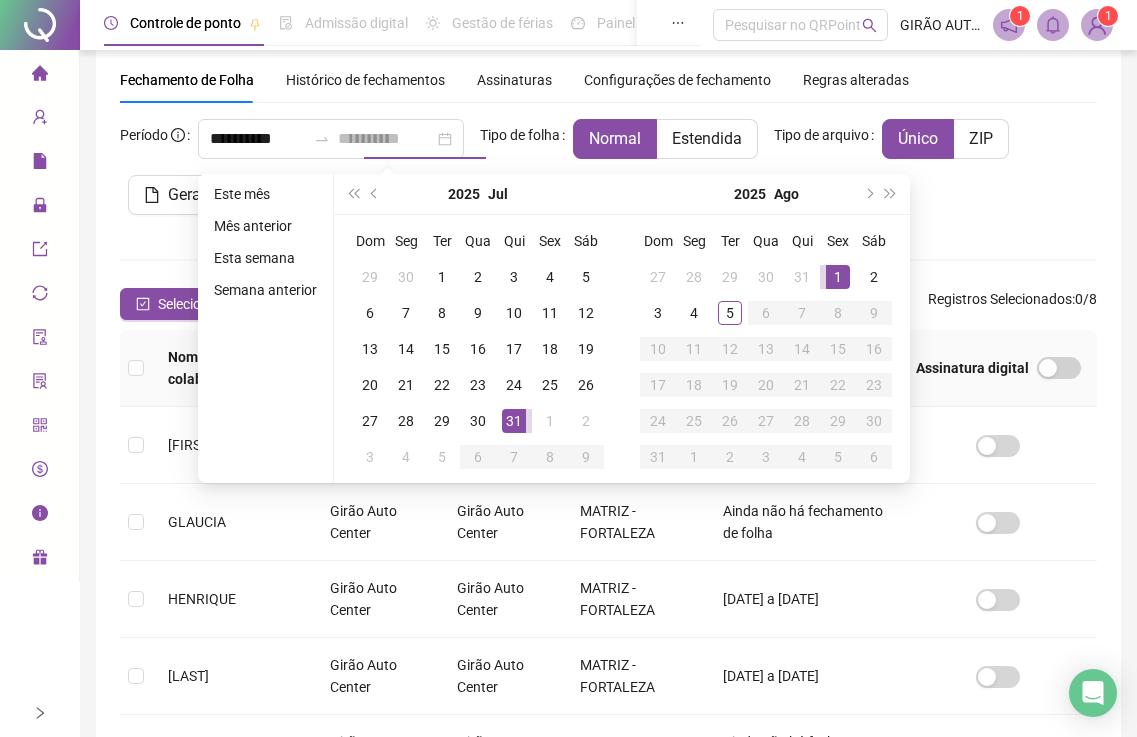 click on "5" at bounding box center (730, 313) 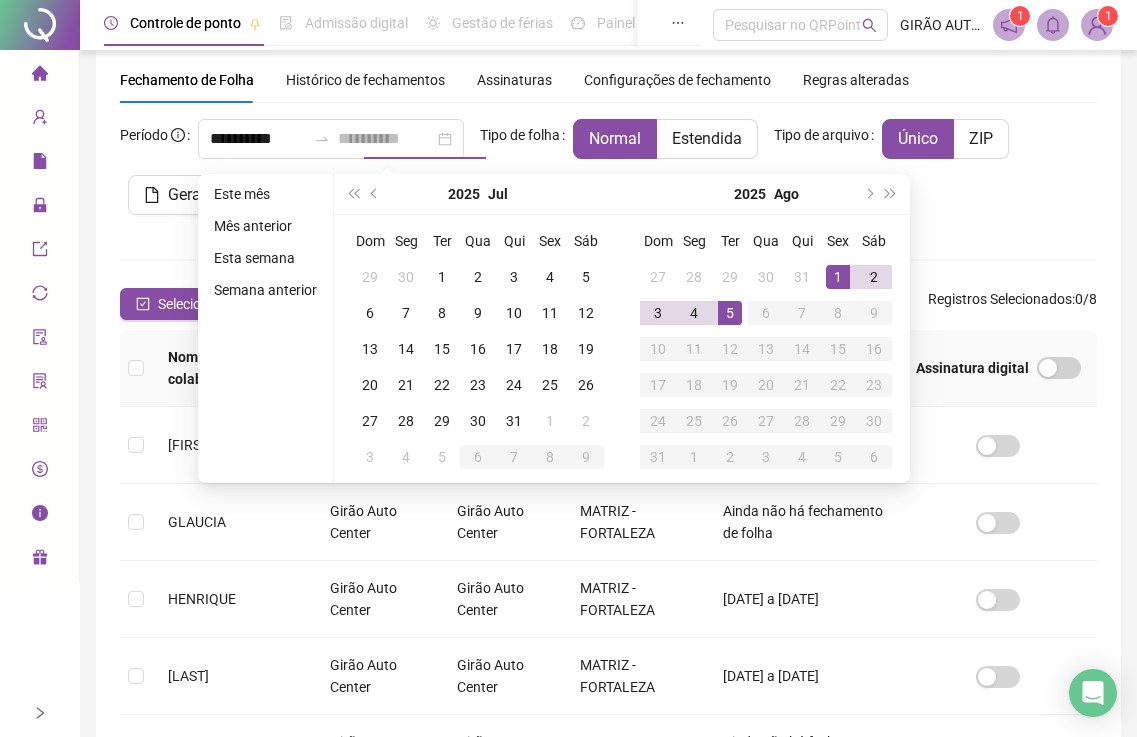 type on "**********" 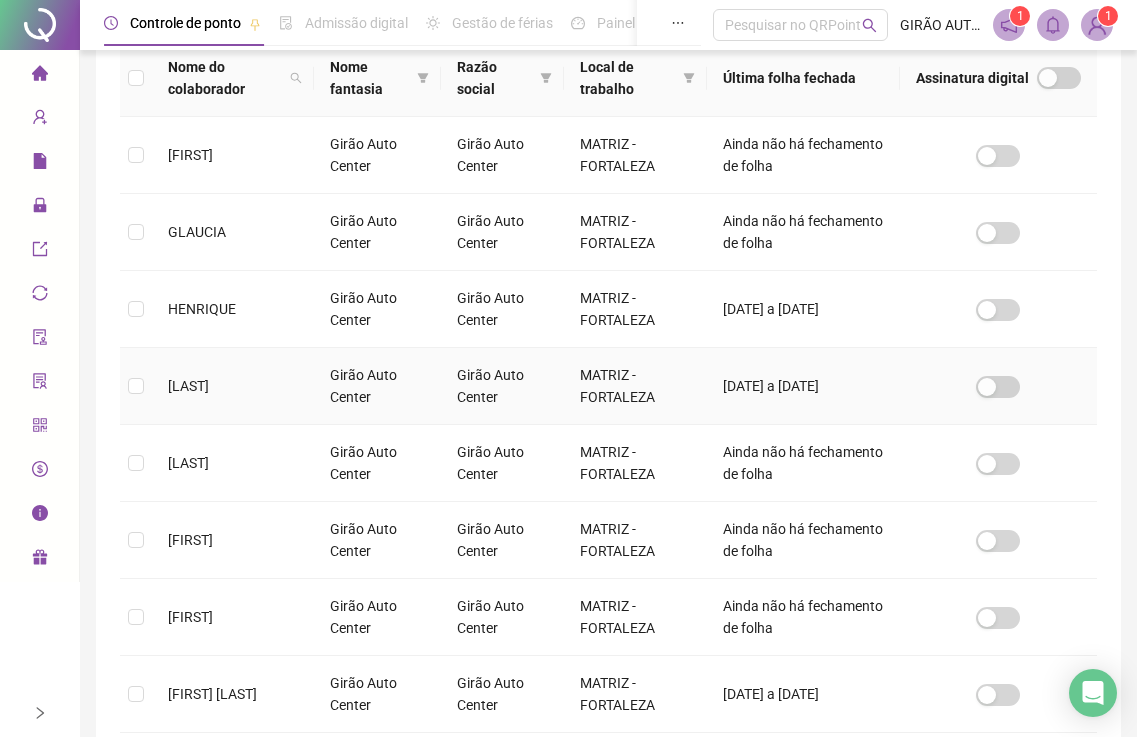 scroll, scrollTop: 365, scrollLeft: 0, axis: vertical 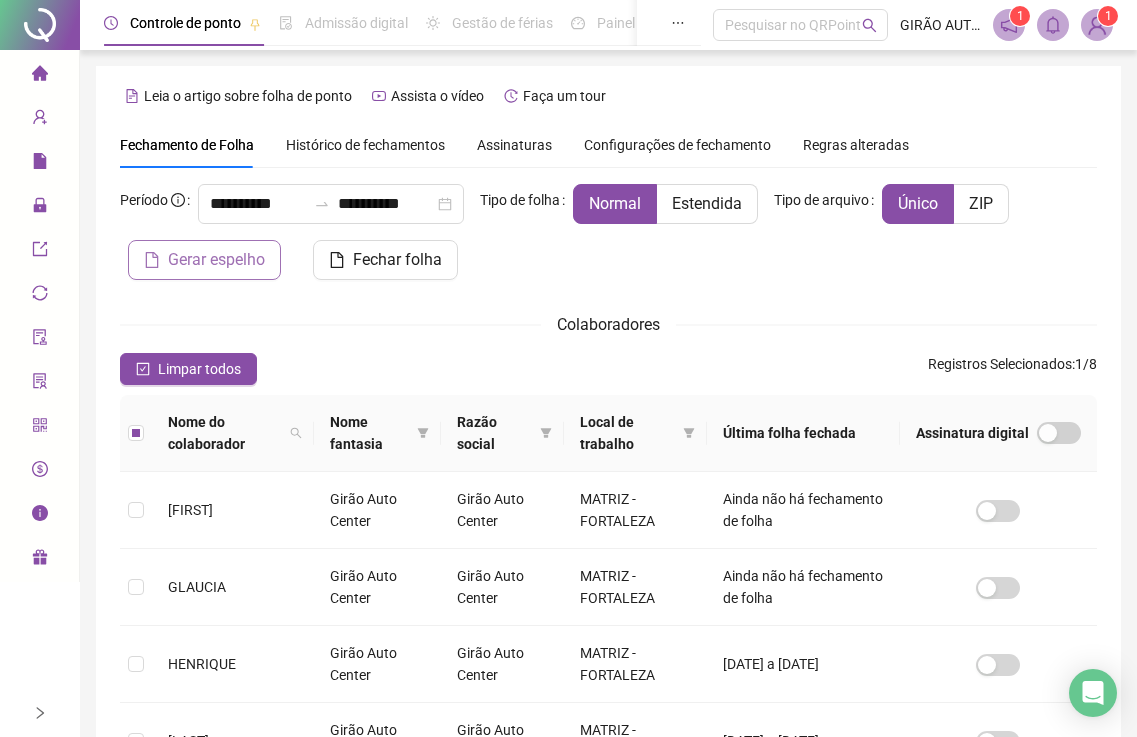 click on "Gerar espelho" at bounding box center [216, 260] 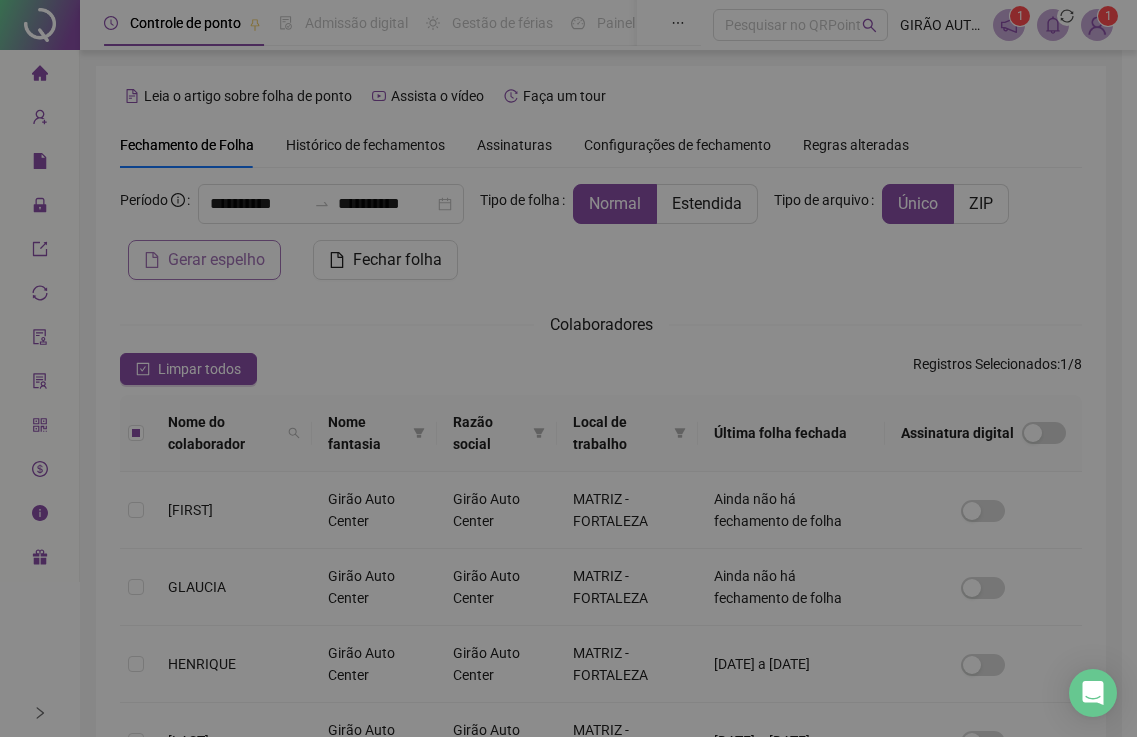 scroll, scrollTop: 65, scrollLeft: 0, axis: vertical 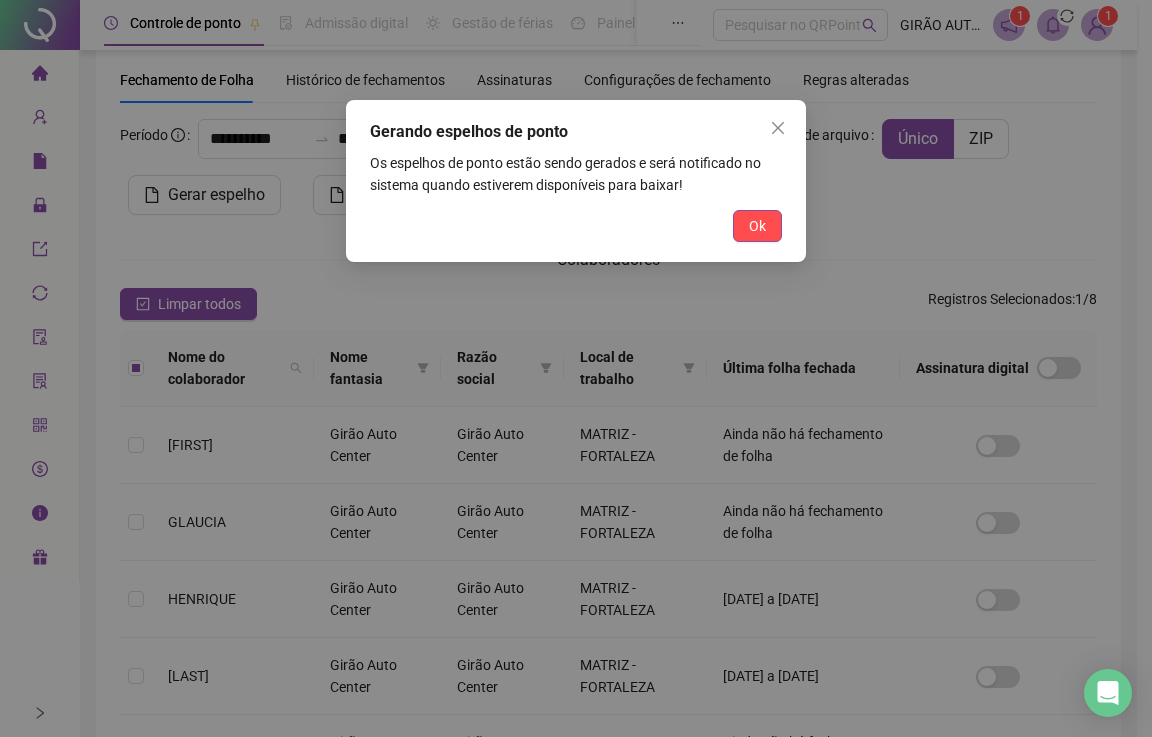 click on "Ok" at bounding box center (757, 226) 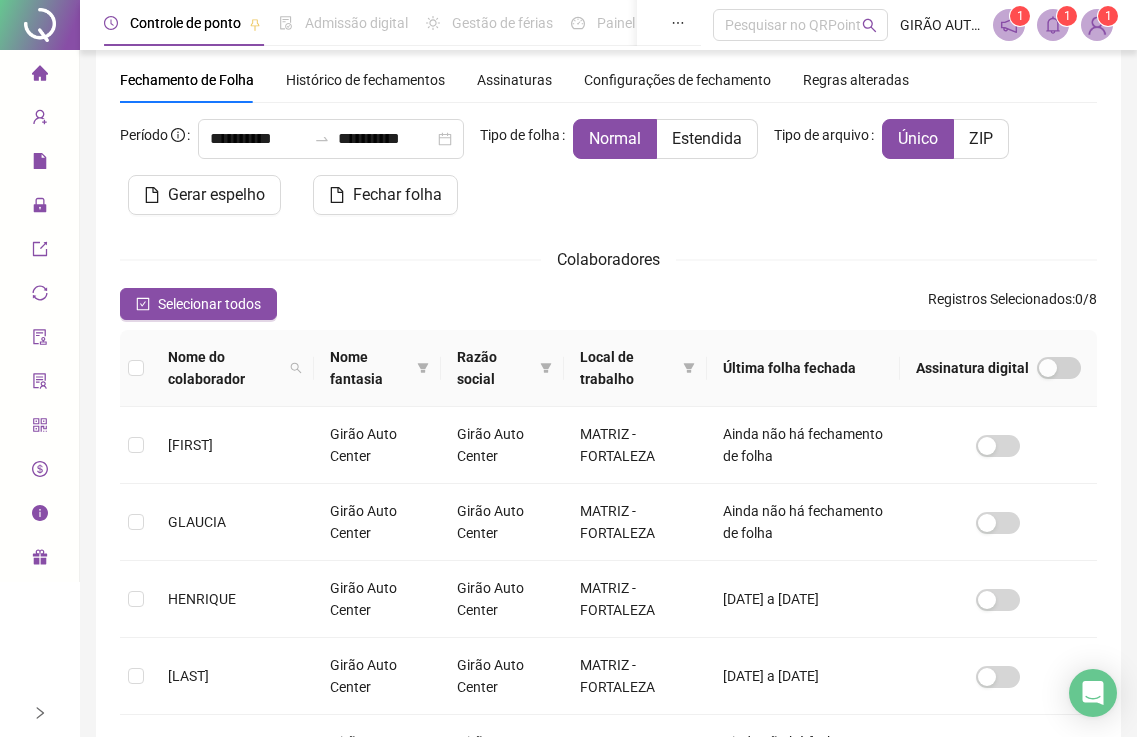 click at bounding box center [1053, 25] 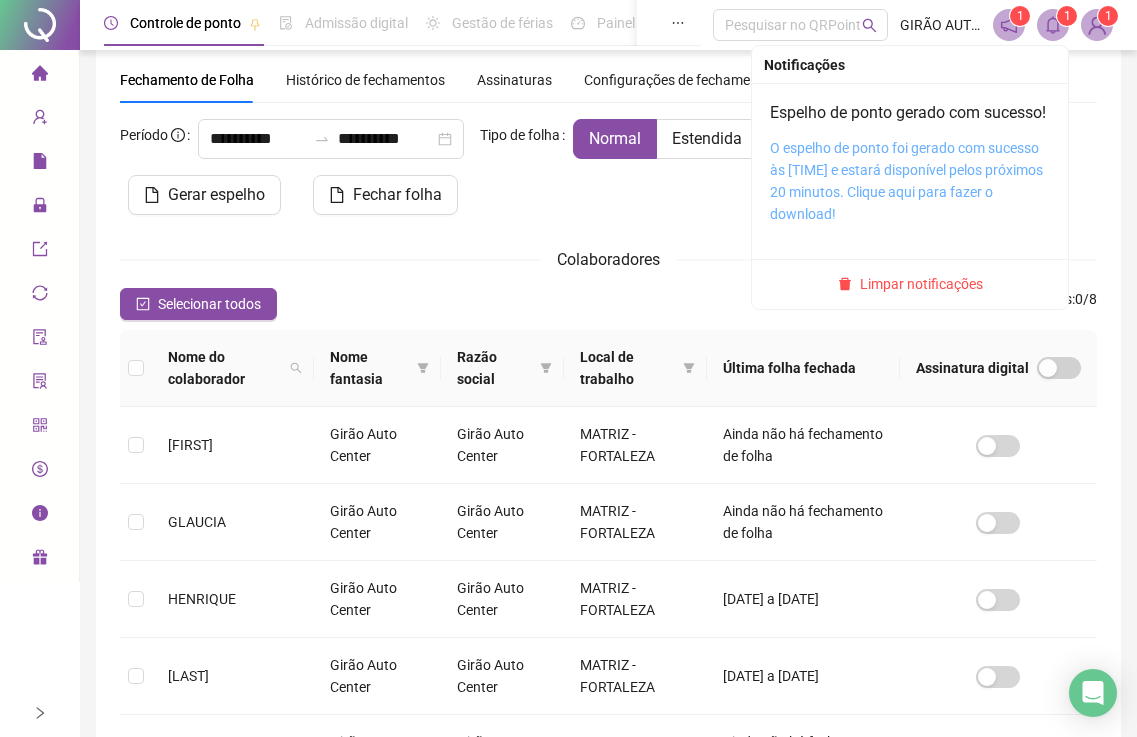 click on "O espelho de ponto foi gerado com sucesso às 14:06:00 e estará disponível pelos próximos 20 minutos.
Clique aqui para fazer o download!" at bounding box center [906, 181] 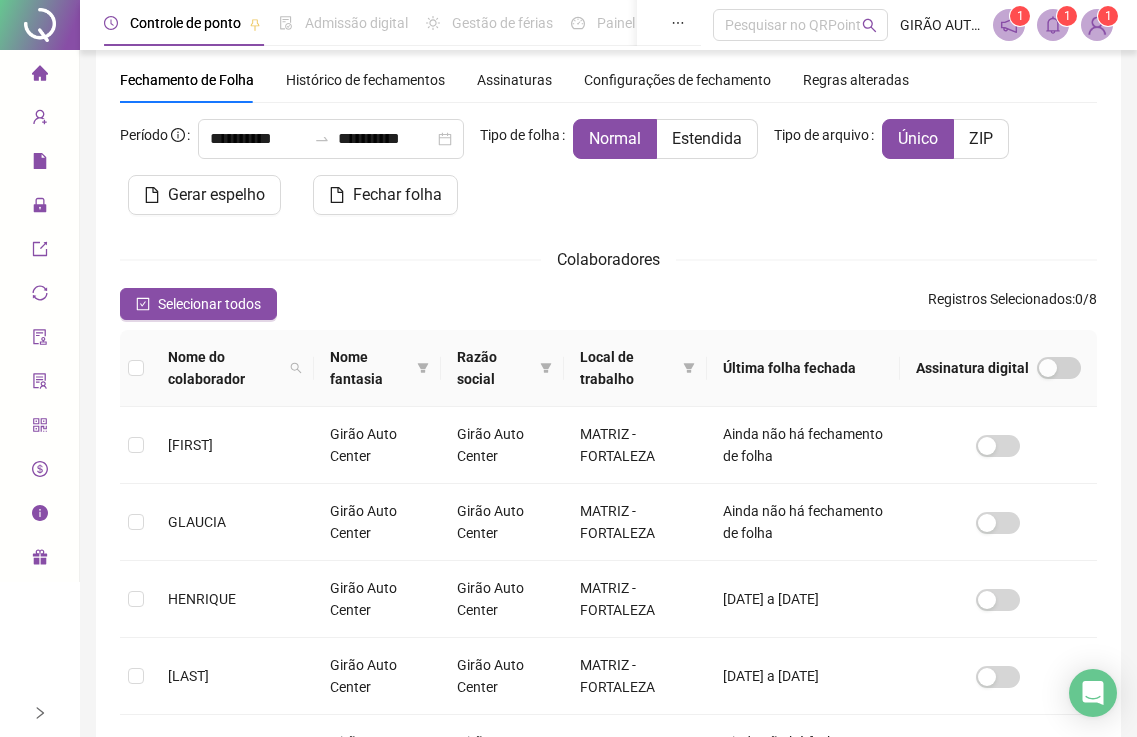 click on "Página inicial" at bounding box center (39, 74) 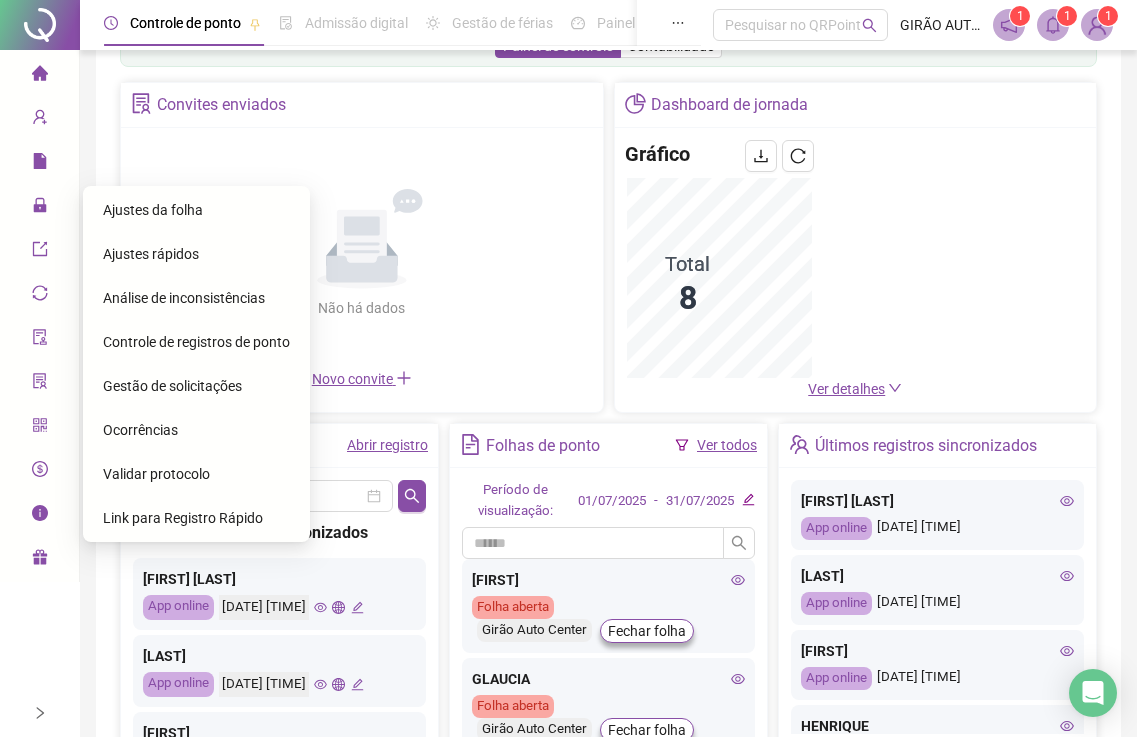 click at bounding box center [54, 206] 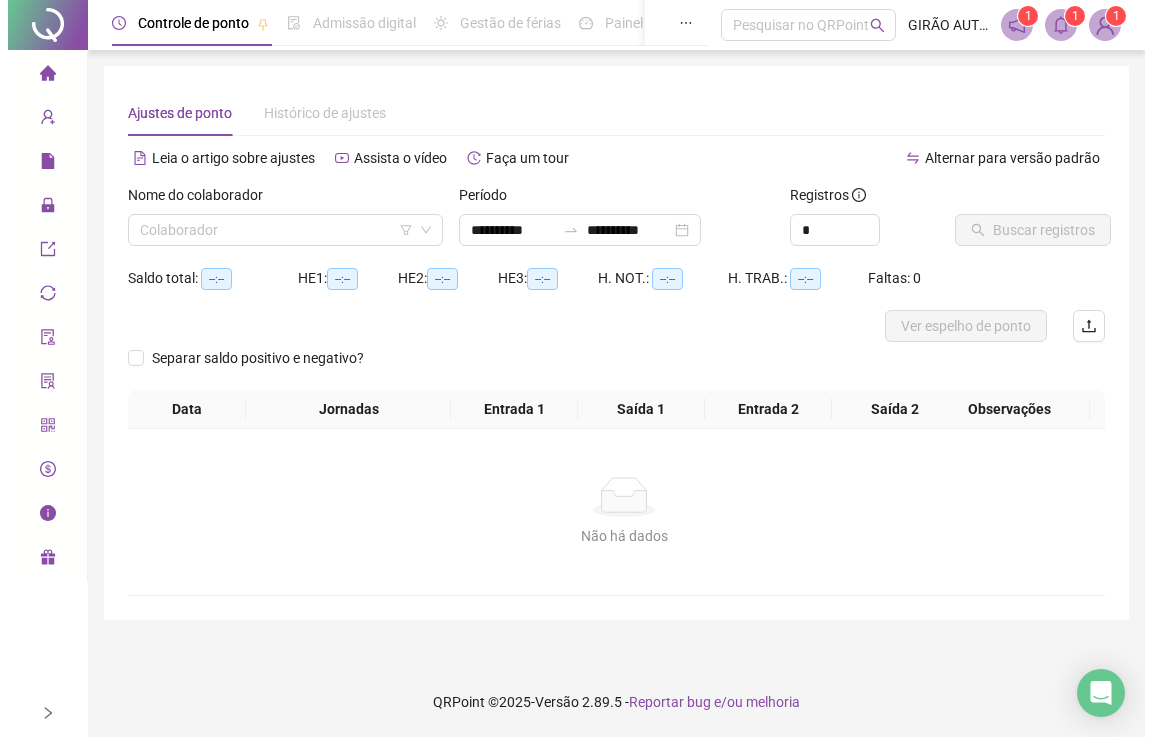 scroll, scrollTop: 0, scrollLeft: 0, axis: both 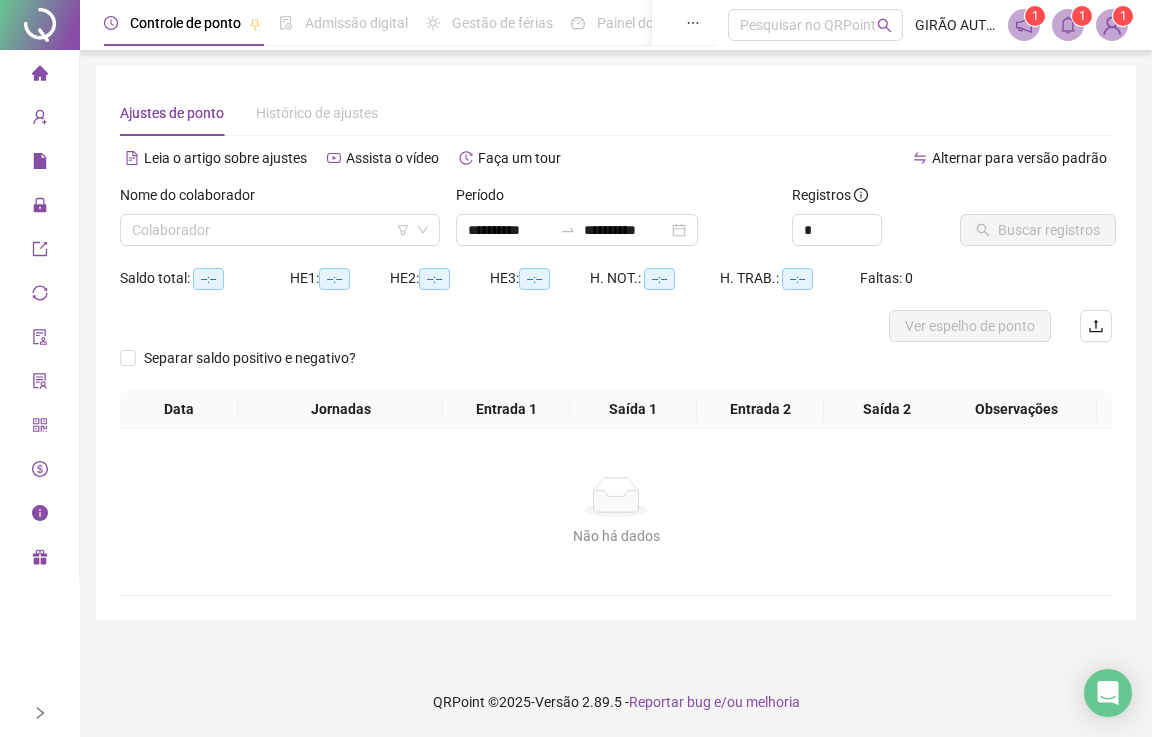 click at bounding box center [271, 230] 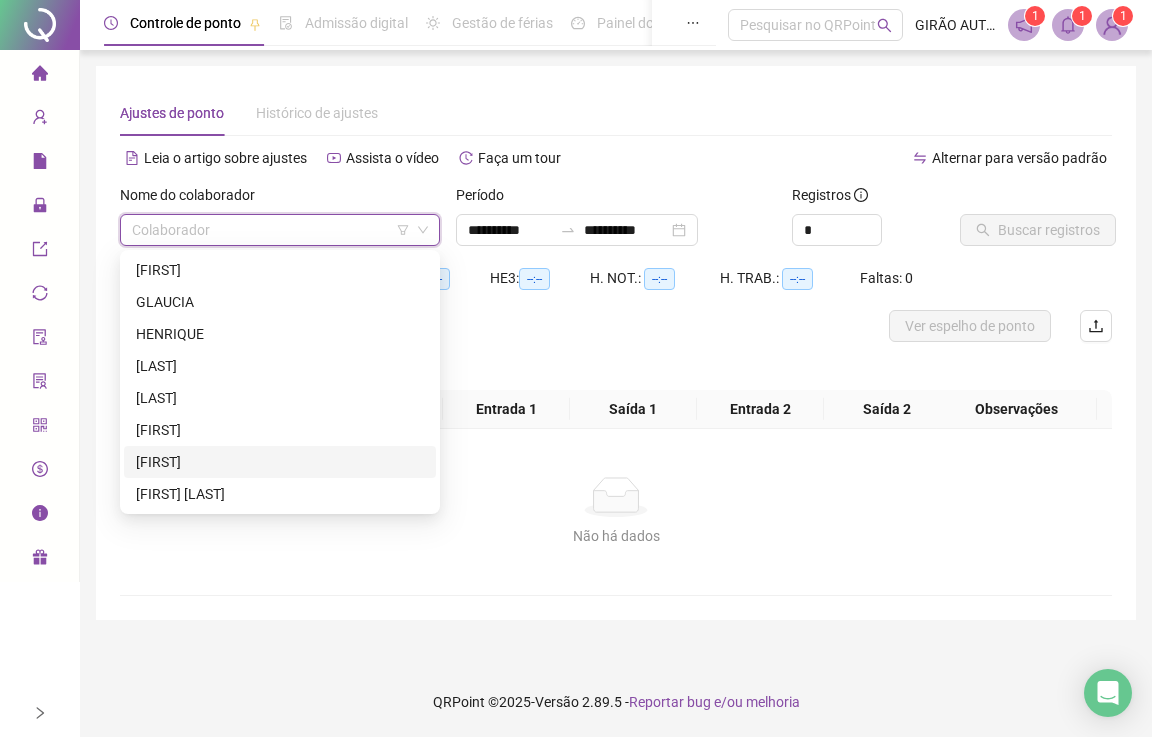 click on "[FIRST]" at bounding box center [280, 462] 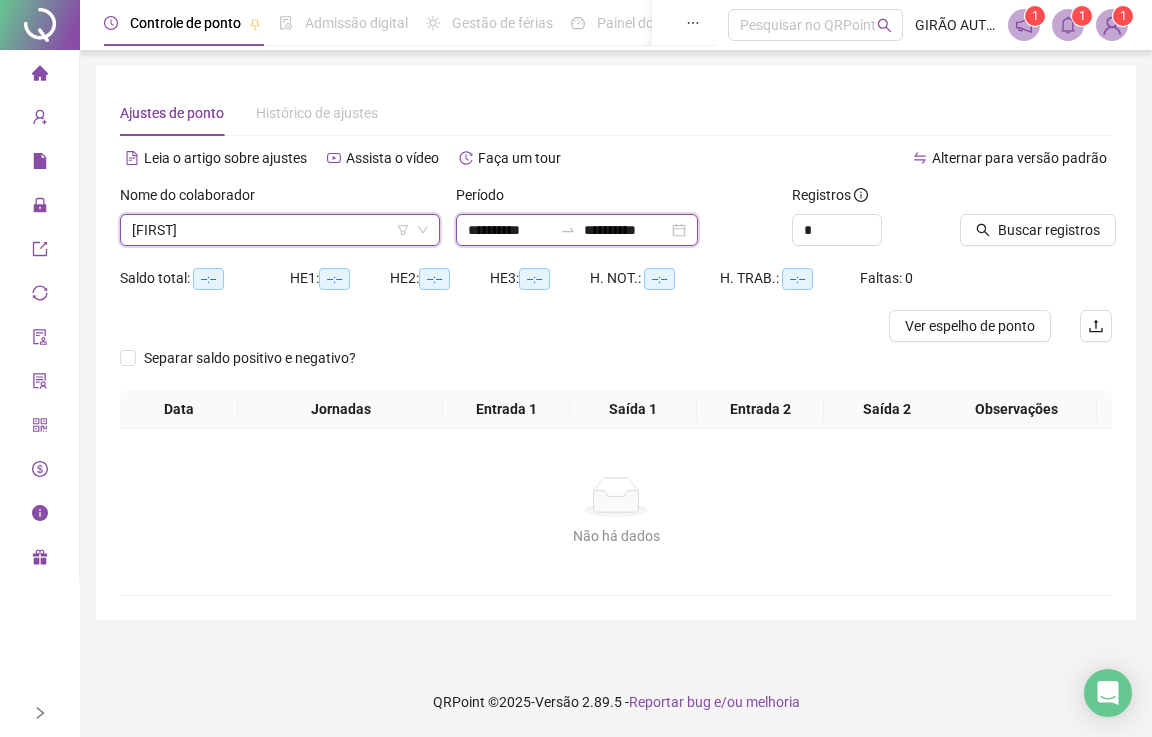 click on "**********" at bounding box center [510, 230] 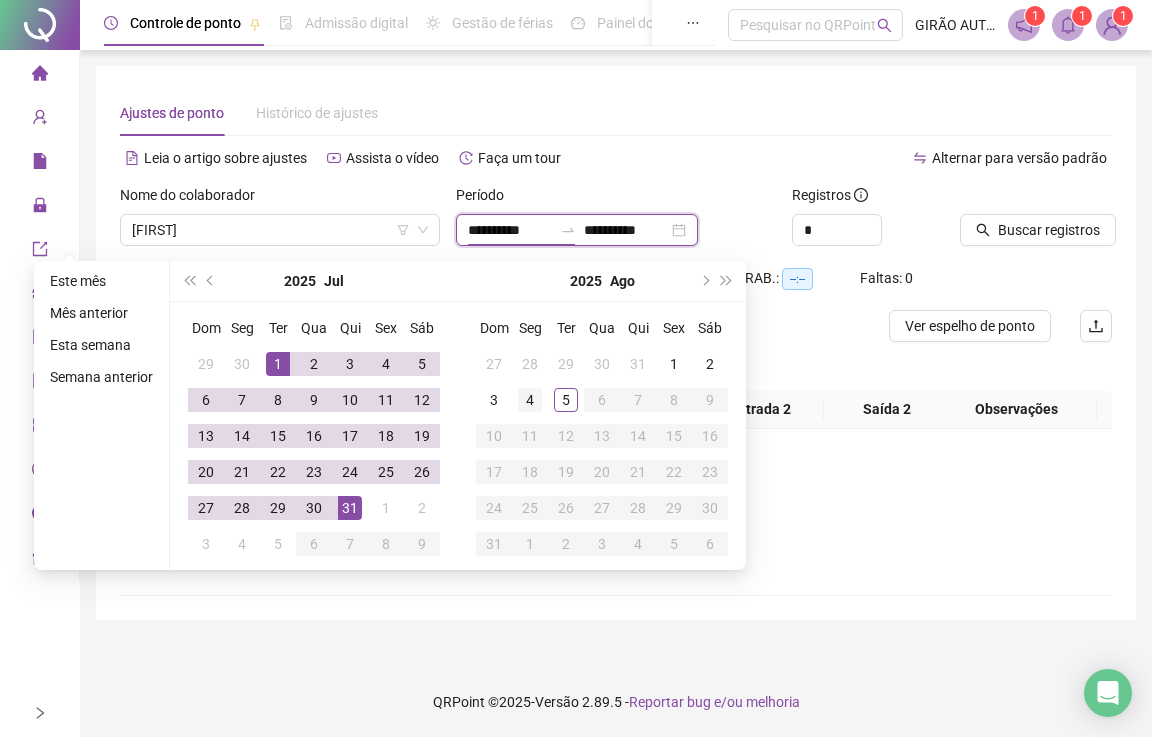 type on "**********" 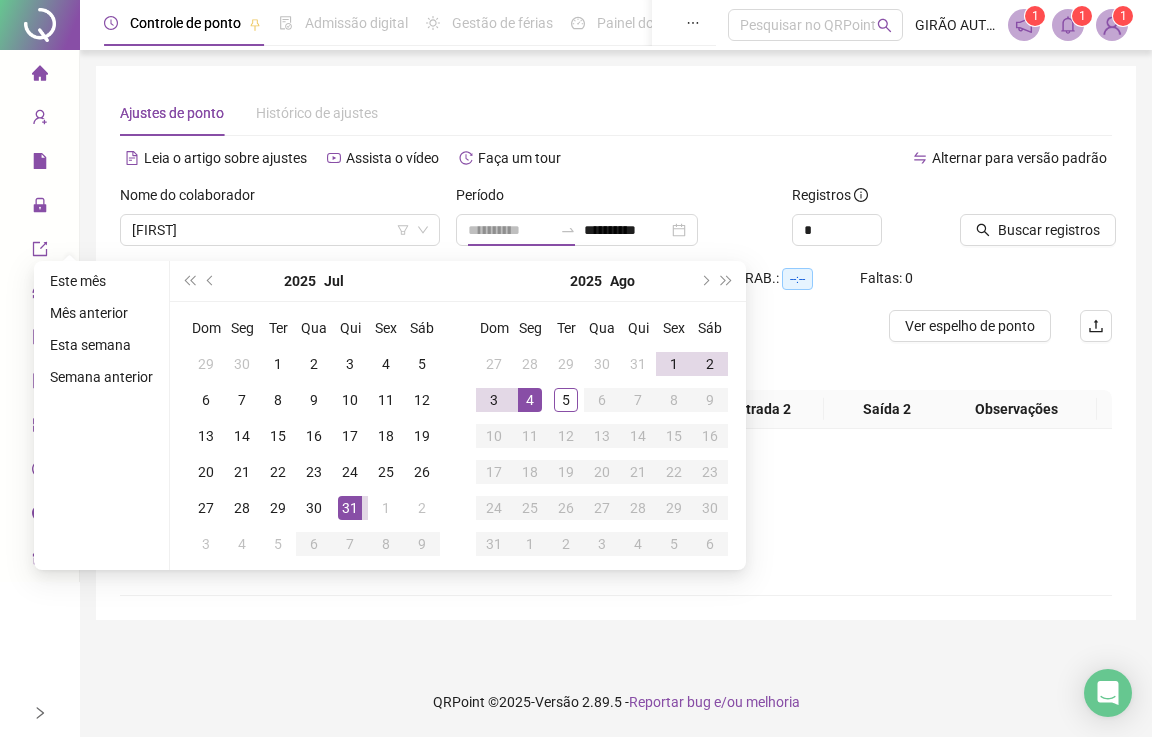 click on "4" at bounding box center [530, 400] 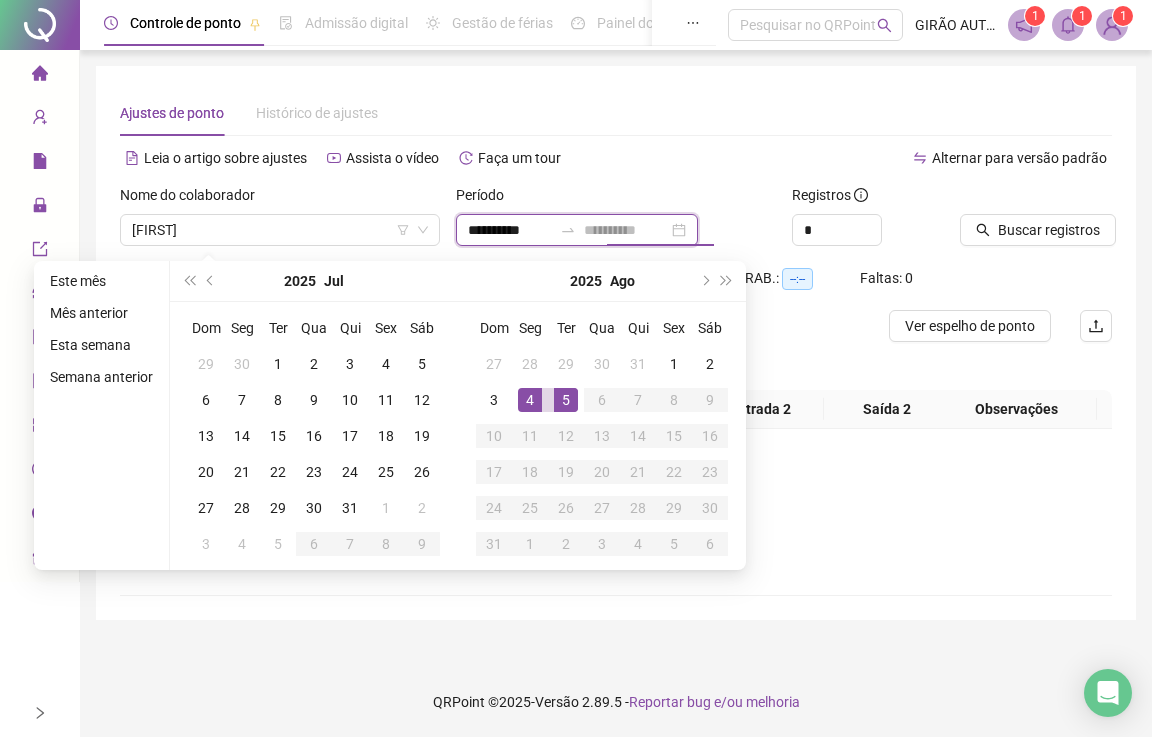 type on "**********" 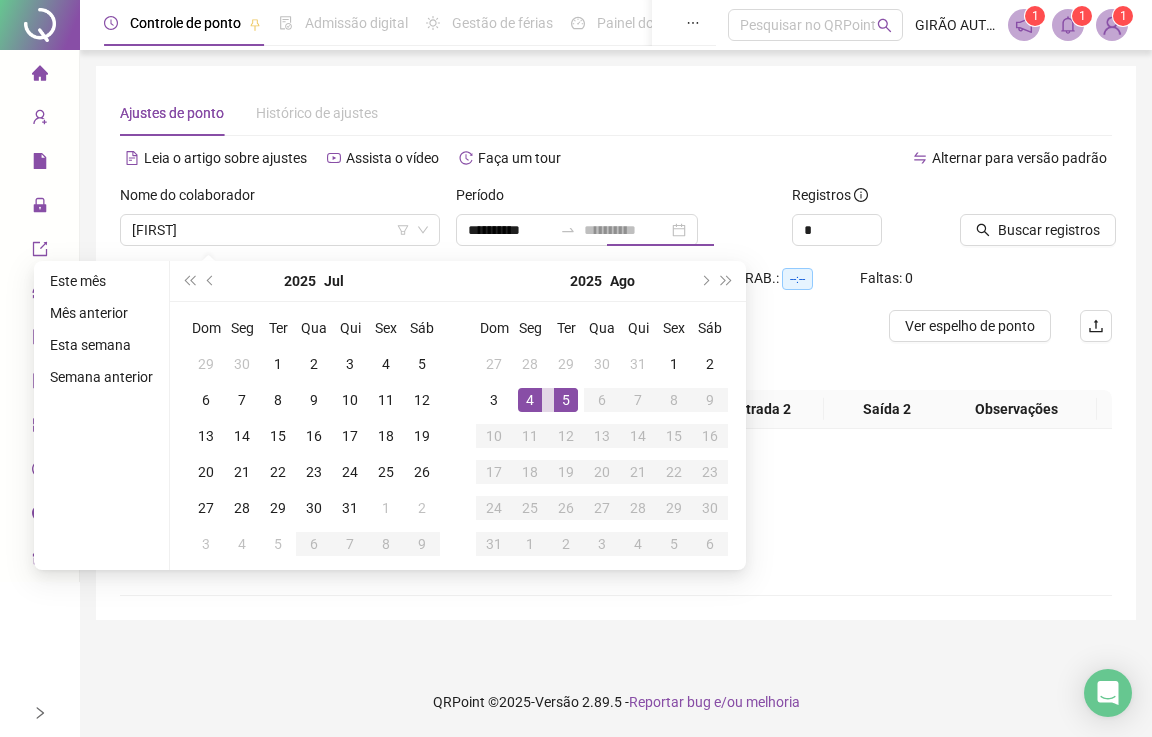 click on "5" at bounding box center [566, 400] 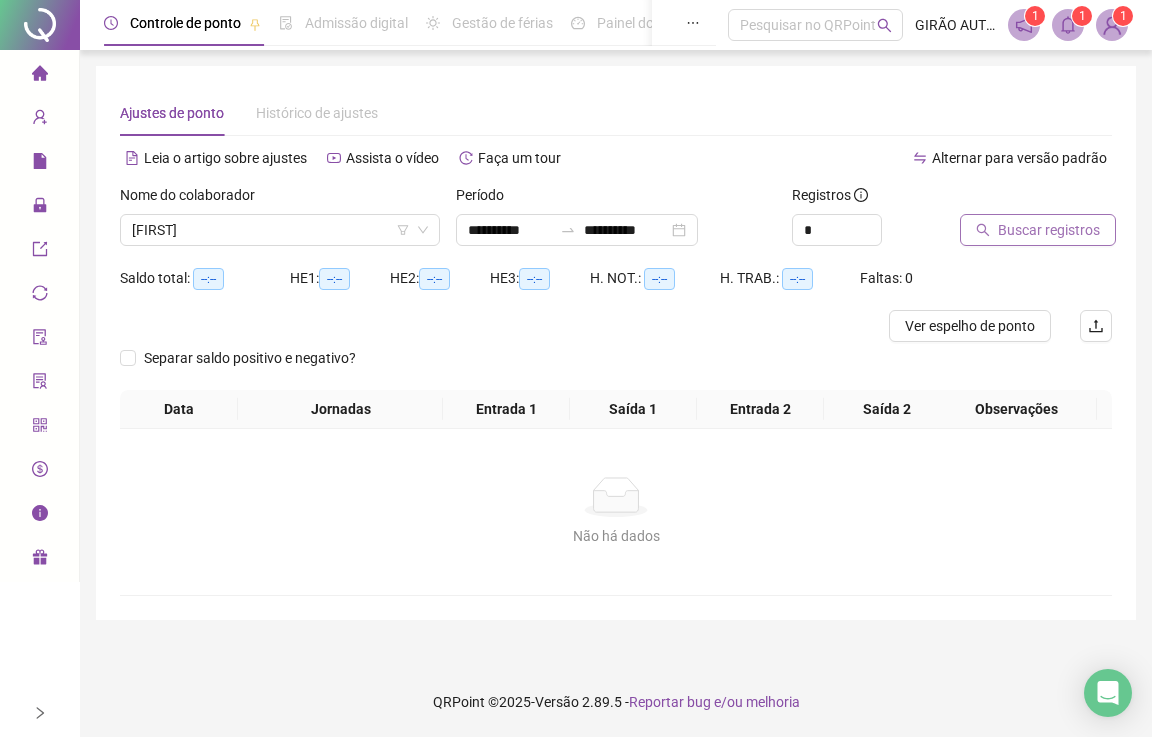 click on "Buscar registros" at bounding box center [1049, 230] 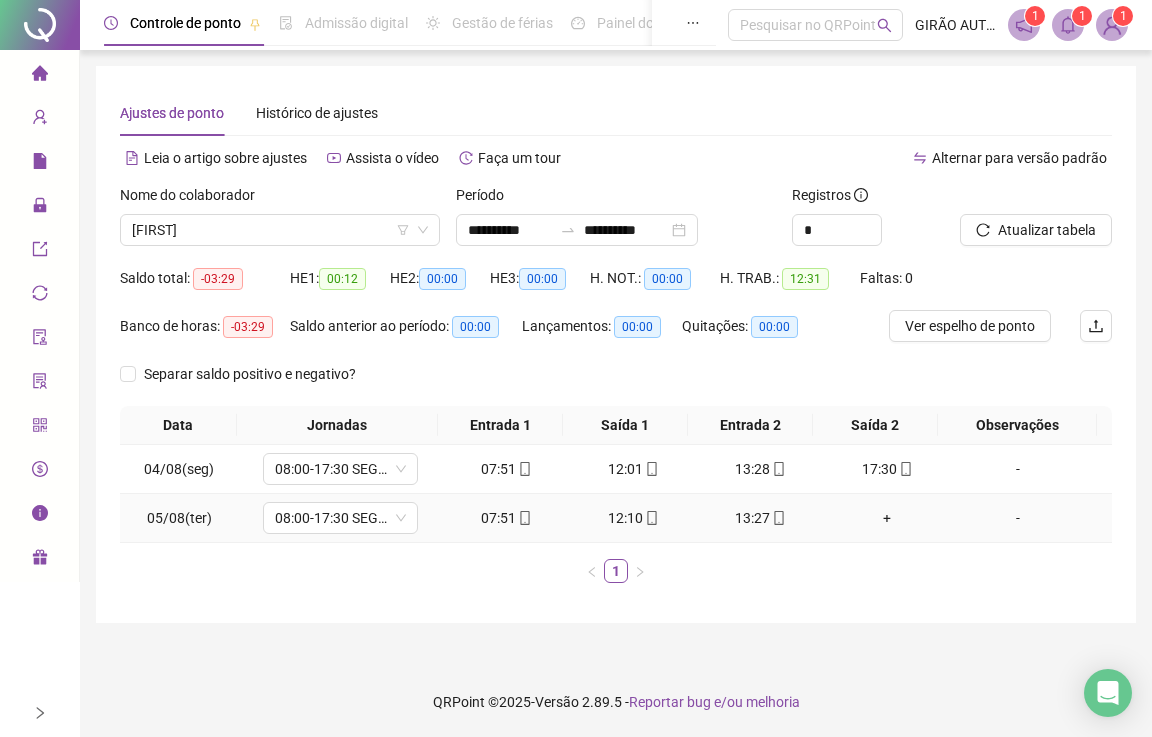 click on "-" at bounding box center (1018, 518) 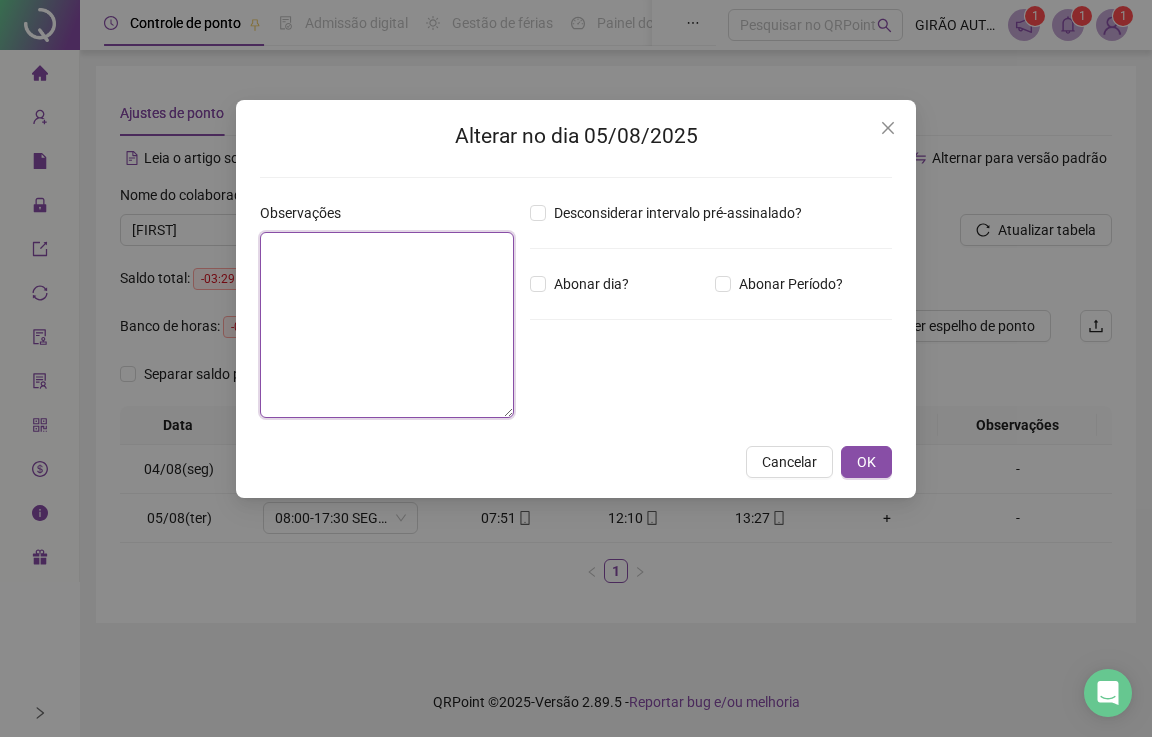 click at bounding box center [387, 325] 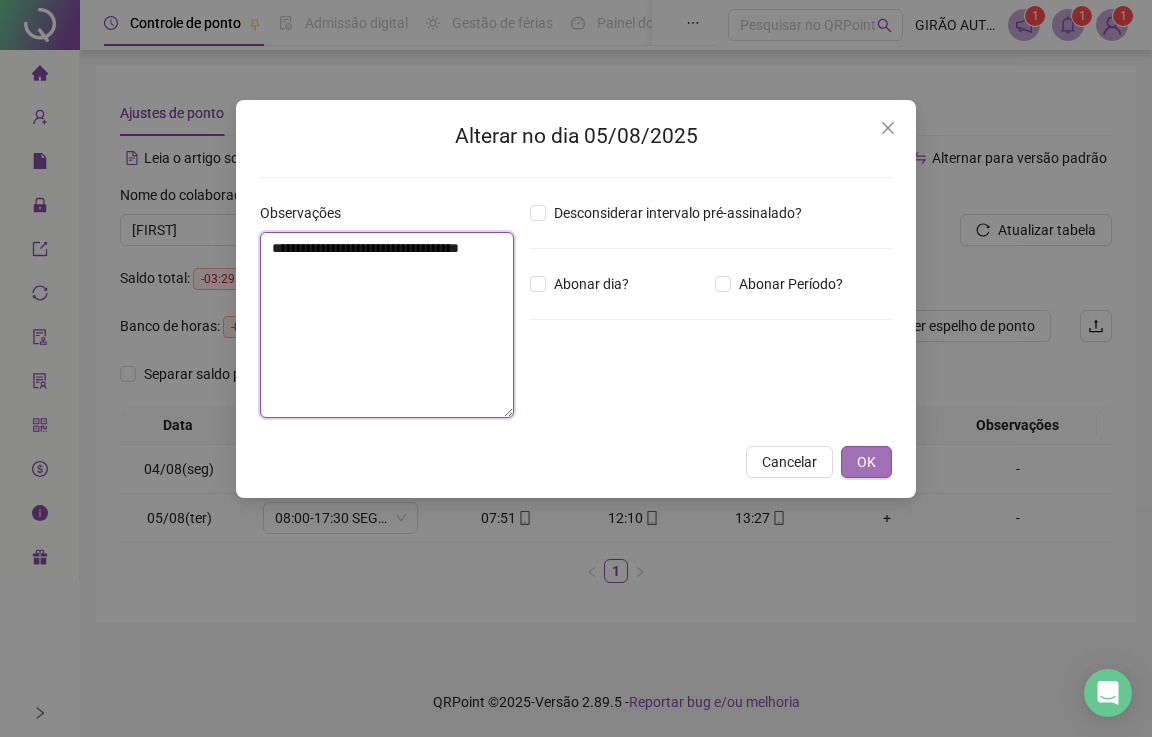 type on "**********" 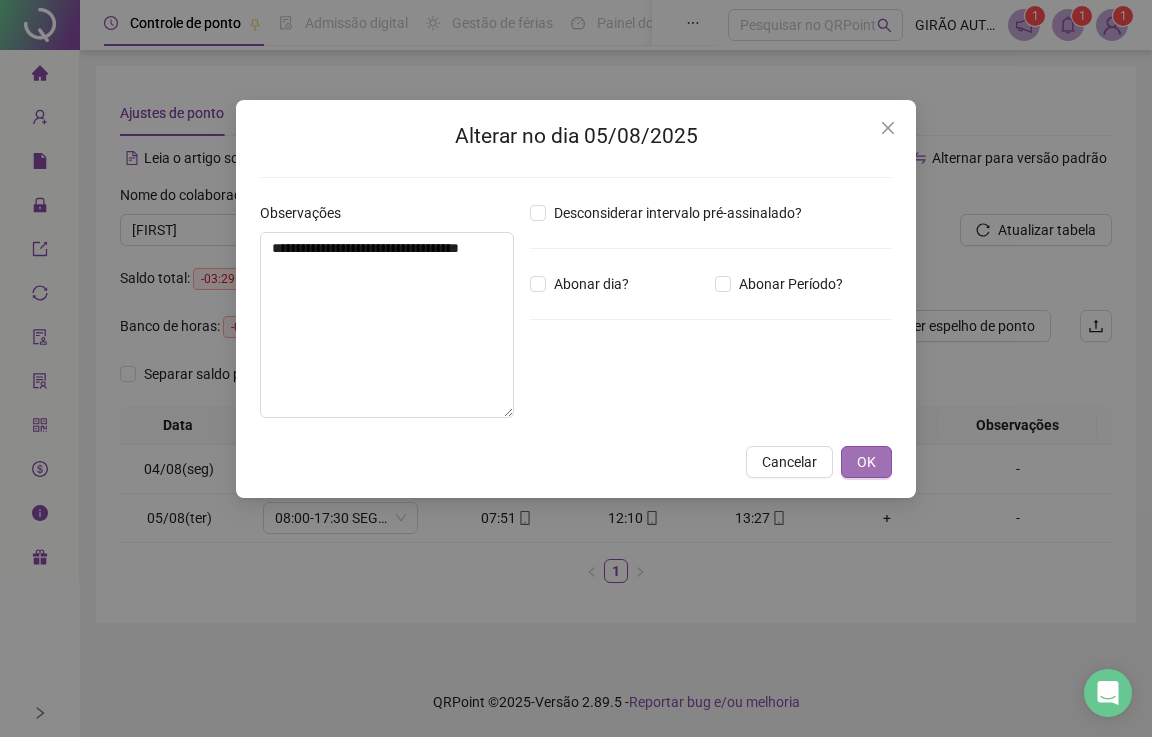 click on "OK" at bounding box center [866, 462] 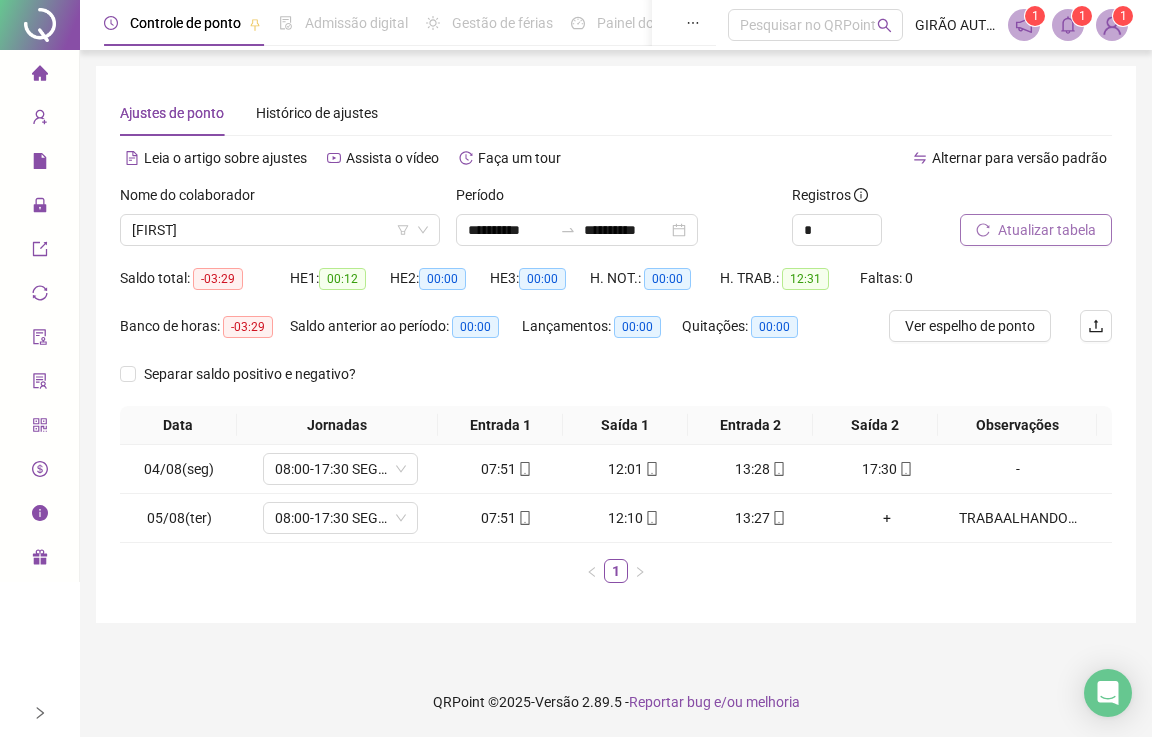 click on "Atualizar tabela" at bounding box center [1047, 230] 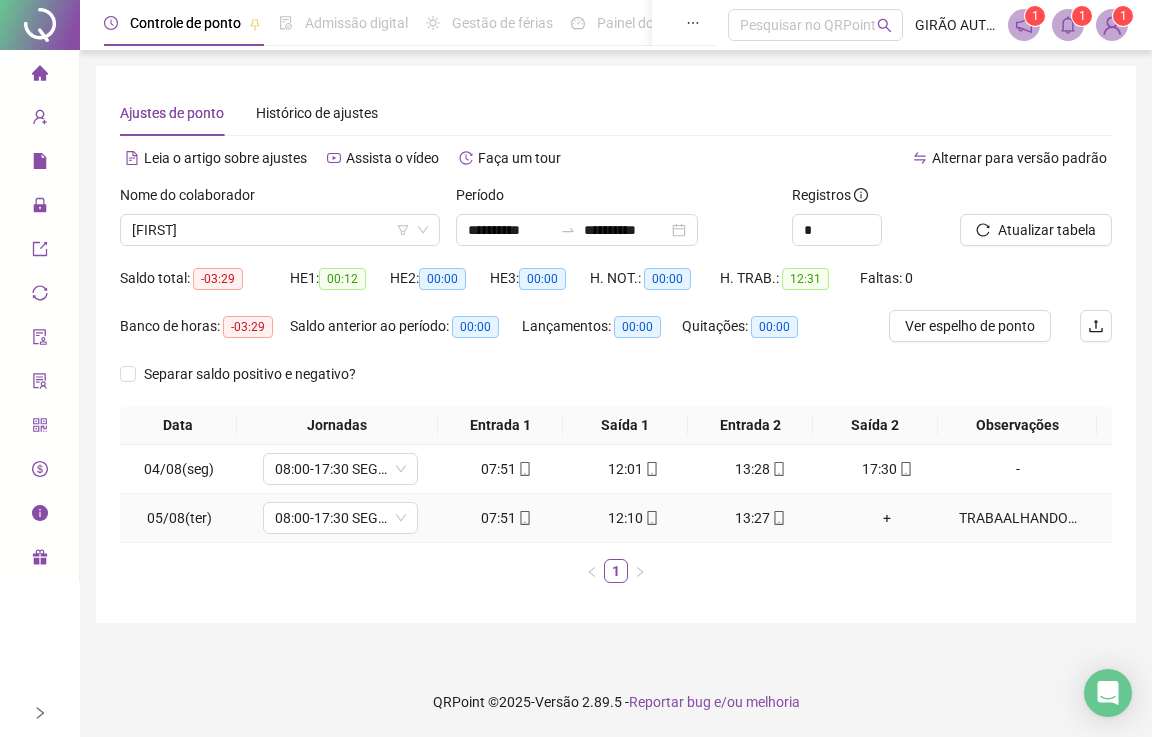 click on "TRABAALHANDO NO PUNTO KOP3A95 LEANDRO" at bounding box center (1018, 518) 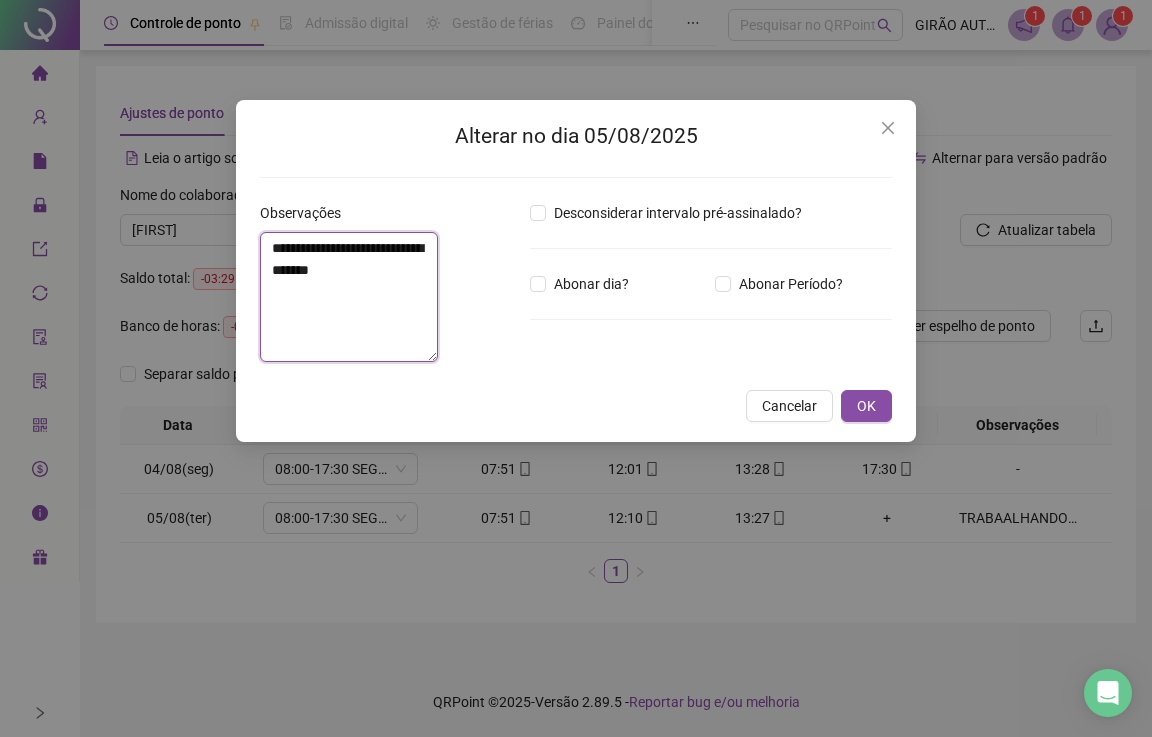click on "**********" at bounding box center [349, 297] 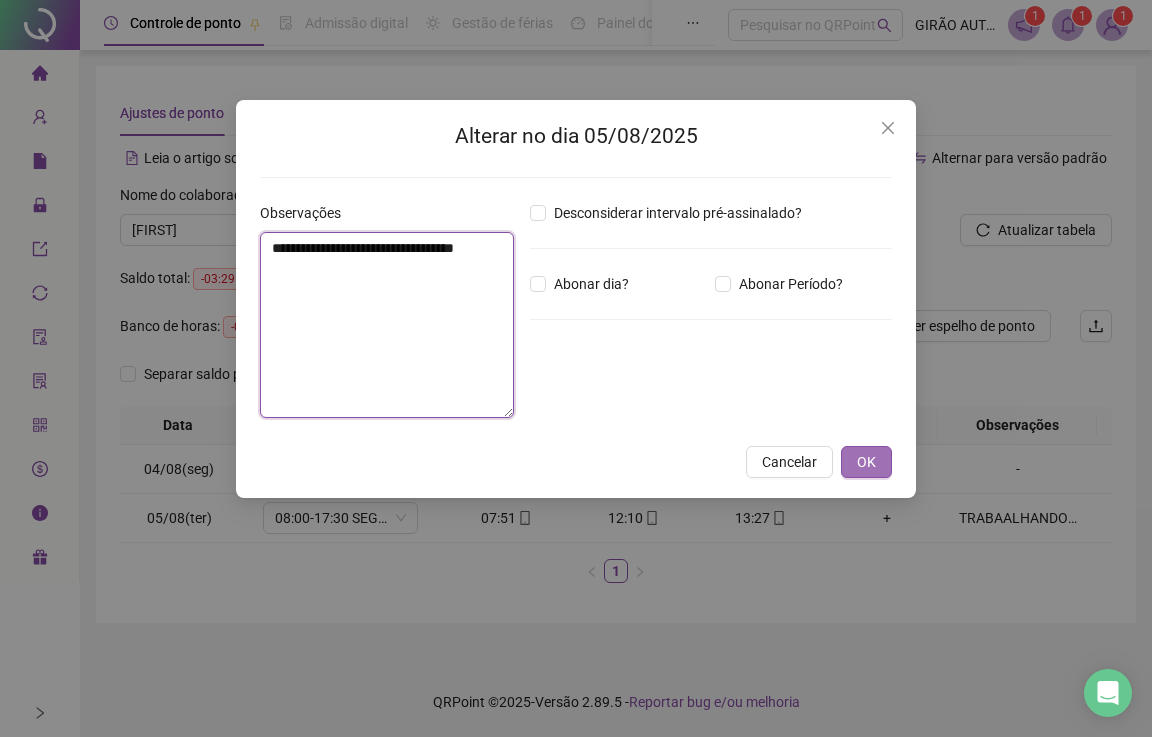 type on "**********" 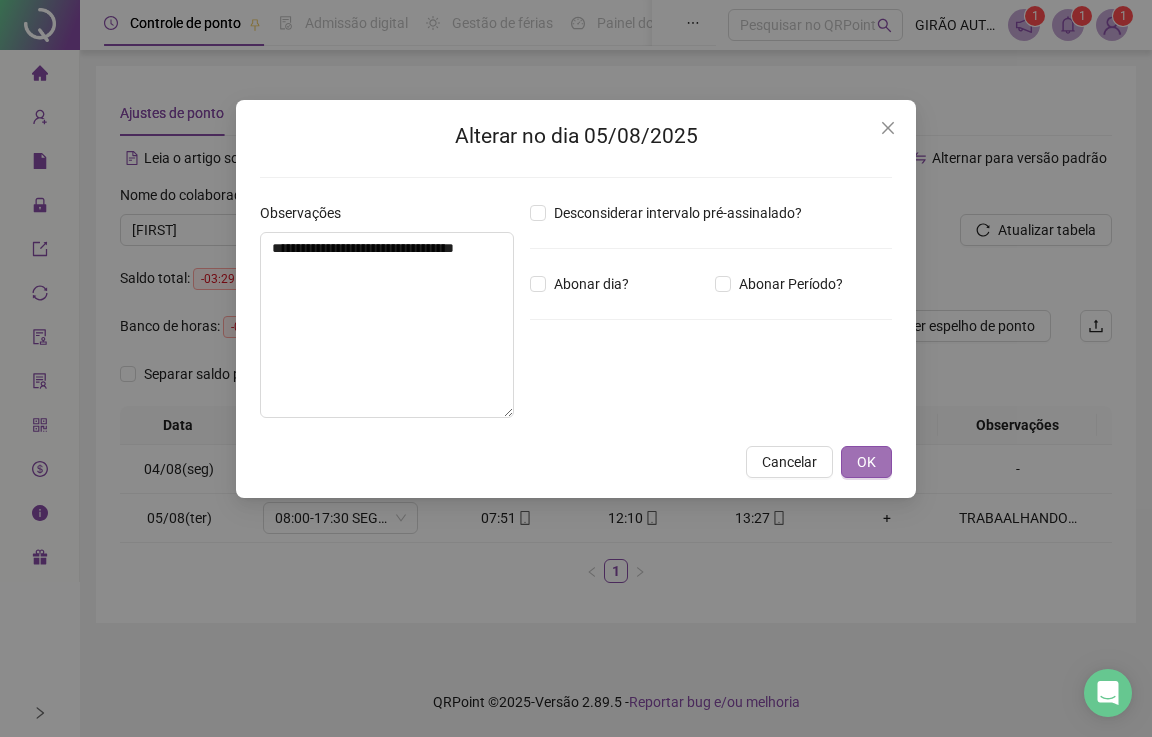 click on "OK" at bounding box center [866, 462] 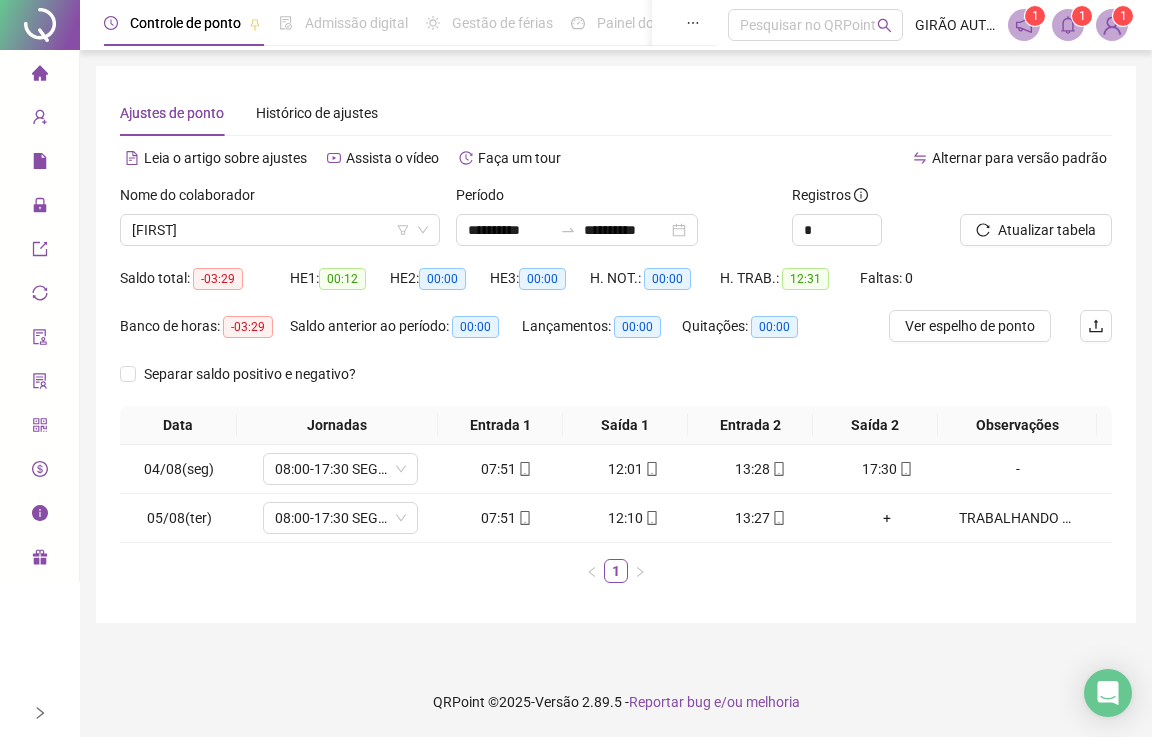 click on "Ajustes de ponto Histórico de ajustes" at bounding box center [616, 113] 